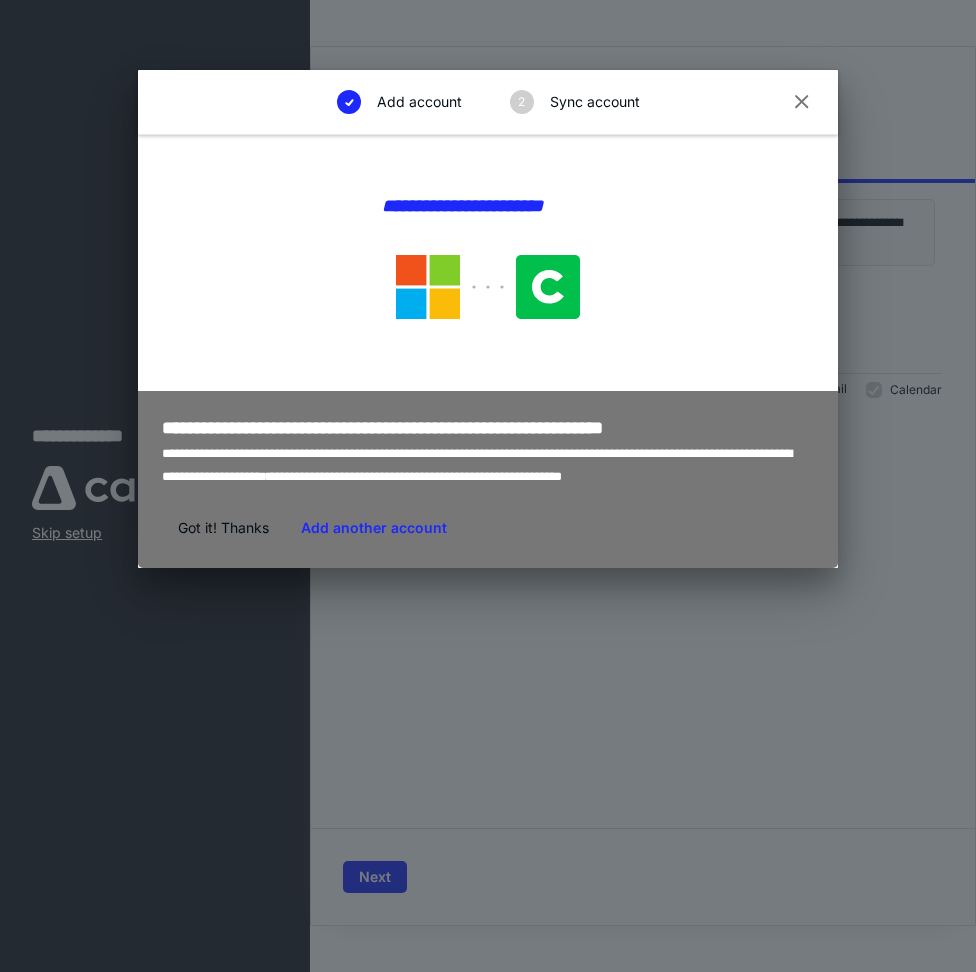 scroll, scrollTop: 0, scrollLeft: 0, axis: both 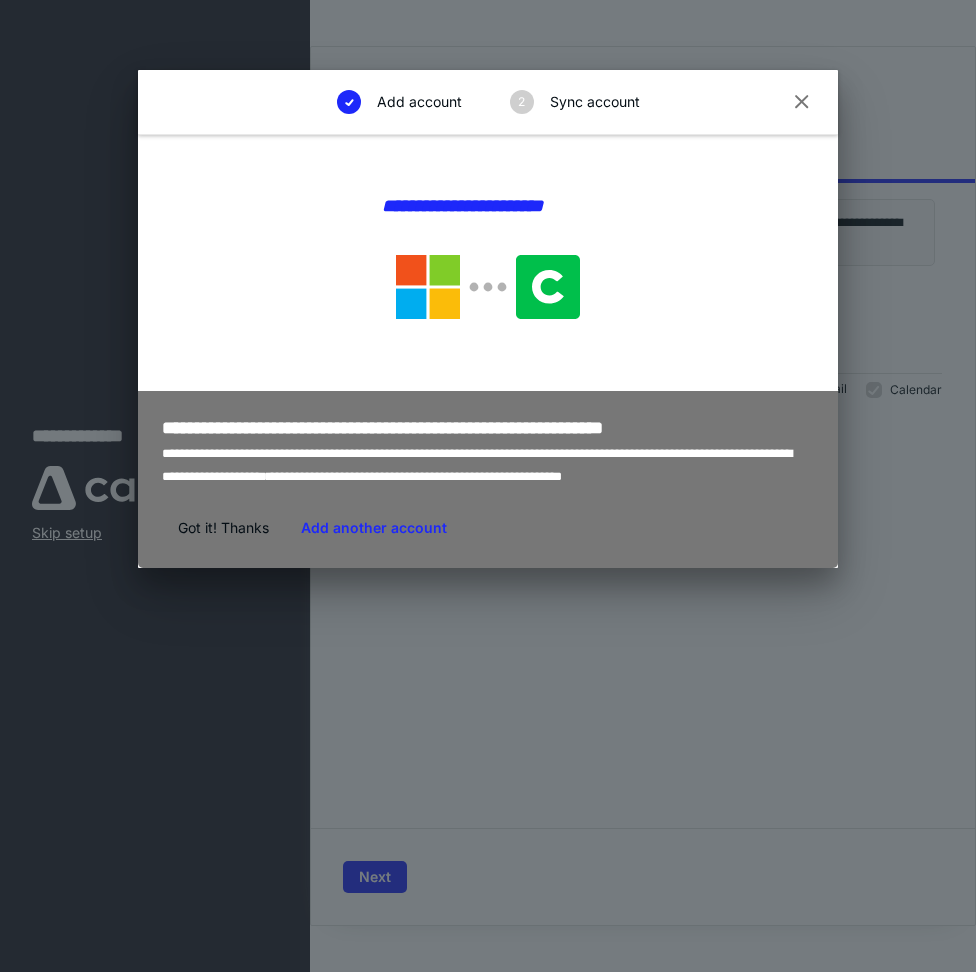 click at bounding box center [802, 103] 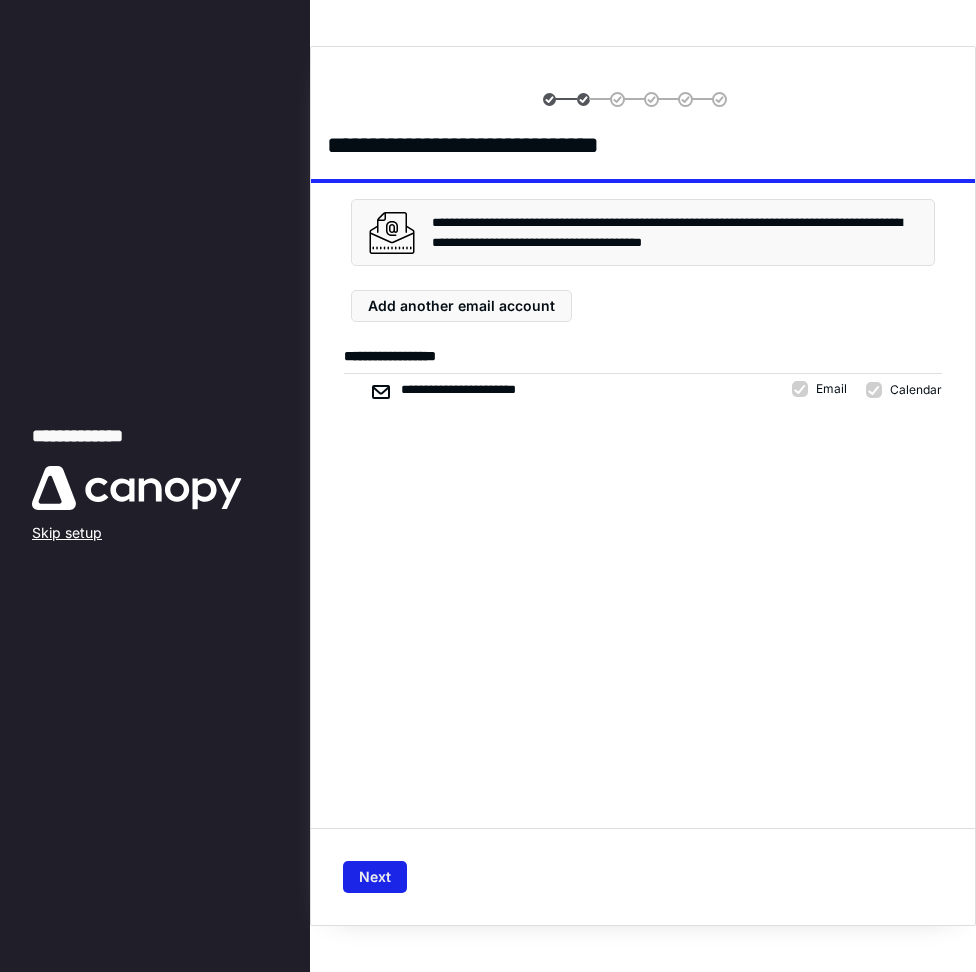 click on "Next" at bounding box center (375, 877) 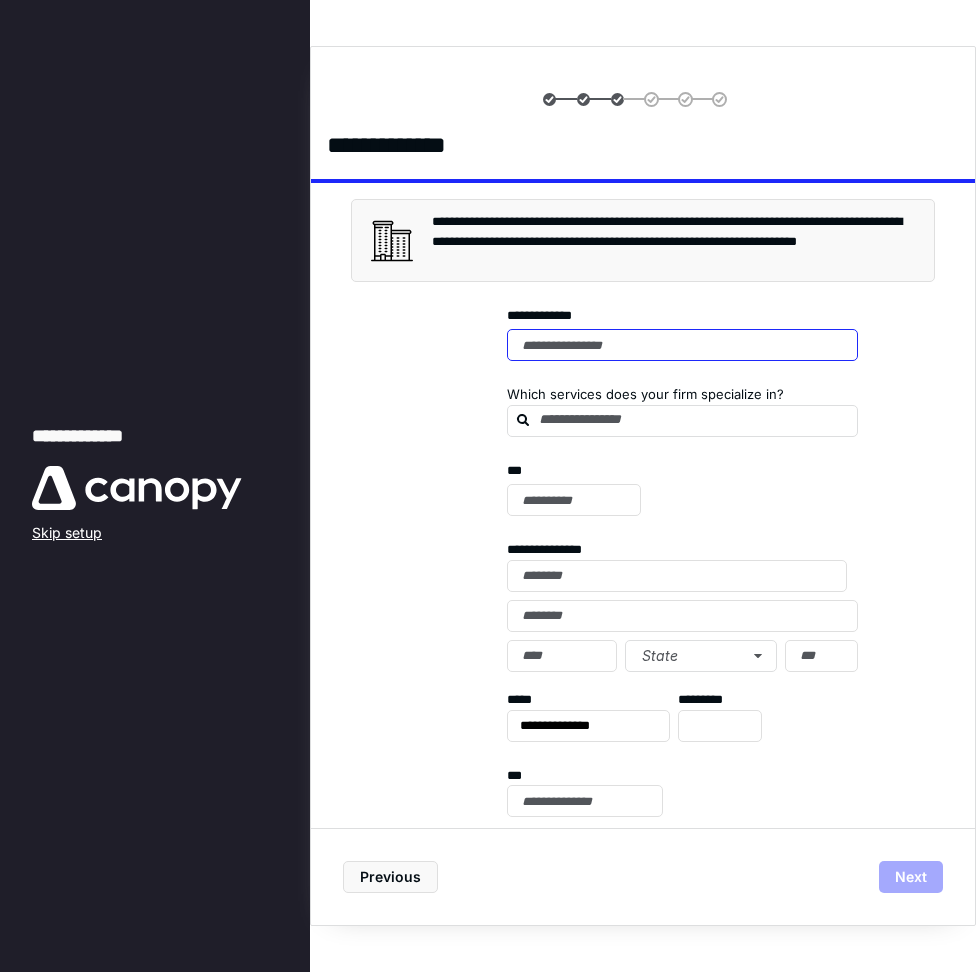 click at bounding box center (682, 345) 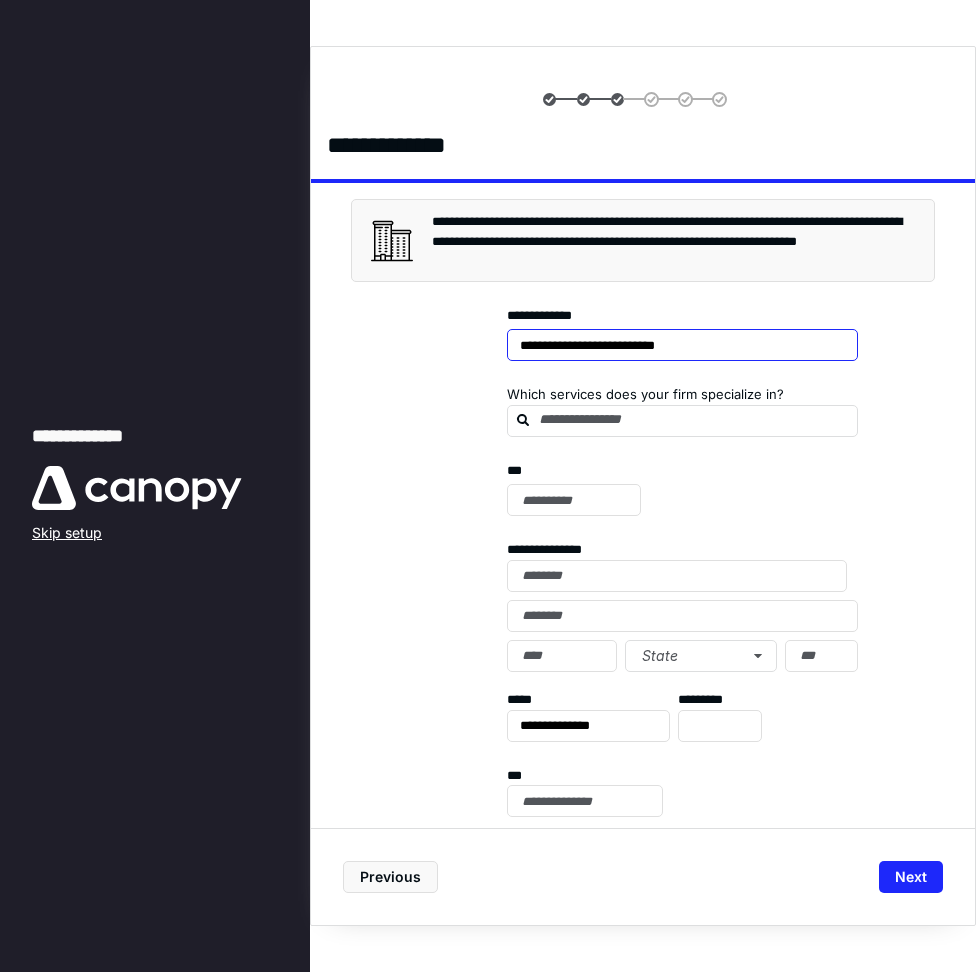 type on "**********" 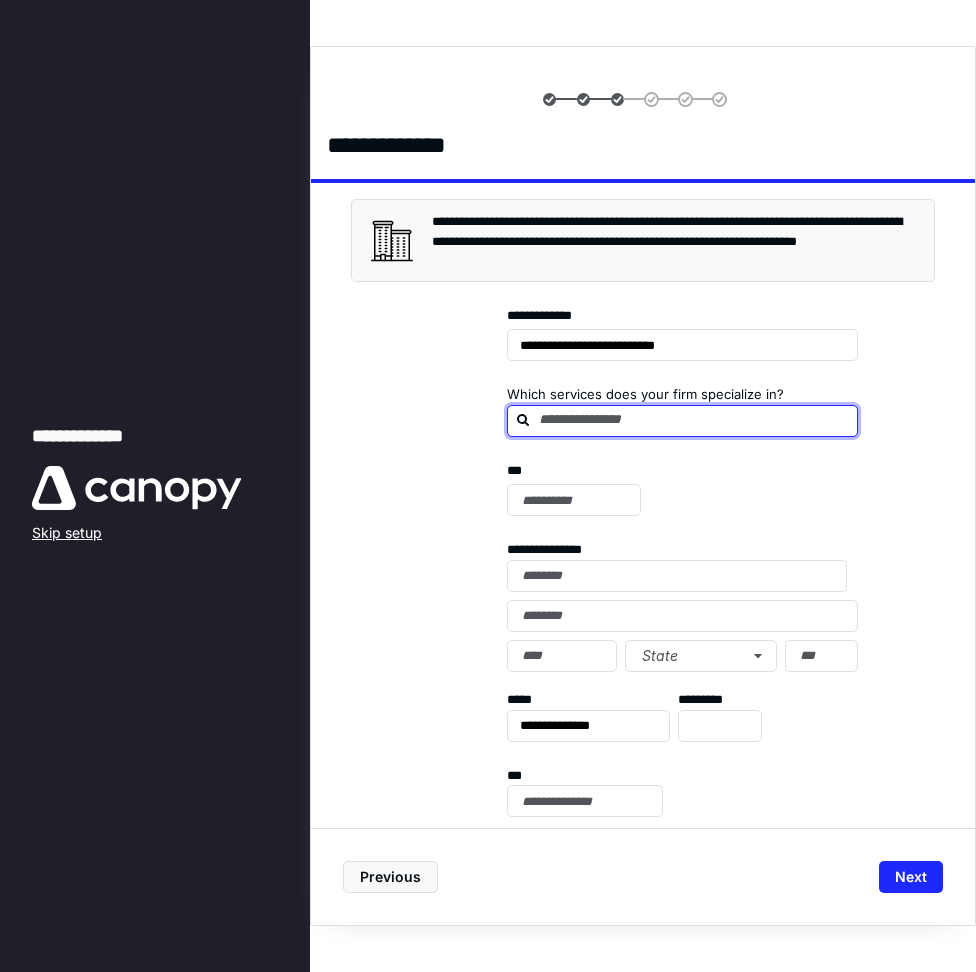 click at bounding box center [694, 420] 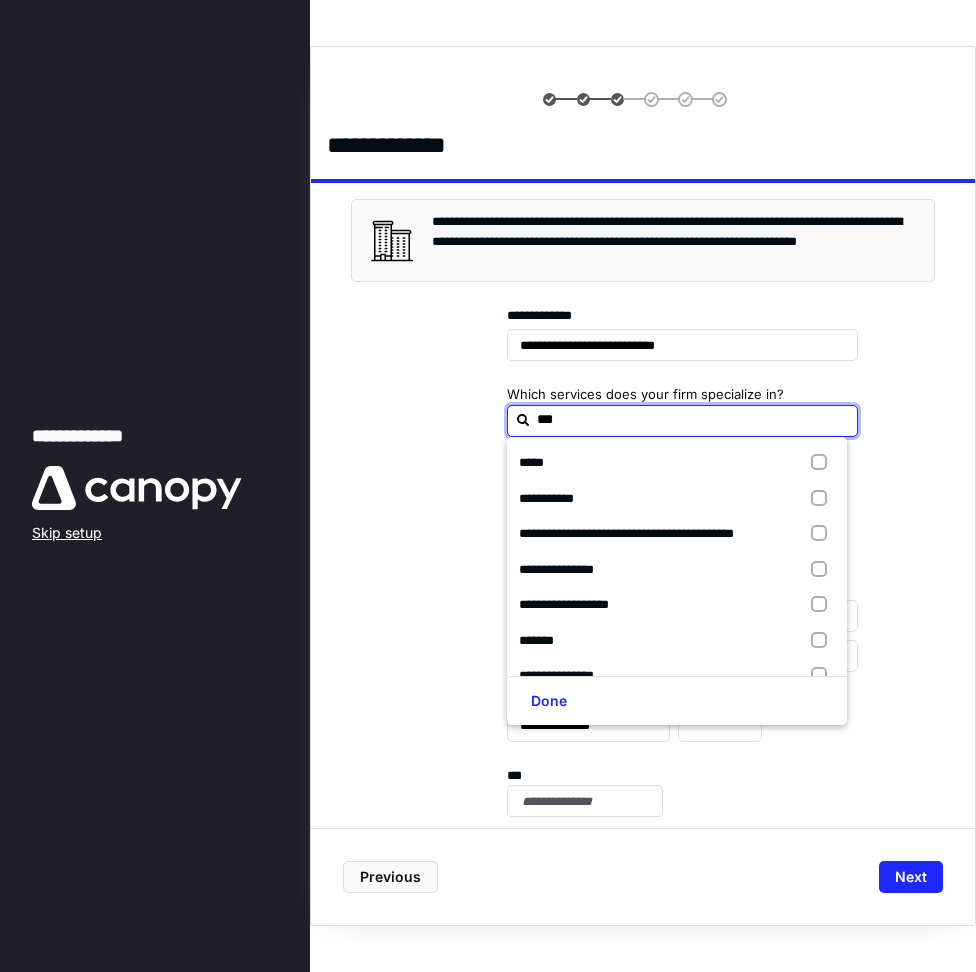 type on "***" 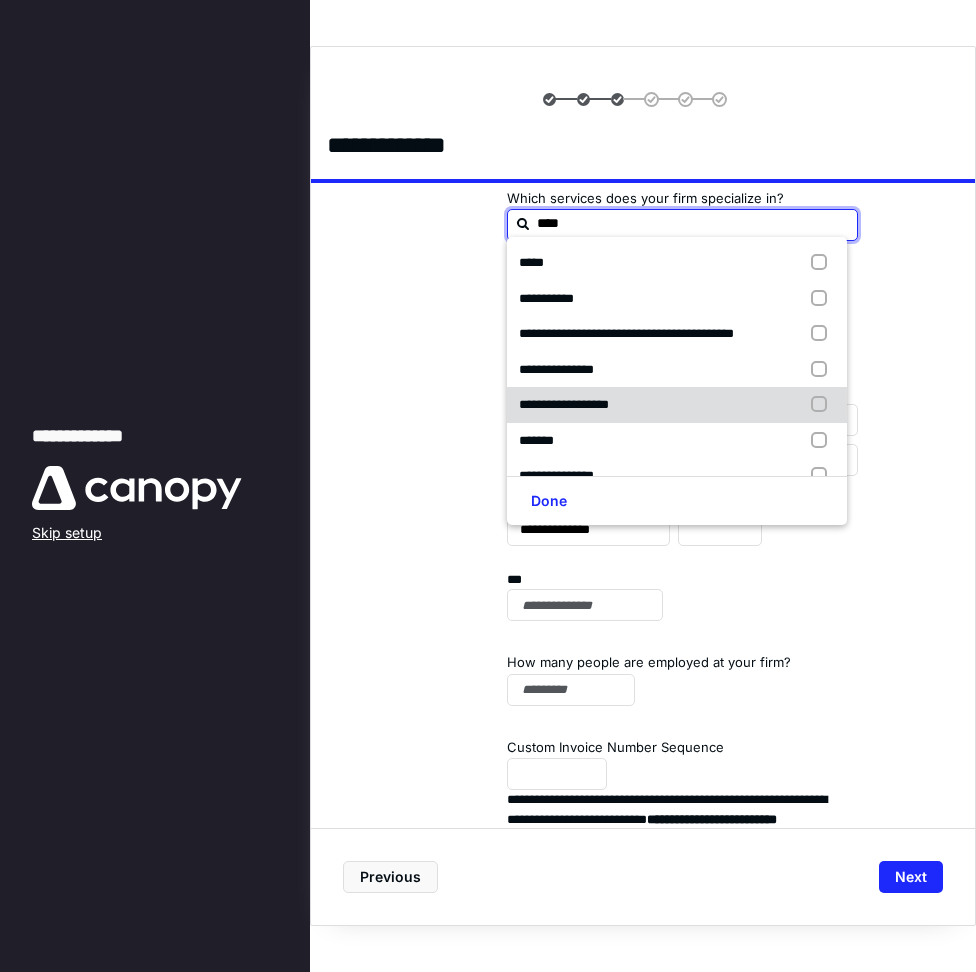 scroll, scrollTop: 200, scrollLeft: 0, axis: vertical 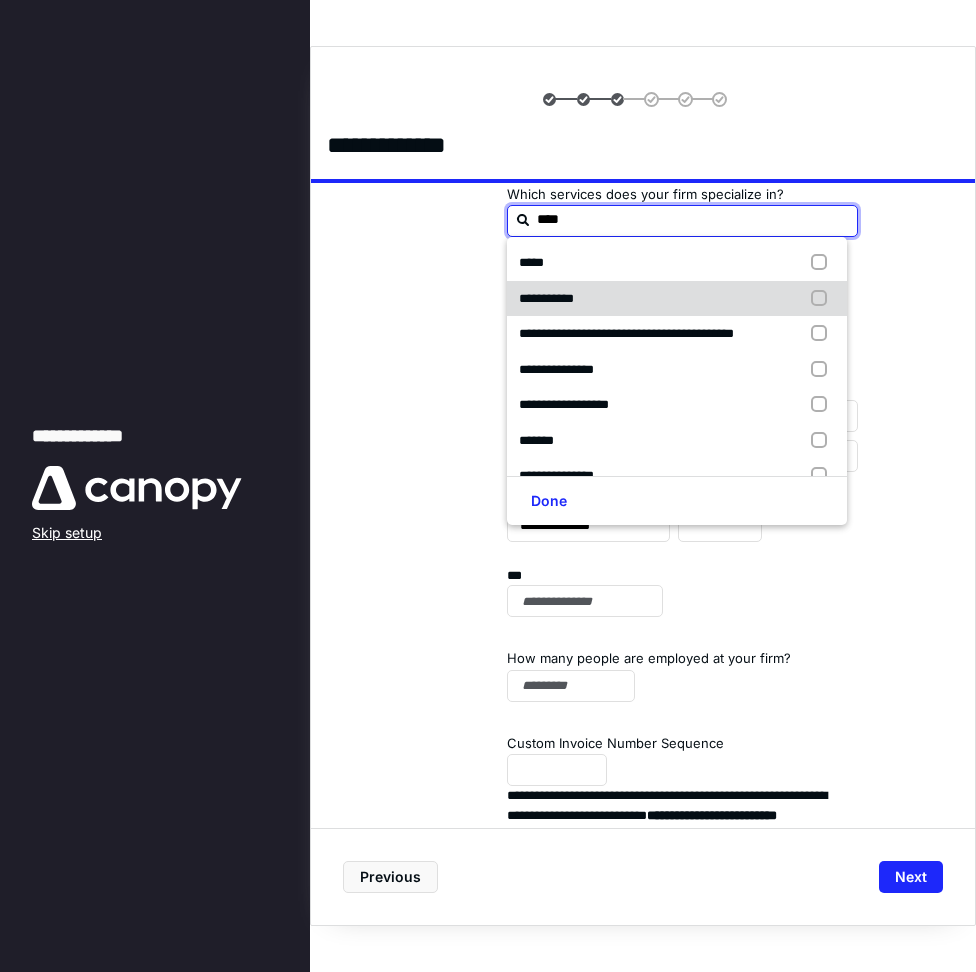 click on "**********" at bounding box center (546, 298) 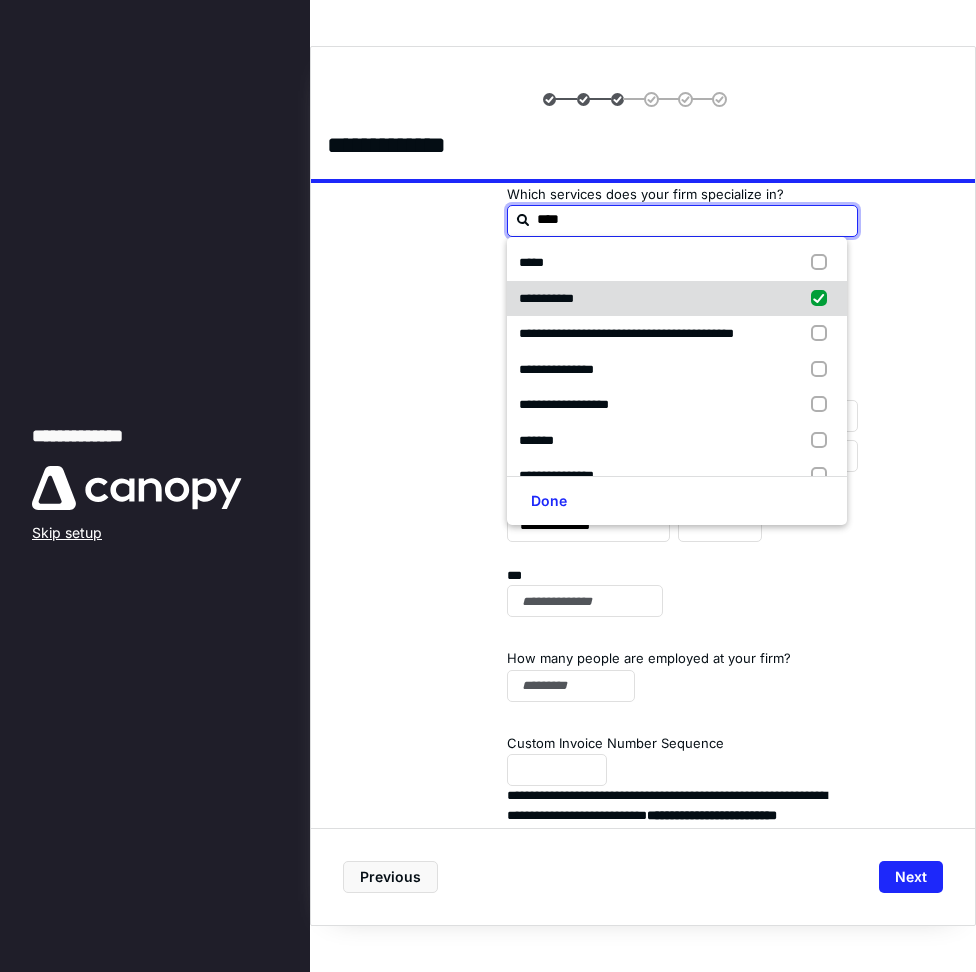 checkbox on "true" 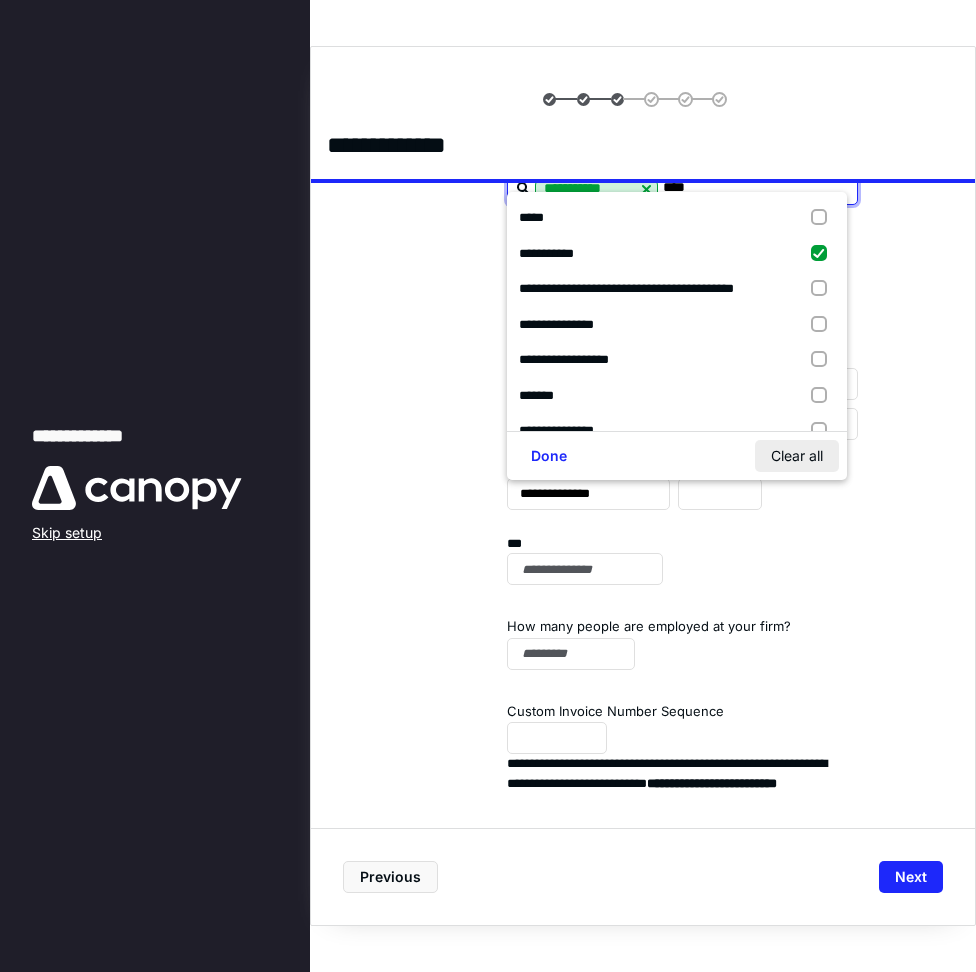 scroll, scrollTop: 247, scrollLeft: 0, axis: vertical 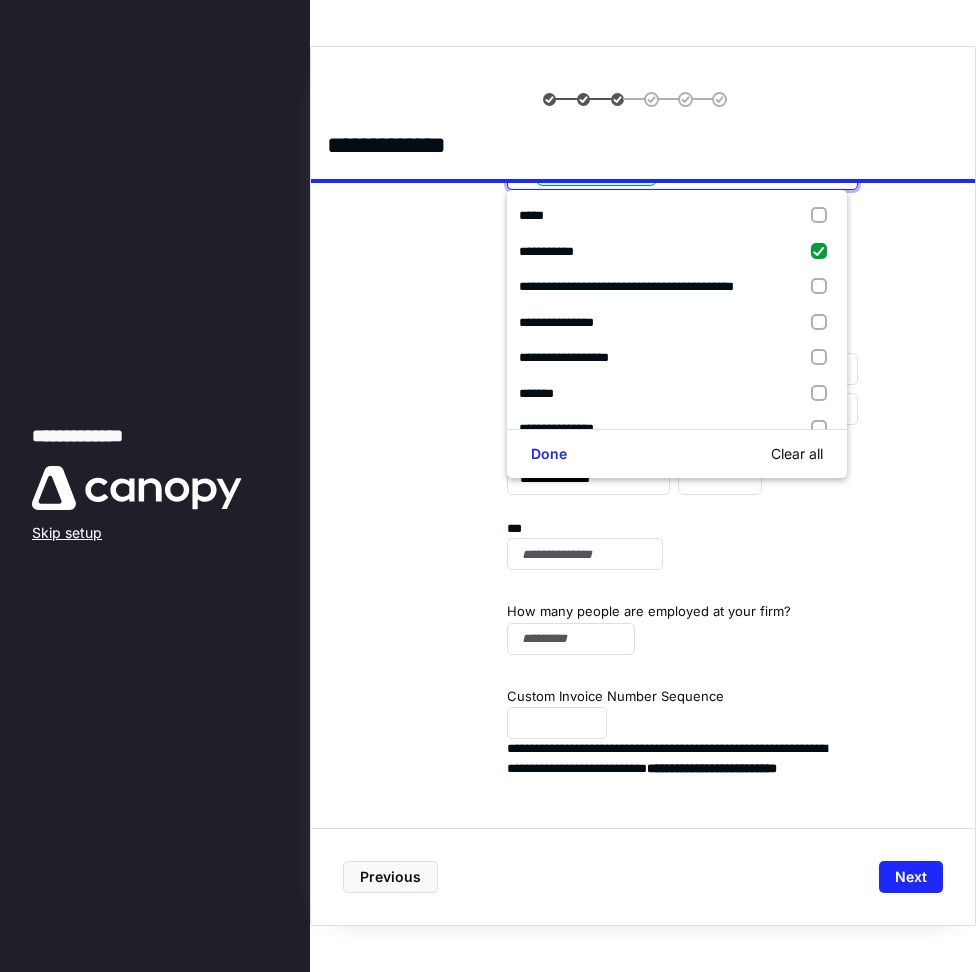type on "***" 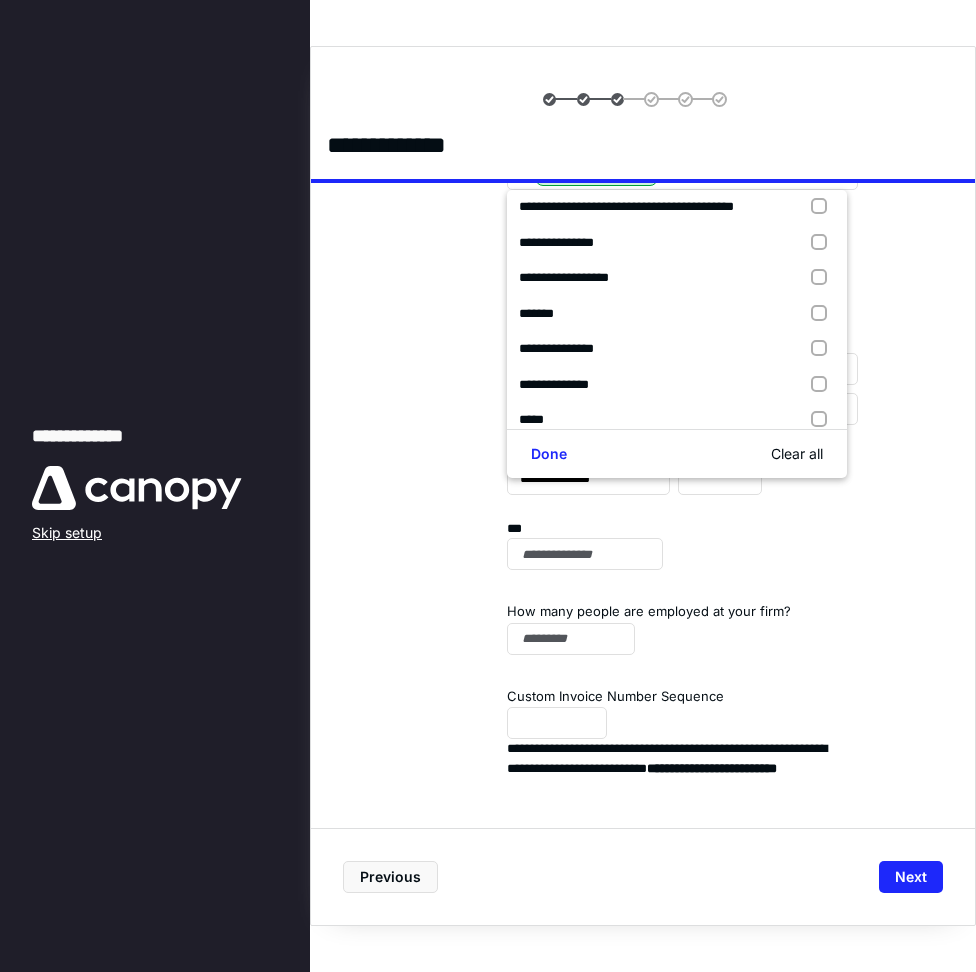 scroll, scrollTop: 97, scrollLeft: 0, axis: vertical 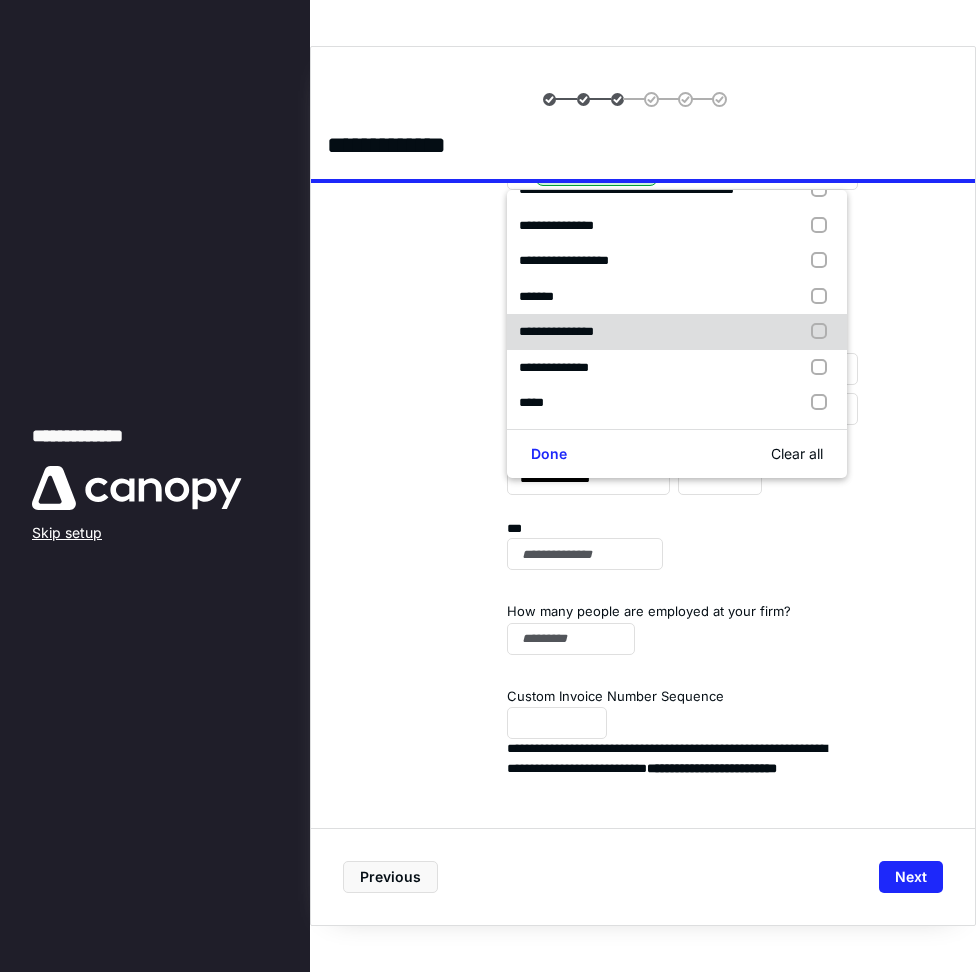 click at bounding box center (823, 332) 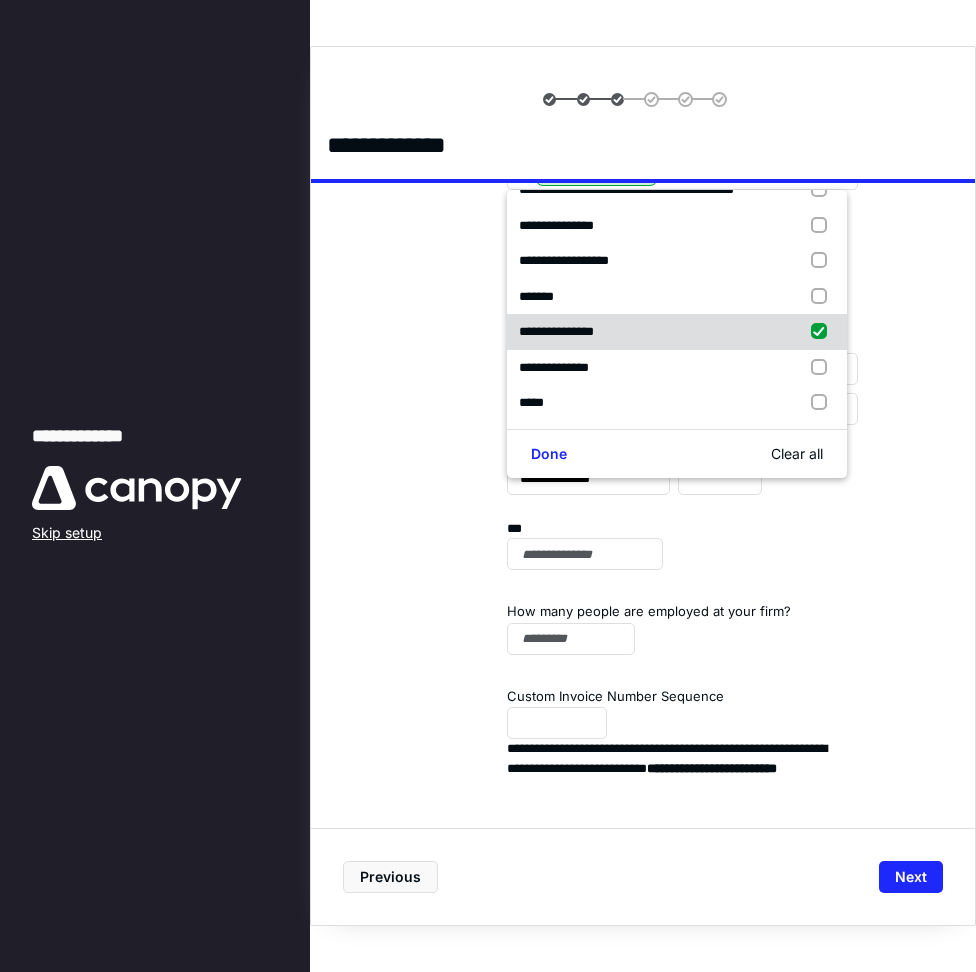 checkbox on "true" 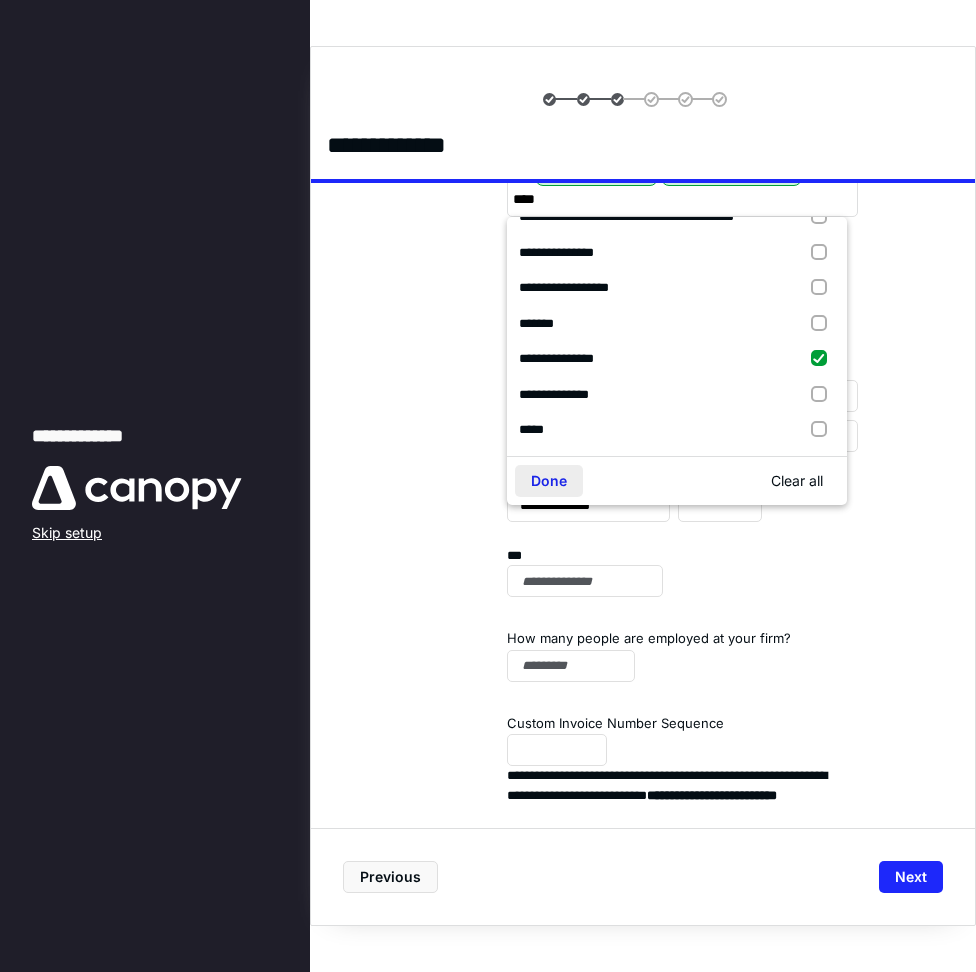 click on "Done" at bounding box center (549, 481) 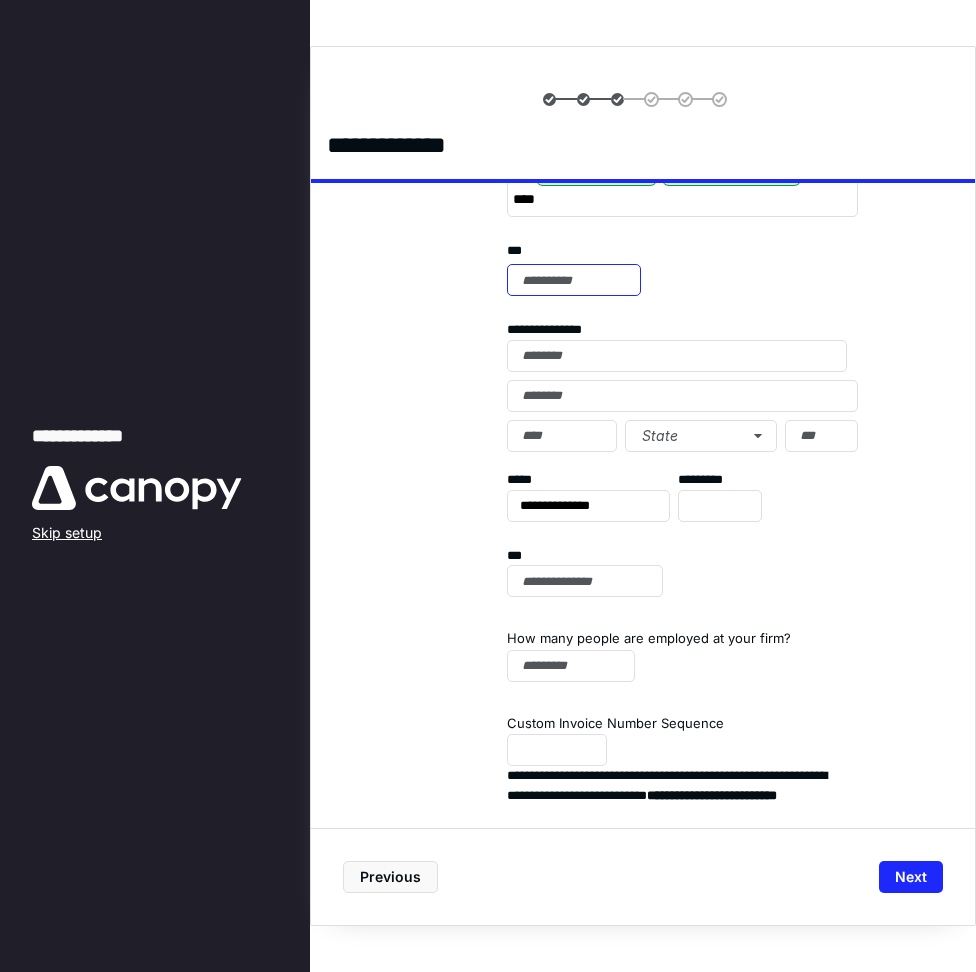 click at bounding box center (574, 280) 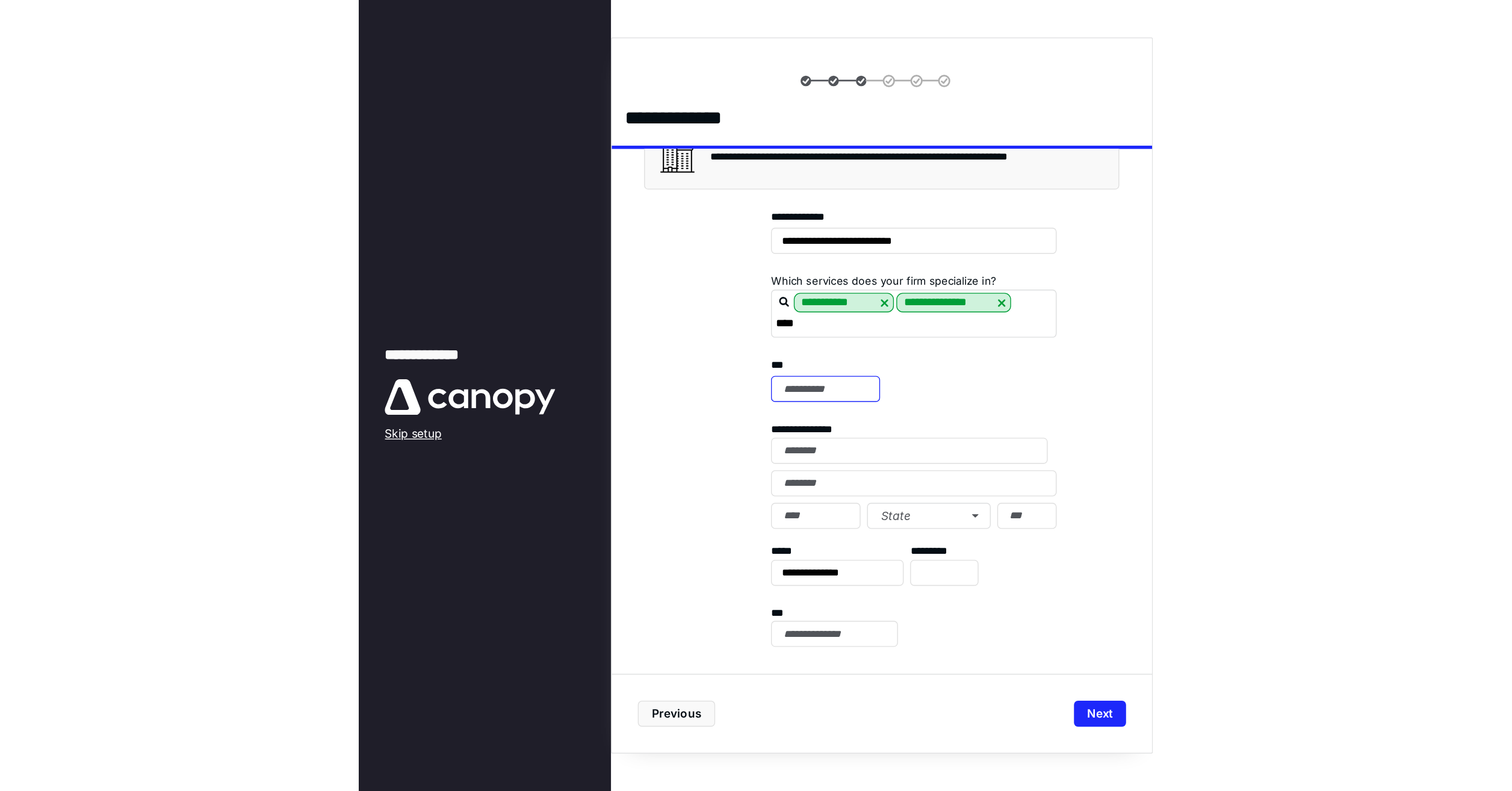 scroll, scrollTop: 28, scrollLeft: 0, axis: vertical 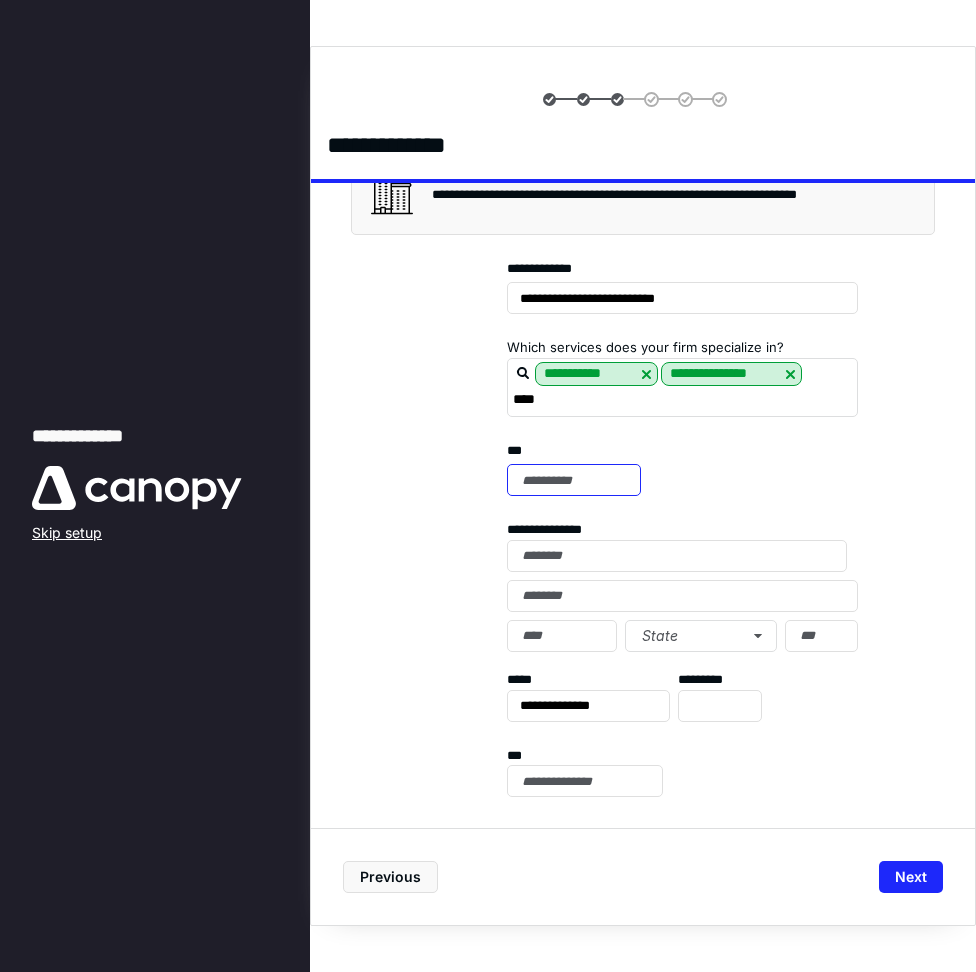 click at bounding box center [574, 480] 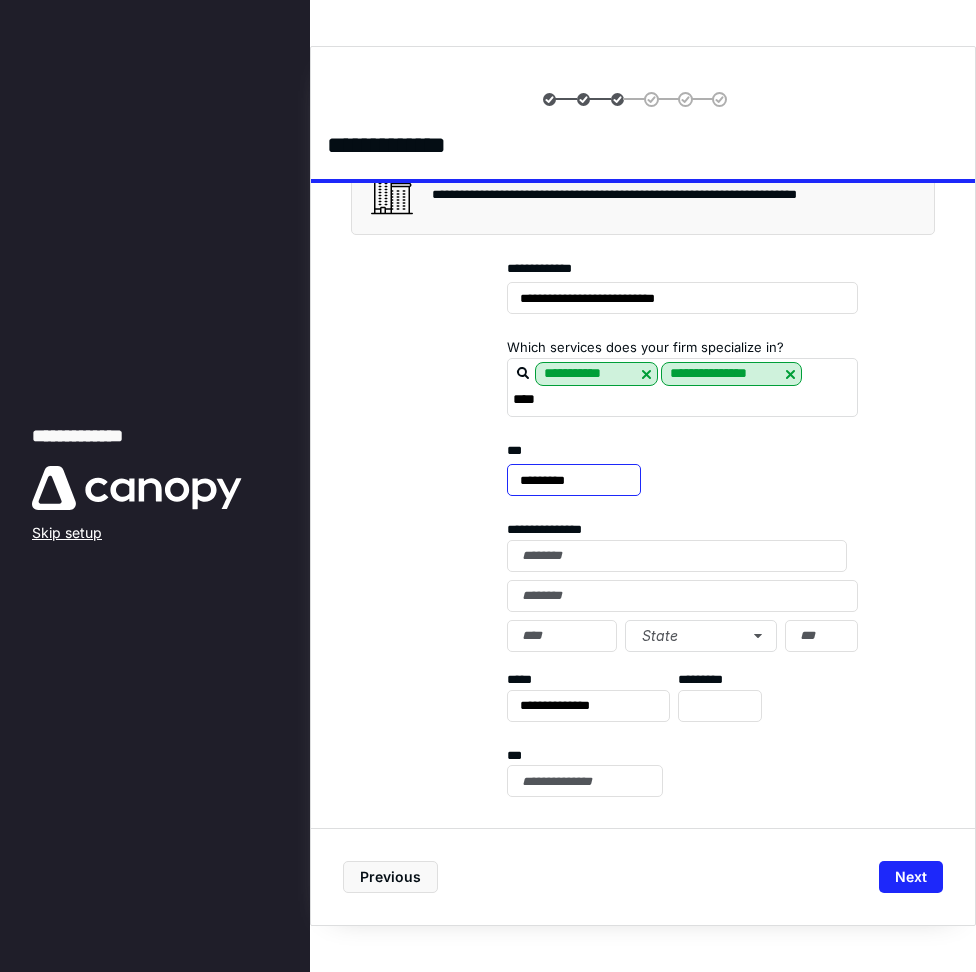 type on "*********" 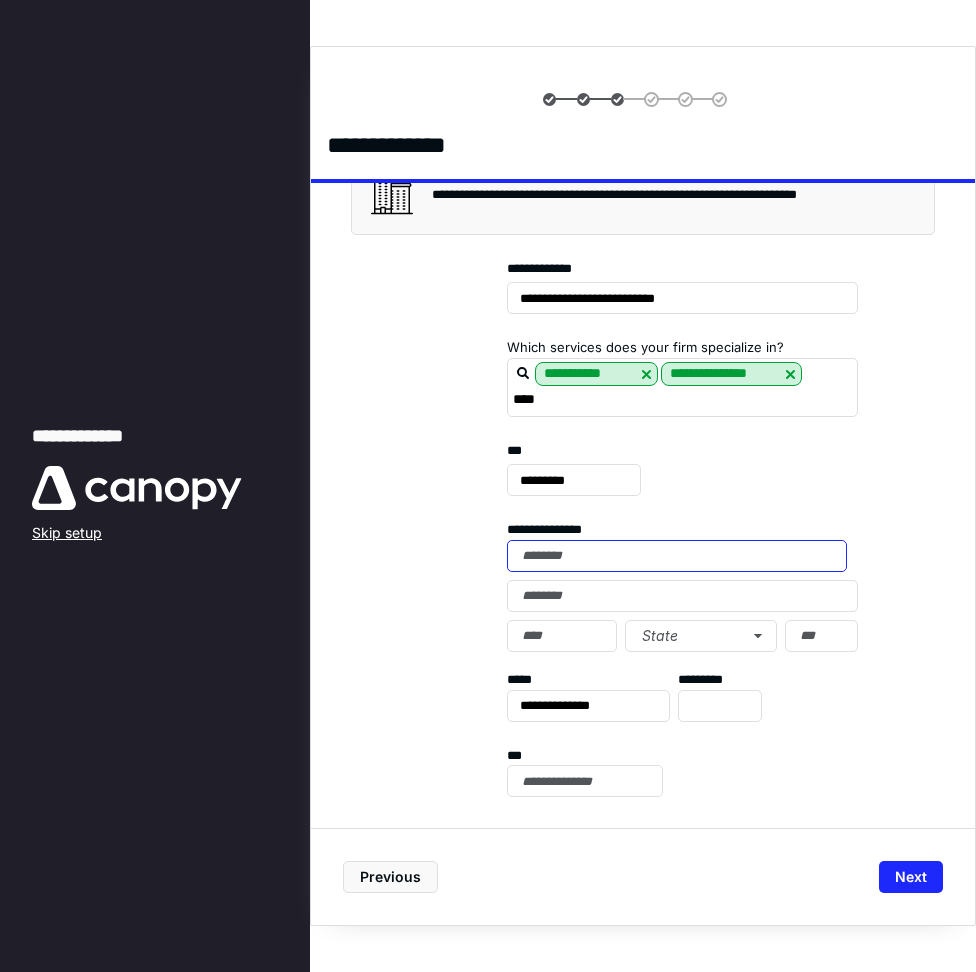 click at bounding box center [677, 556] 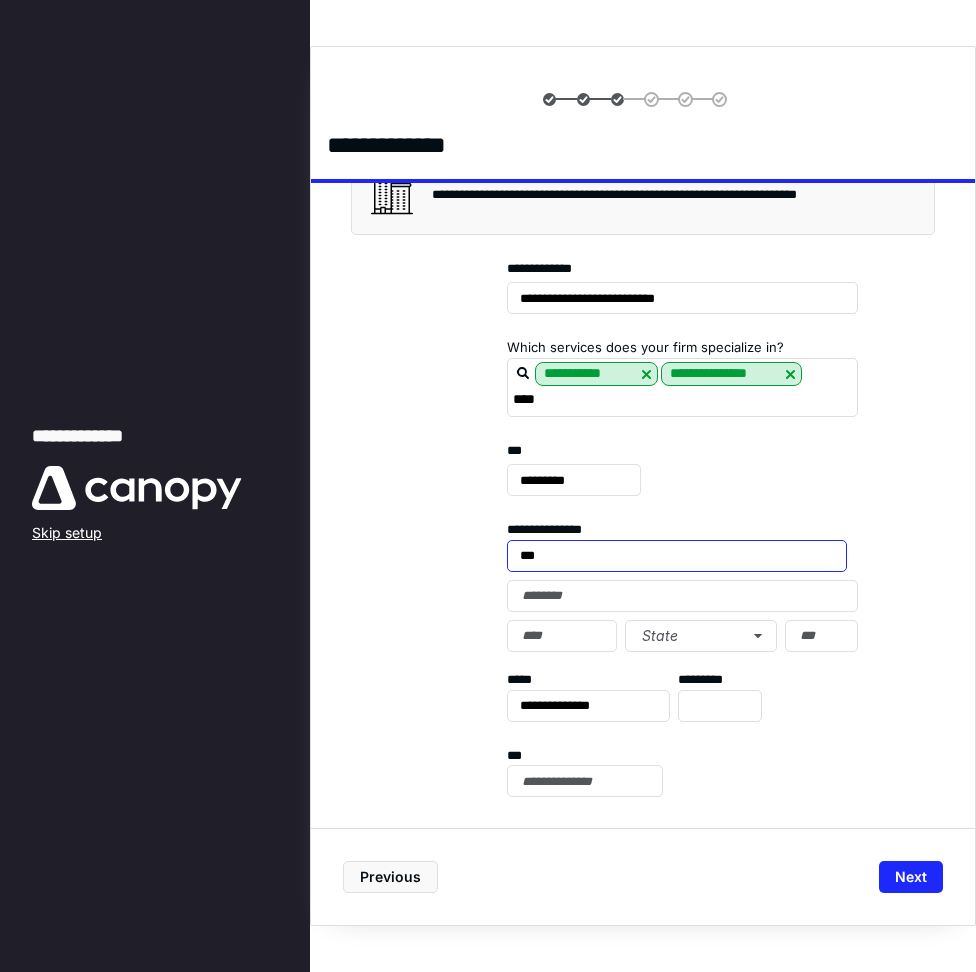 type on "**********" 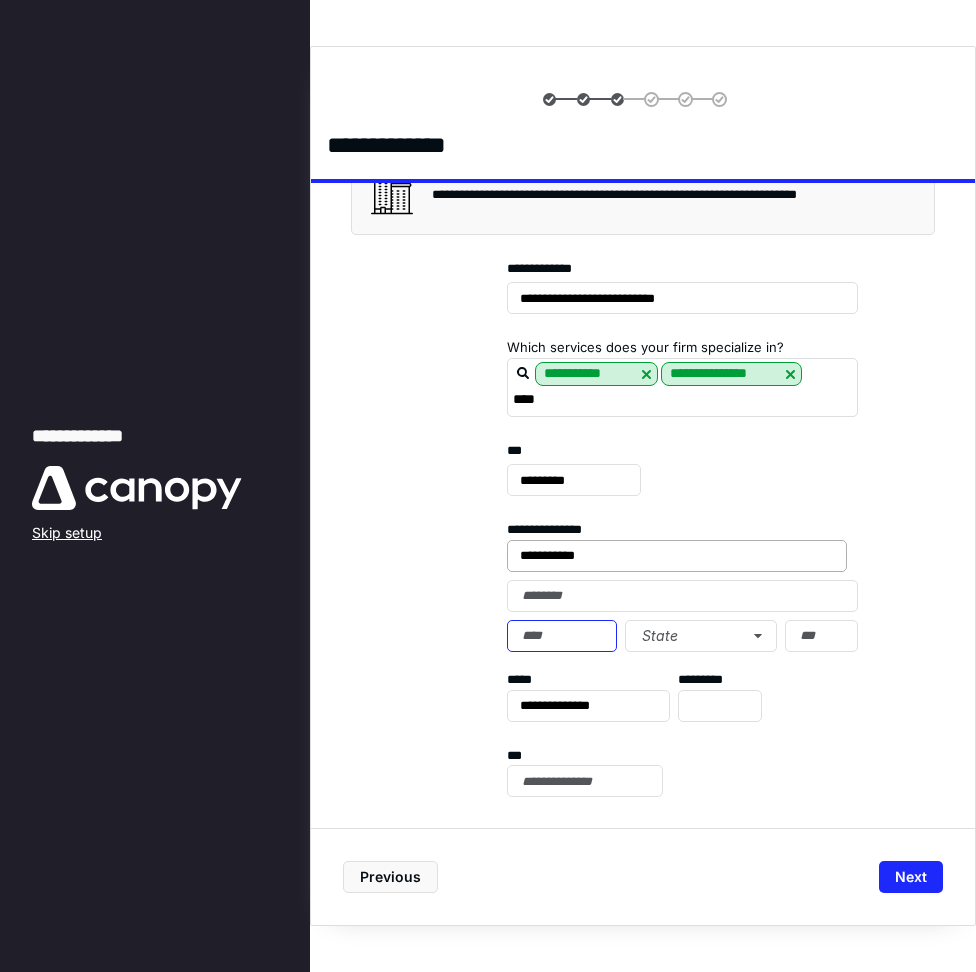 type on "**********" 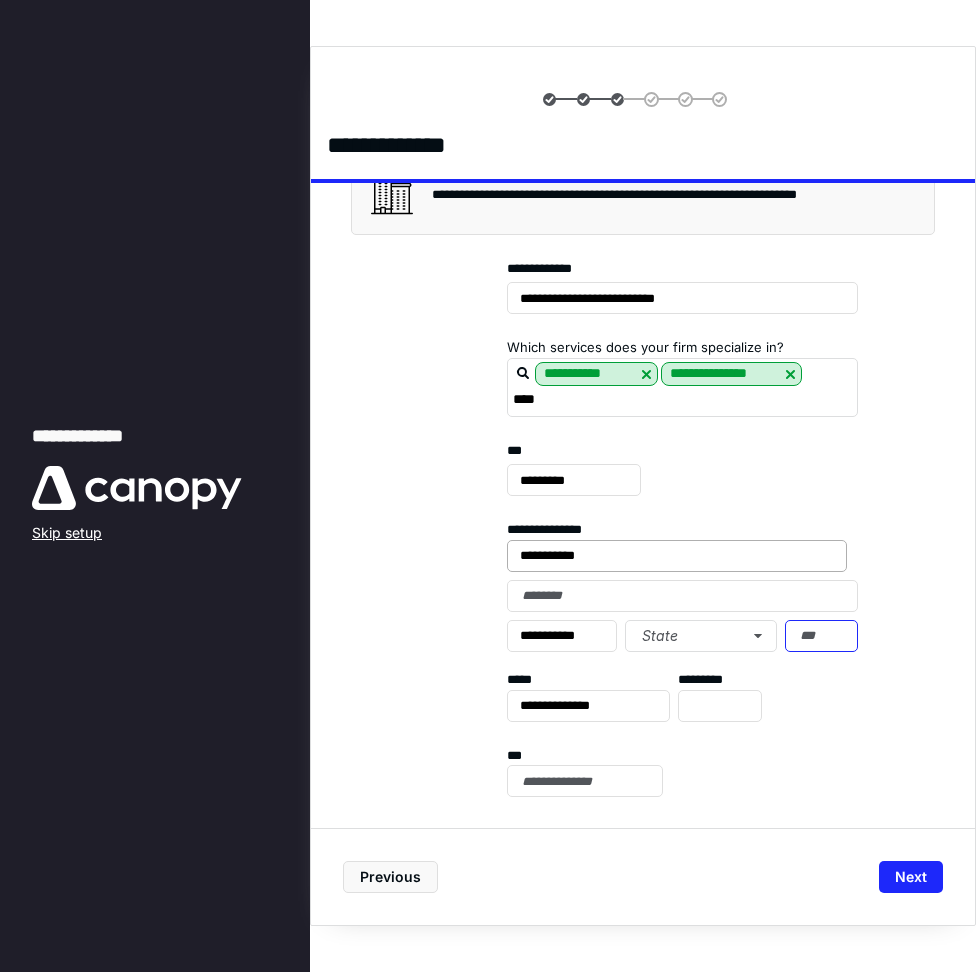 type on "*****" 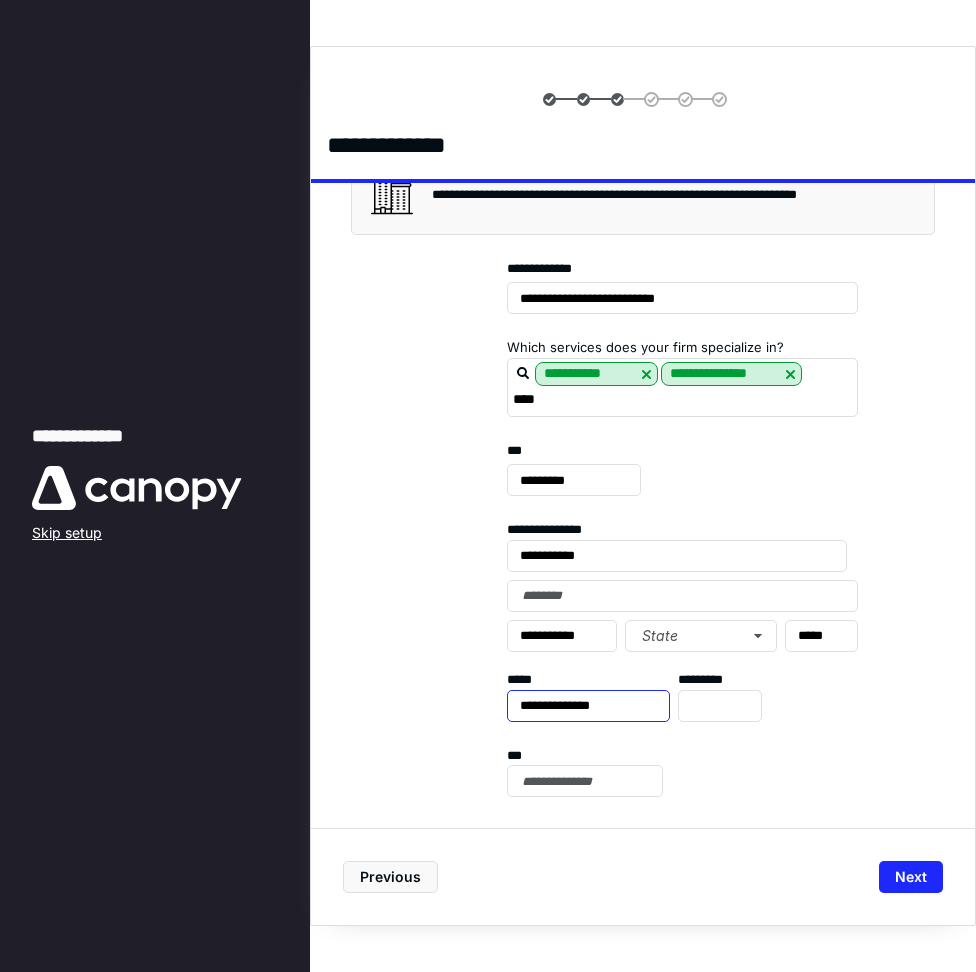 drag, startPoint x: 645, startPoint y: 713, endPoint x: 451, endPoint y: 707, distance: 194.09276 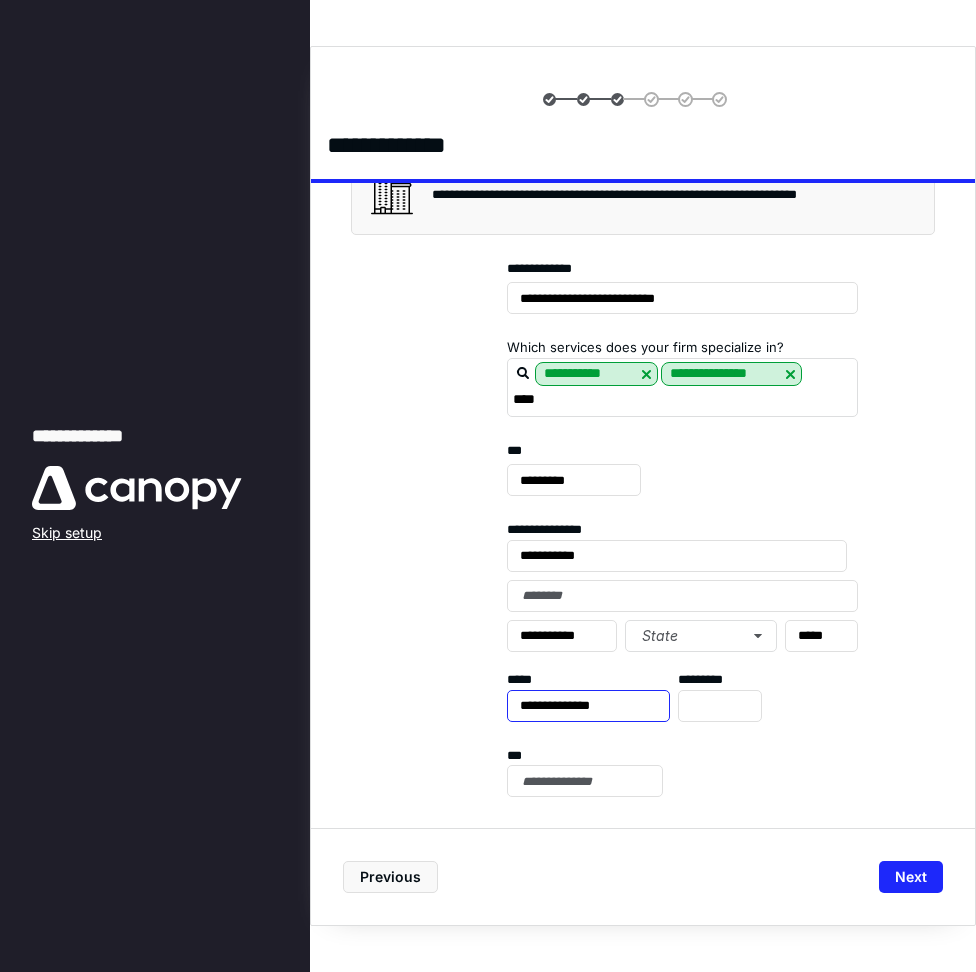 type on "**********" 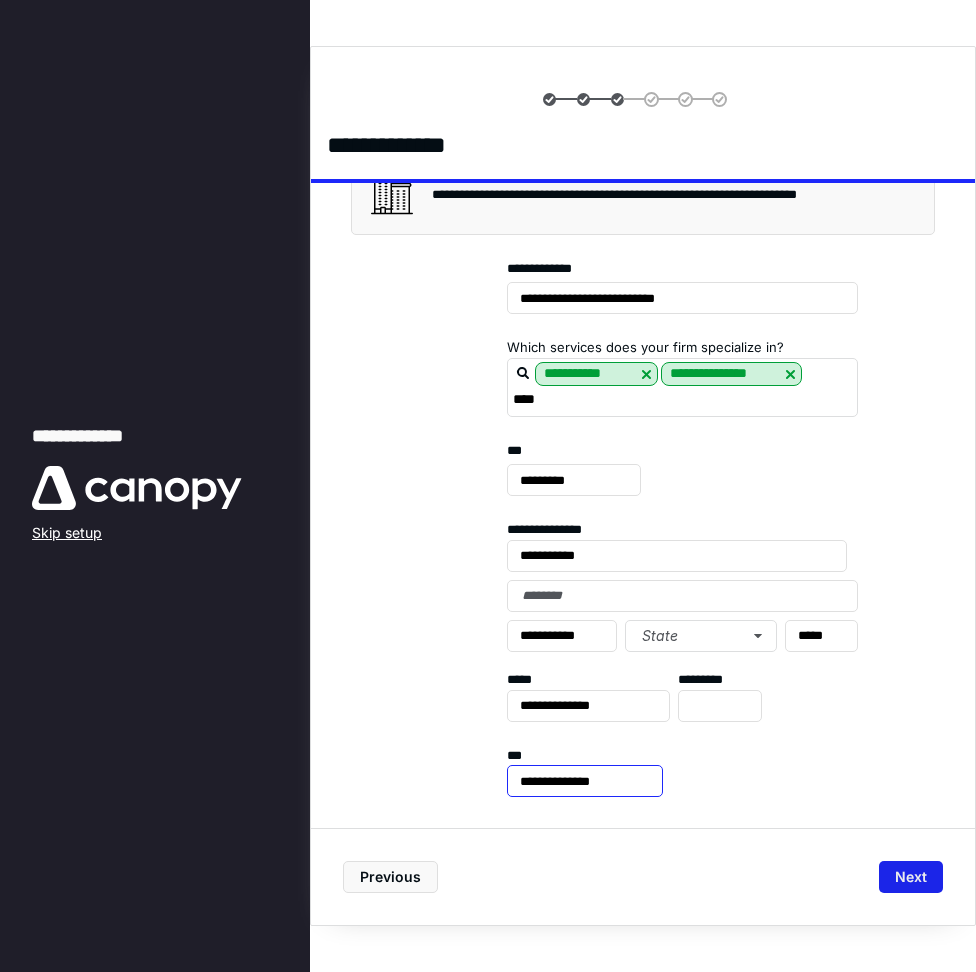 type on "**********" 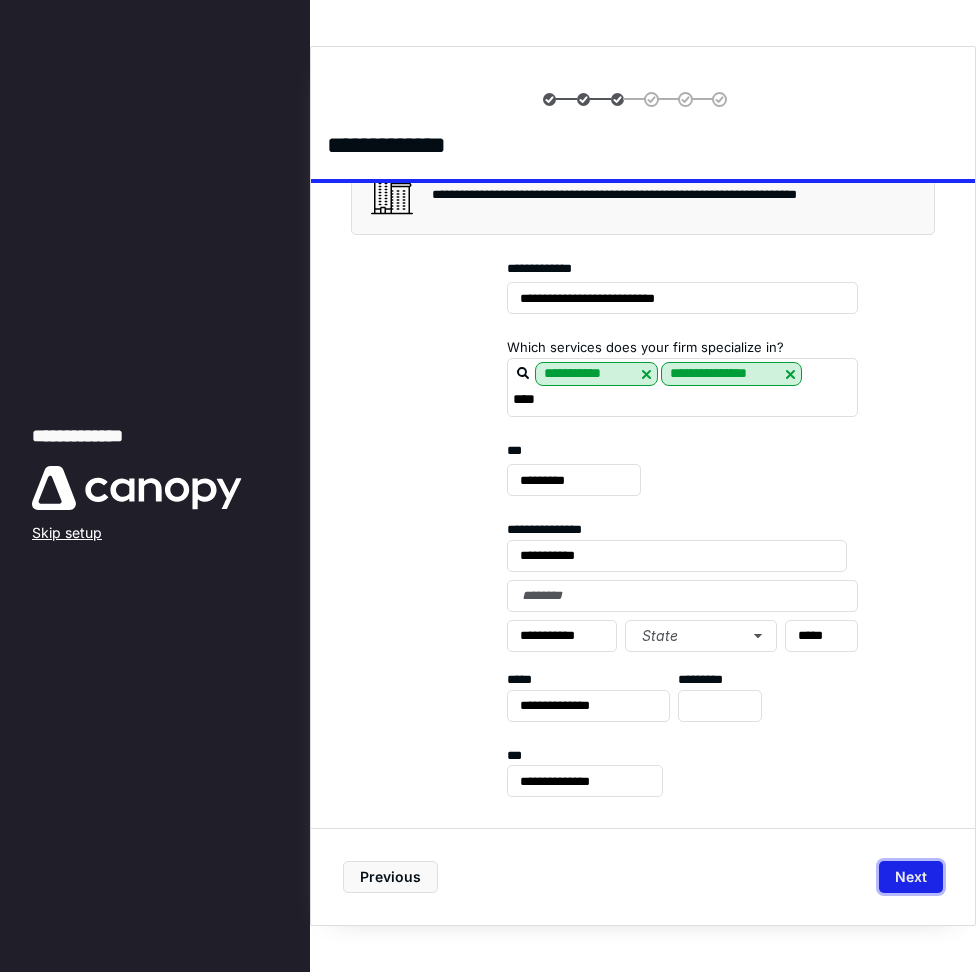 click on "Next" at bounding box center (911, 877) 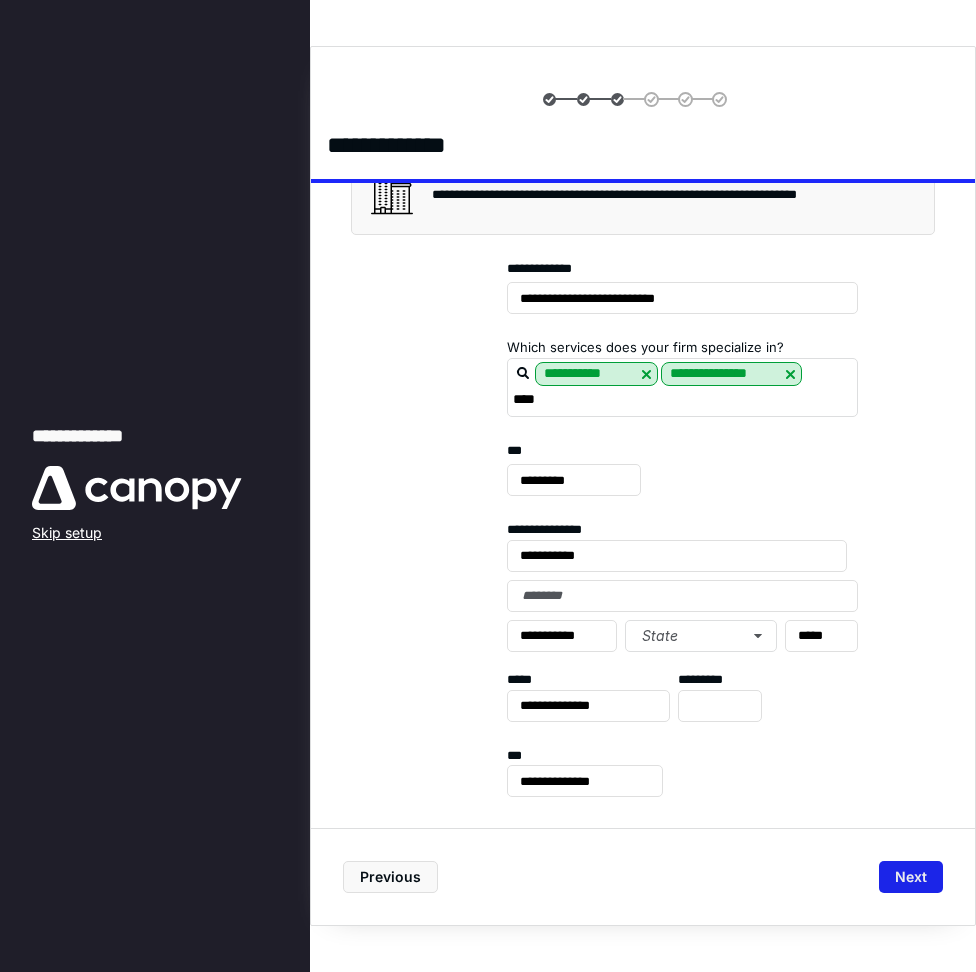 click on "Next" at bounding box center [911, 877] 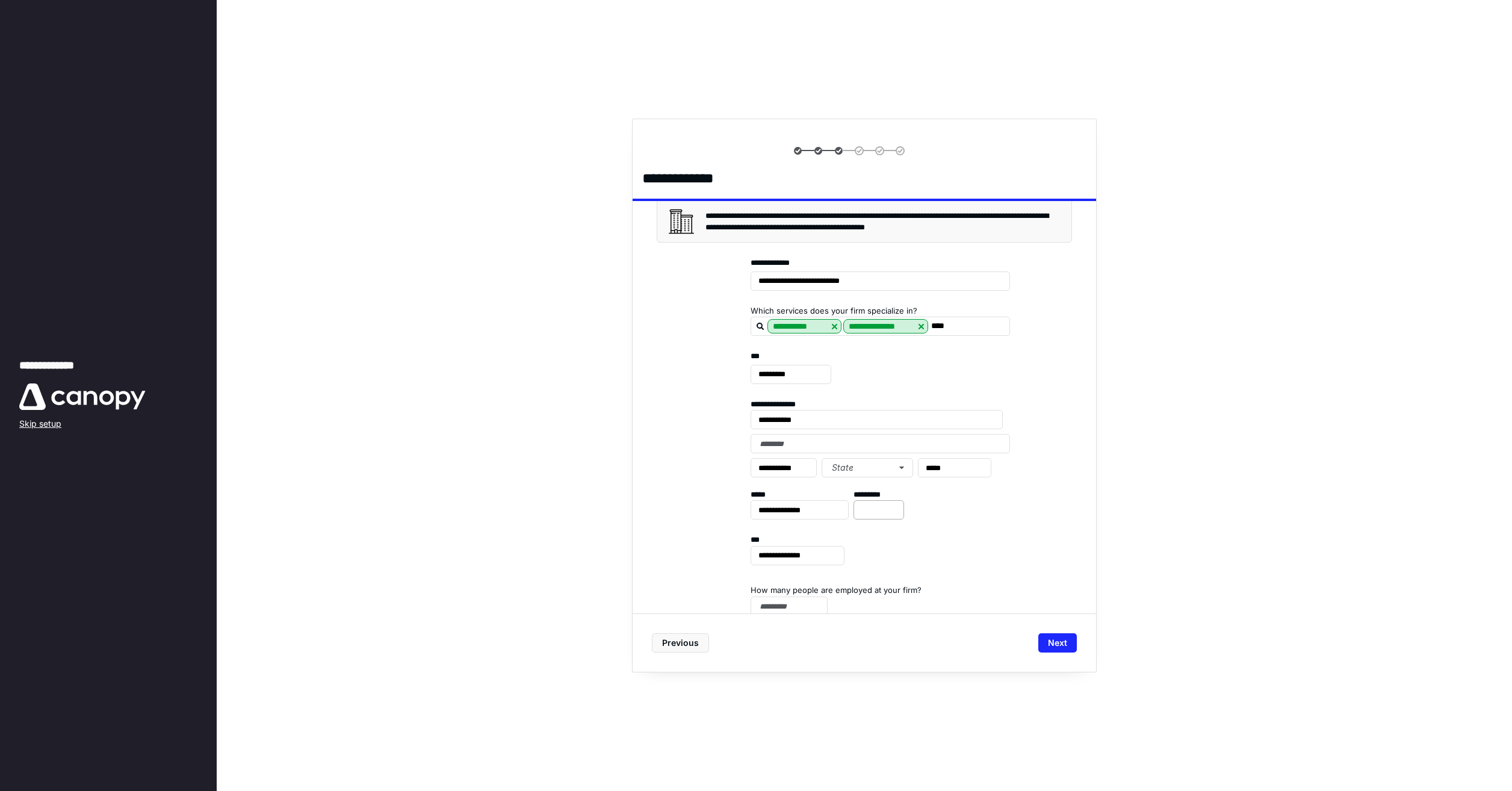 scroll, scrollTop: 0, scrollLeft: 0, axis: both 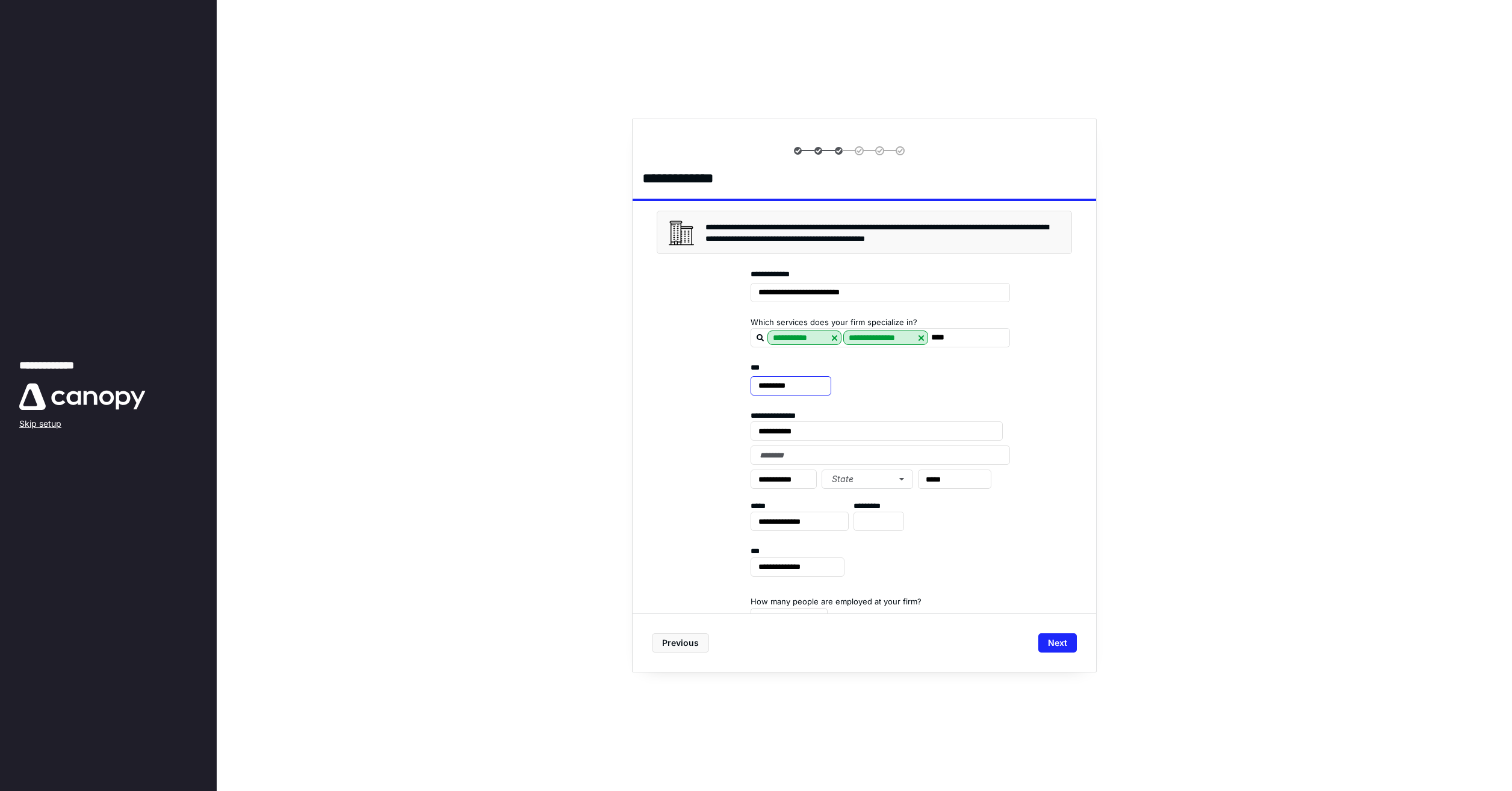 click on "*********" at bounding box center [791, 386] 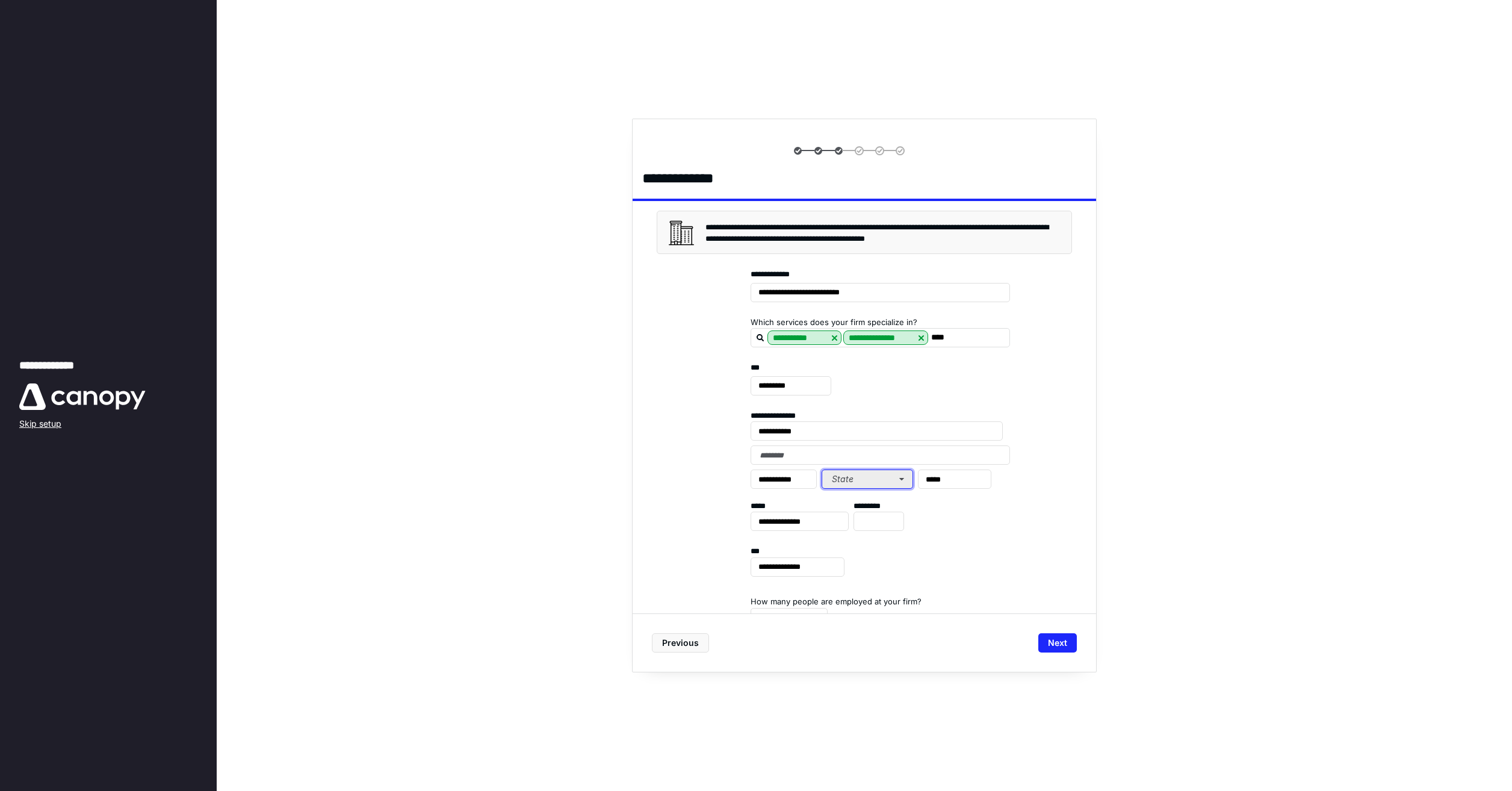 click on "State" at bounding box center (867, 479) 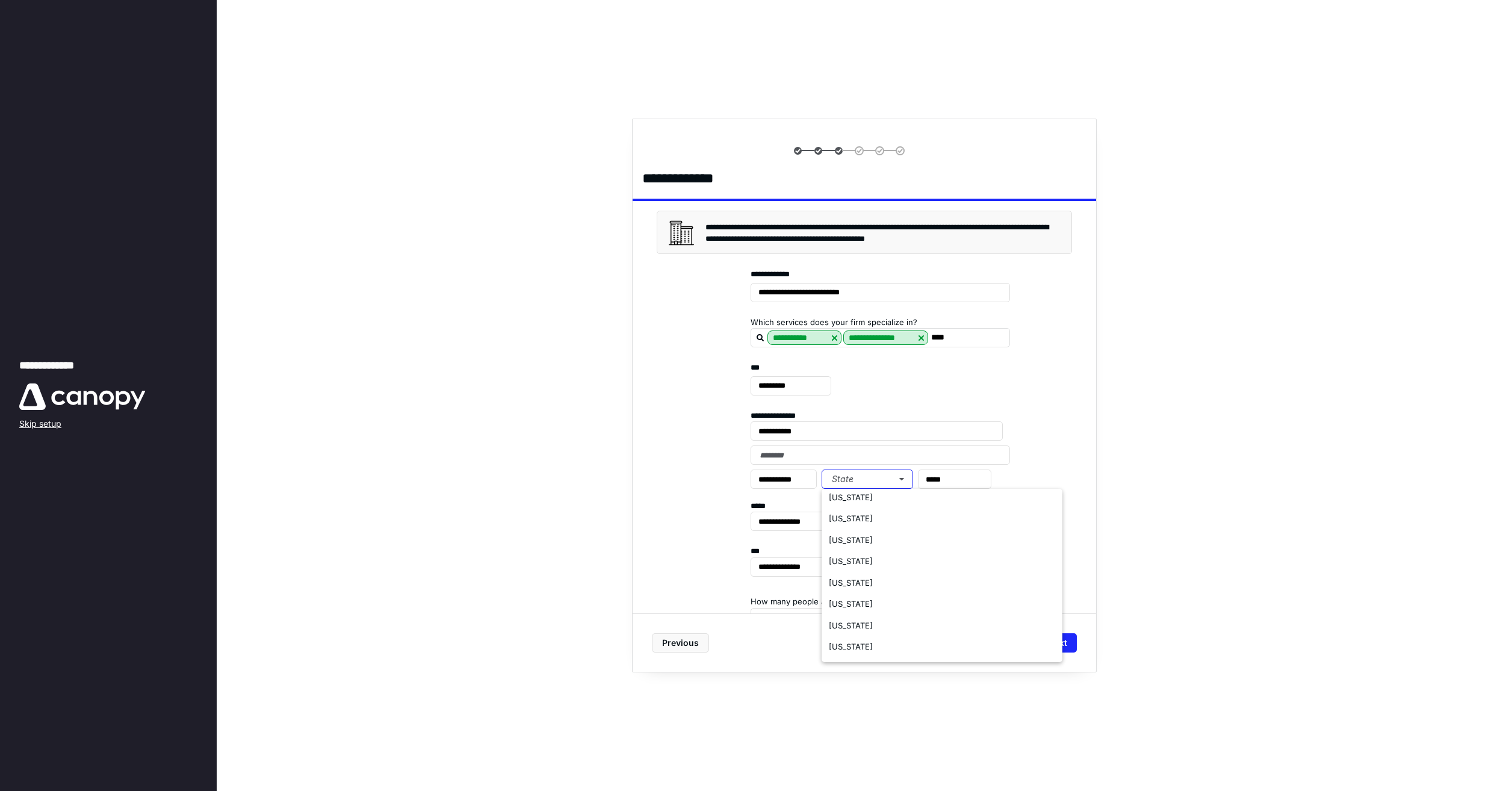 scroll, scrollTop: 301, scrollLeft: 0, axis: vertical 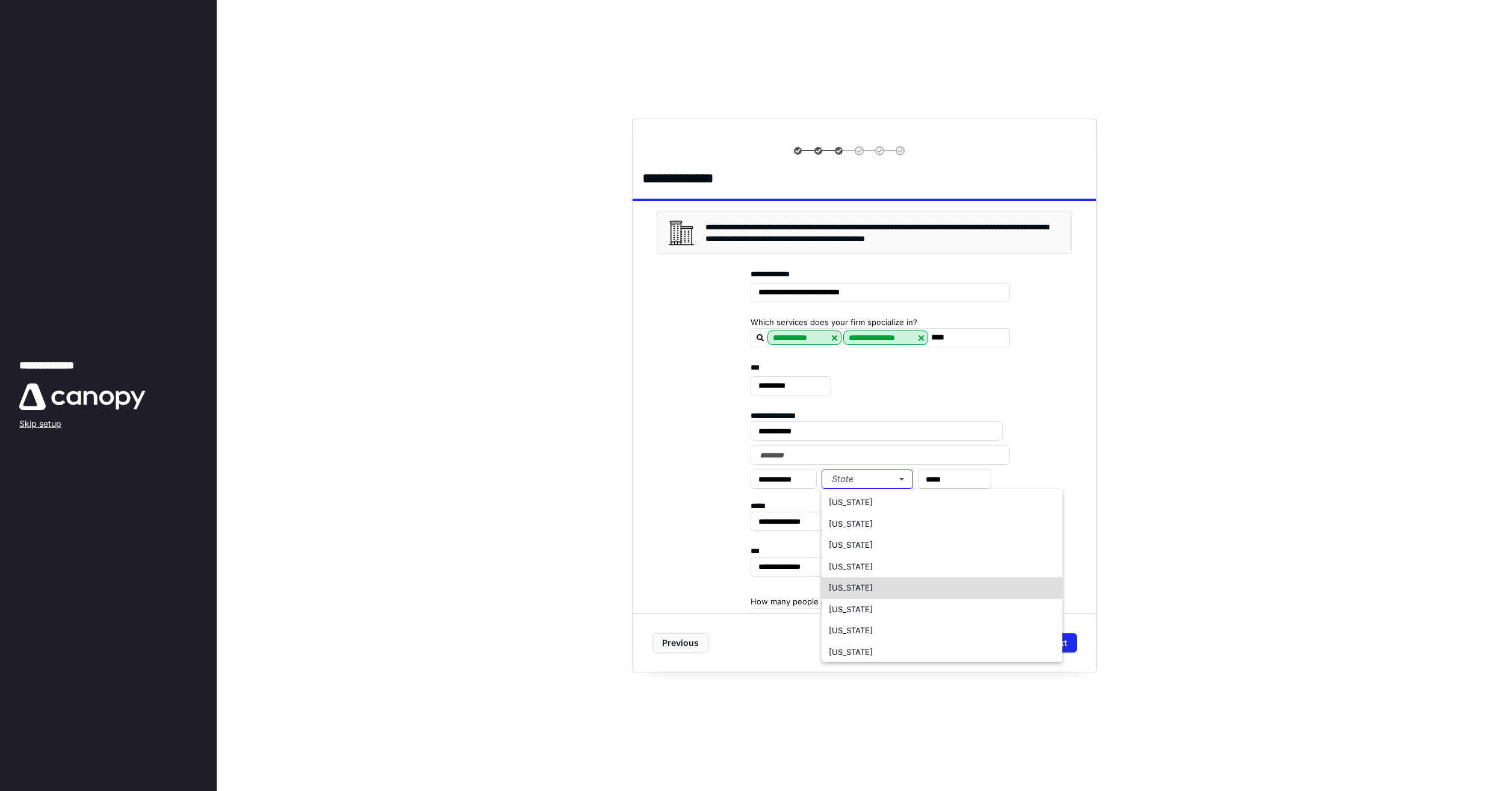 click on "Louisiana" at bounding box center [850, 588] 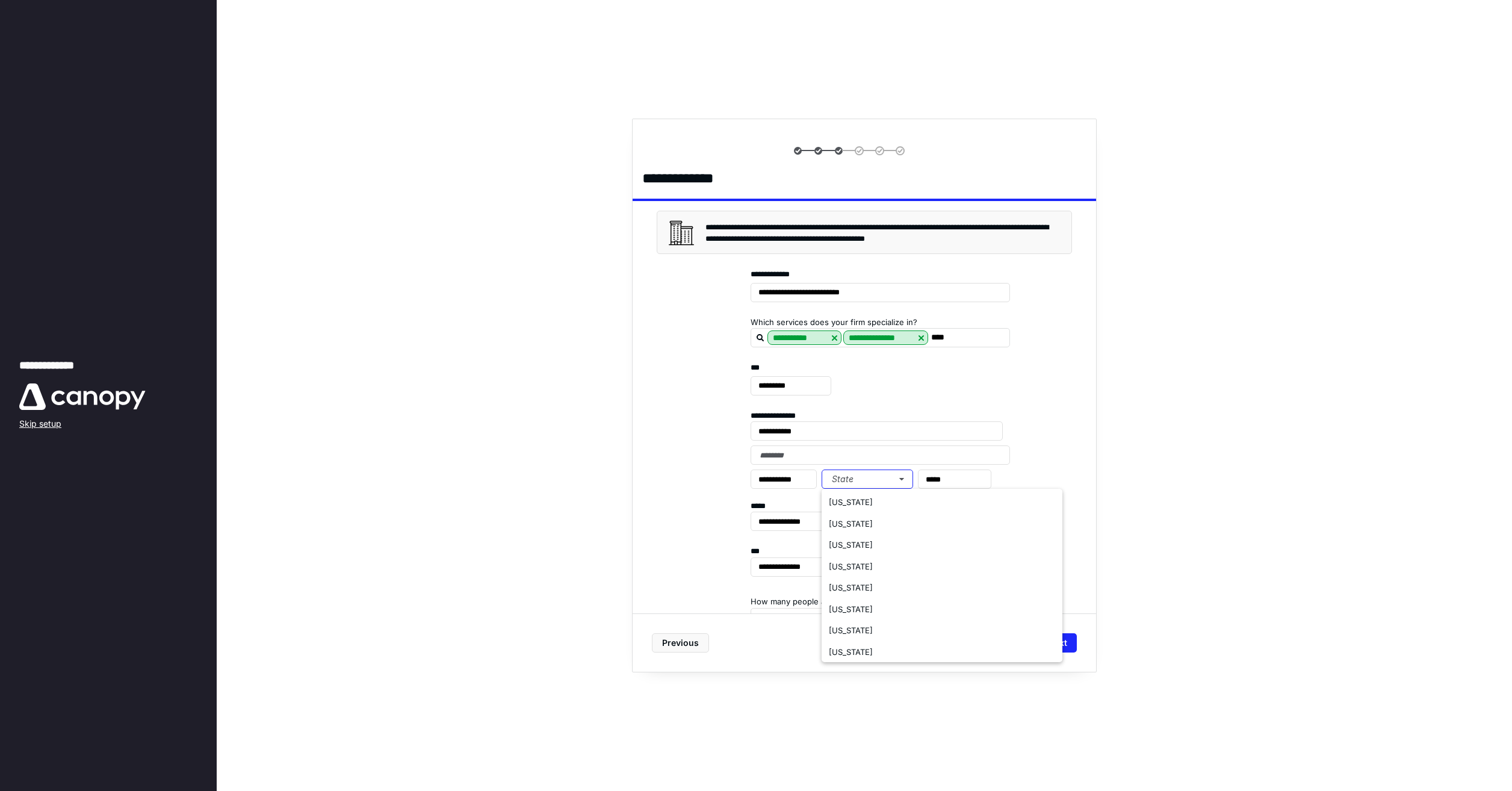 scroll, scrollTop: 0, scrollLeft: 0, axis: both 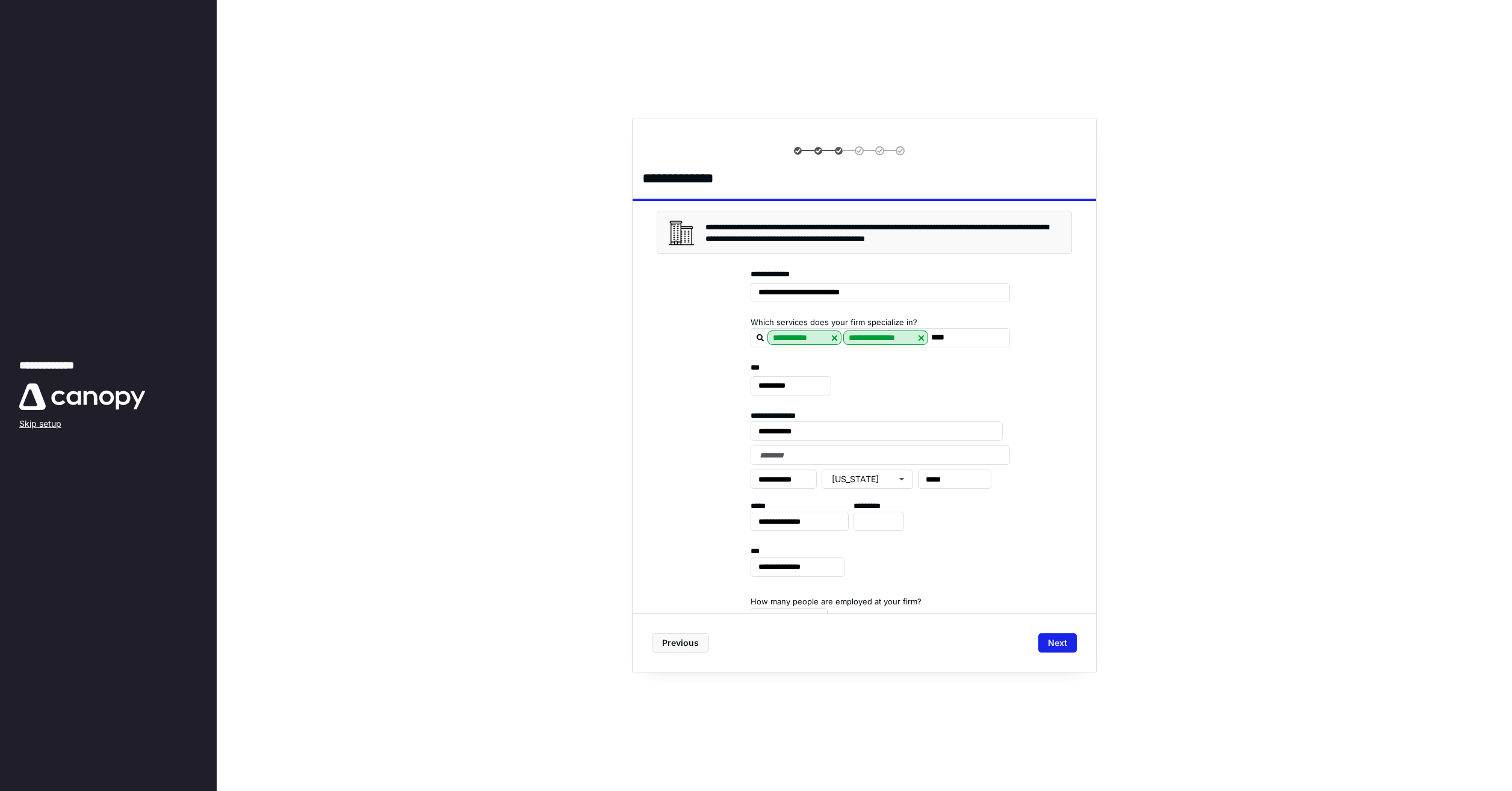 click on "Next" at bounding box center (1058, 643) 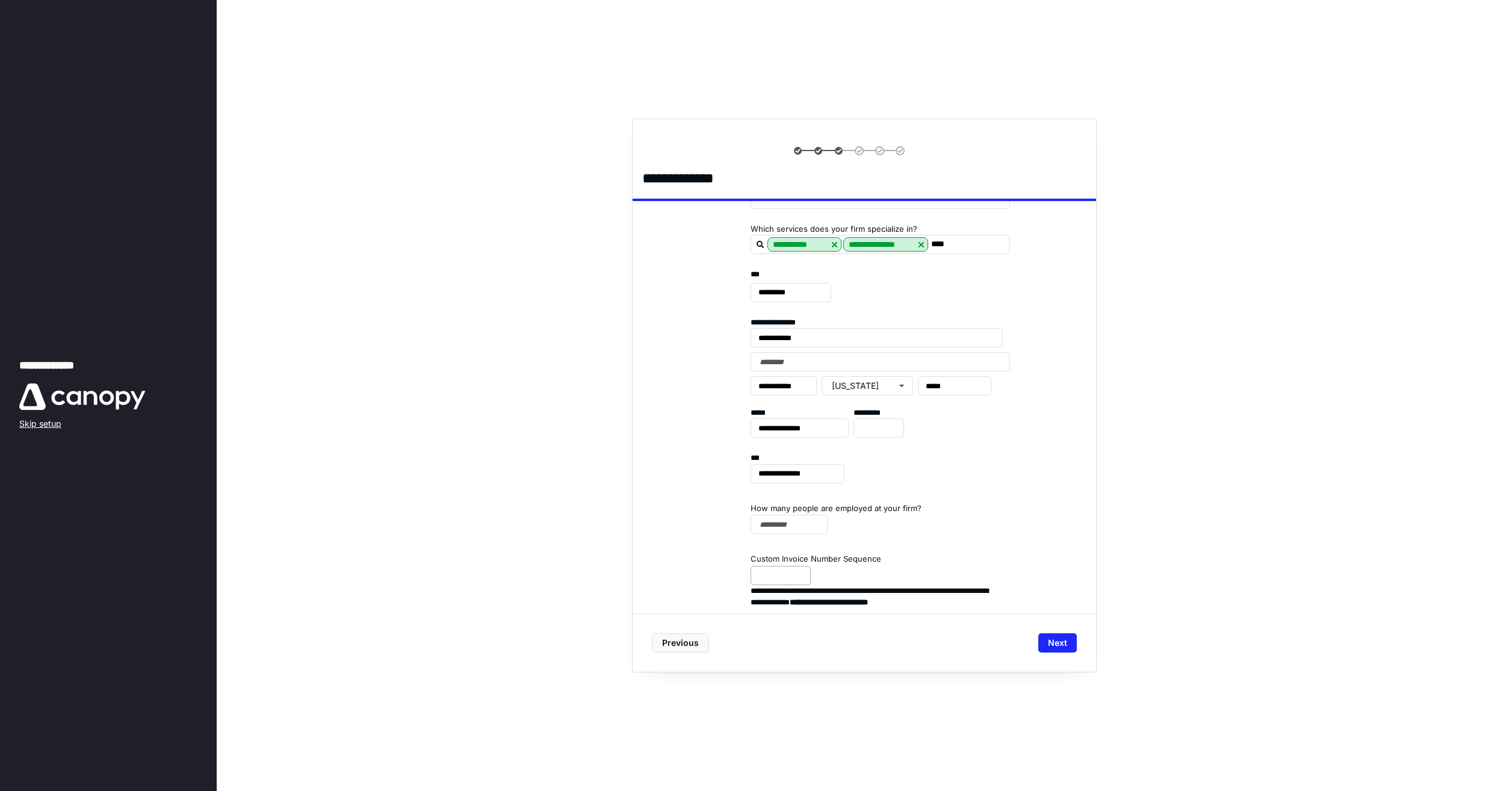 scroll, scrollTop: 107, scrollLeft: 0, axis: vertical 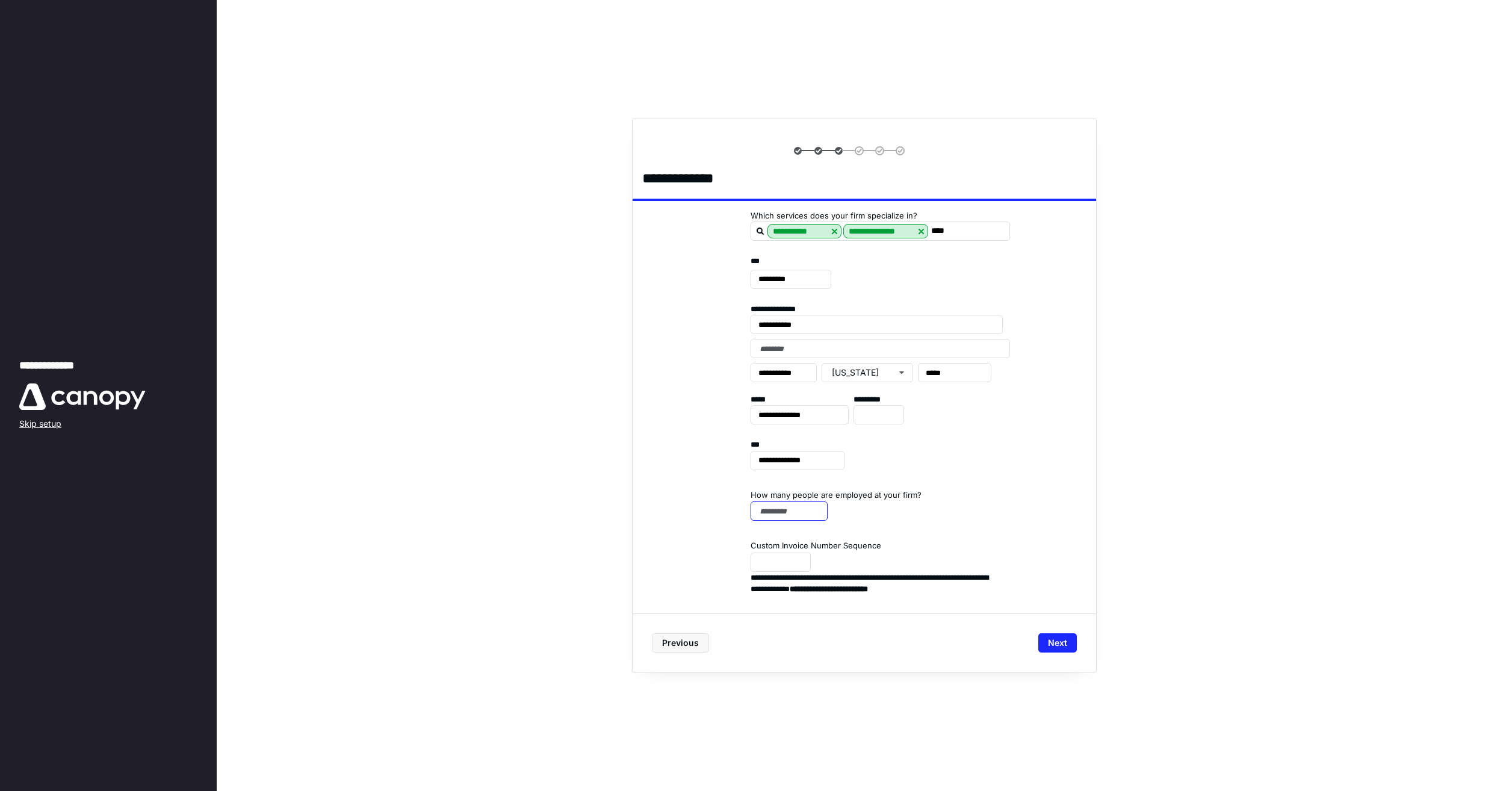 click at bounding box center [789, 511] 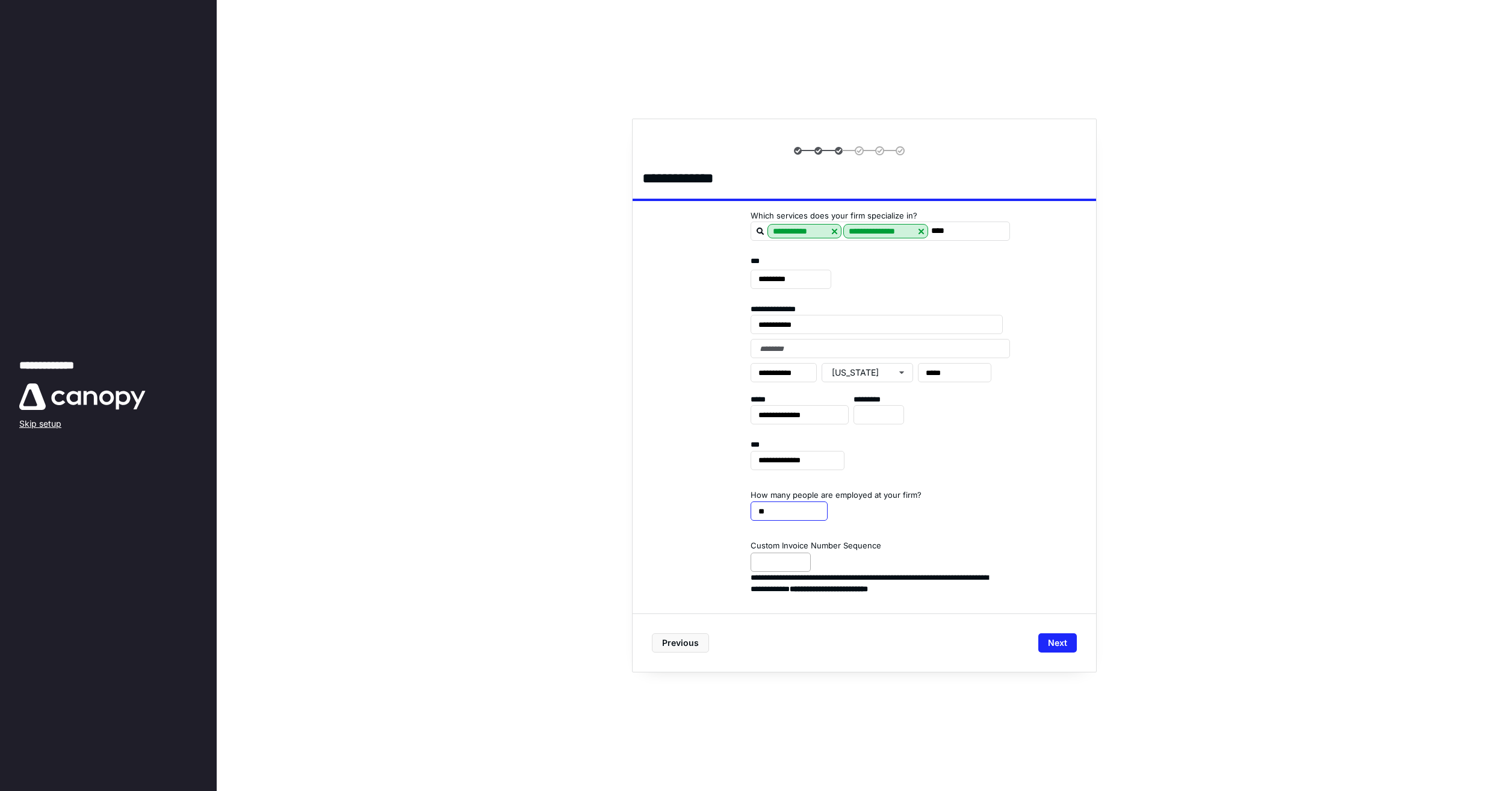 type on "*" 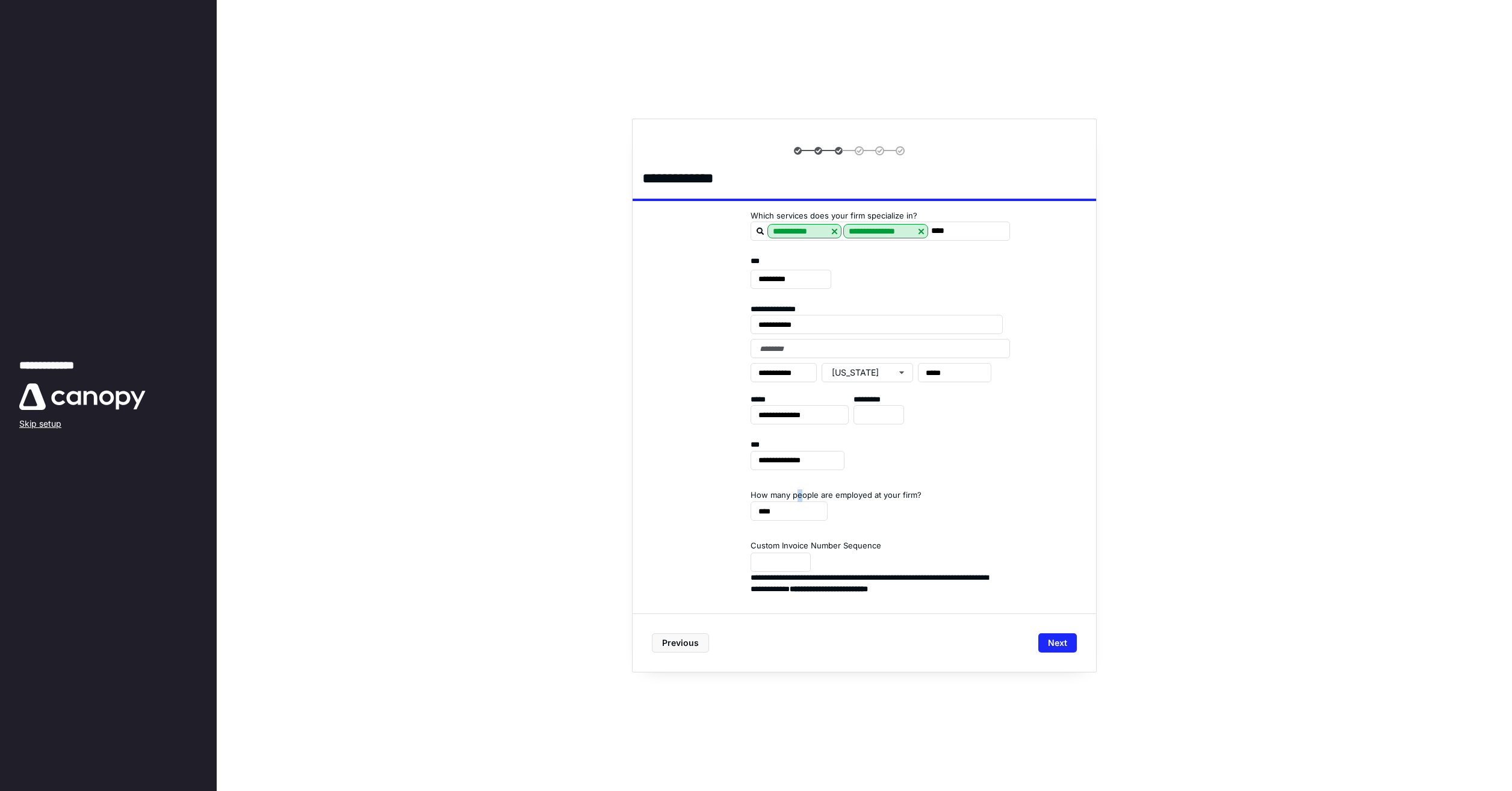 click on "**********" at bounding box center [864, 379] 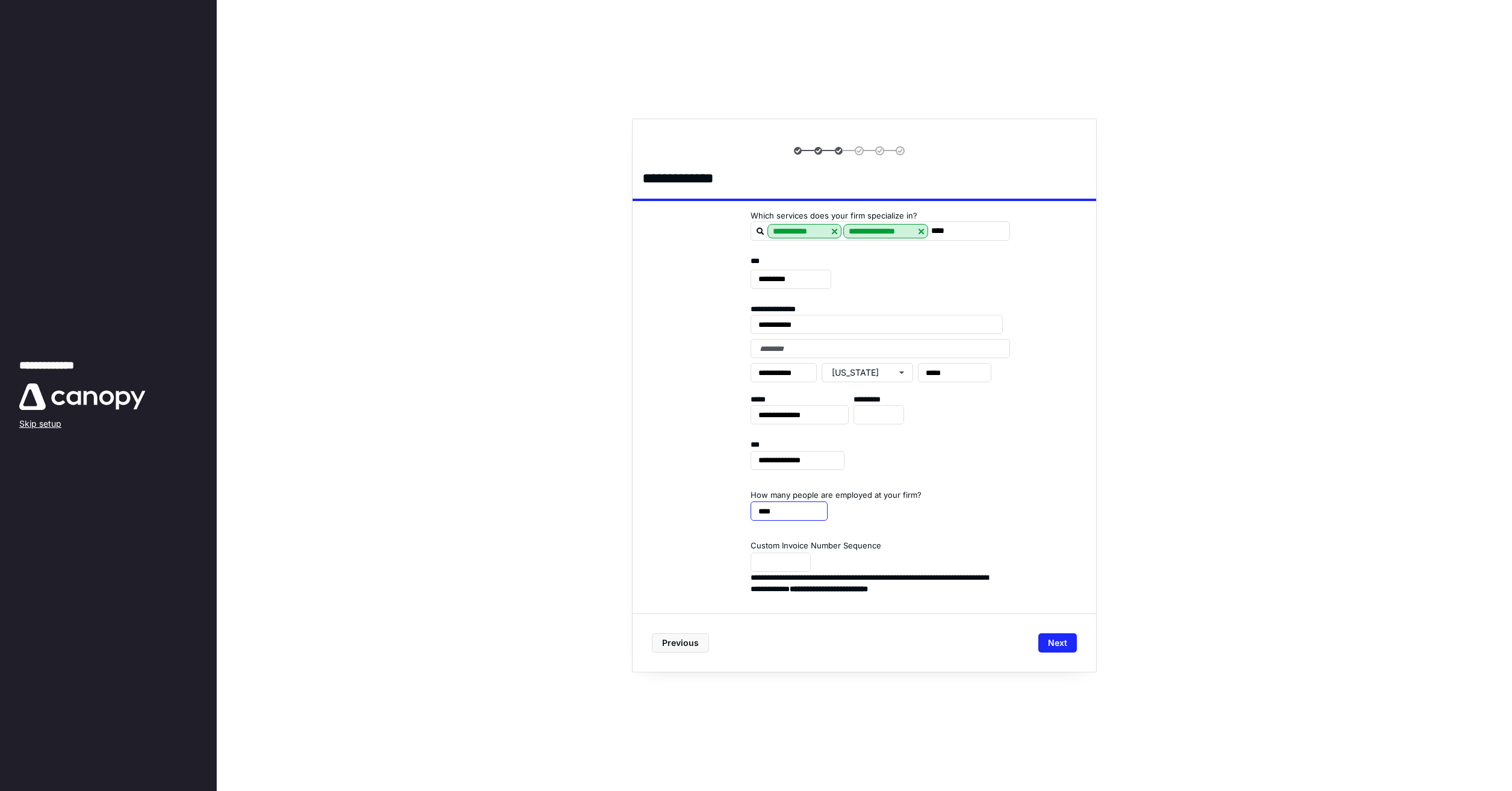 drag, startPoint x: 797, startPoint y: 483, endPoint x: 733, endPoint y: 510, distance: 69.46222 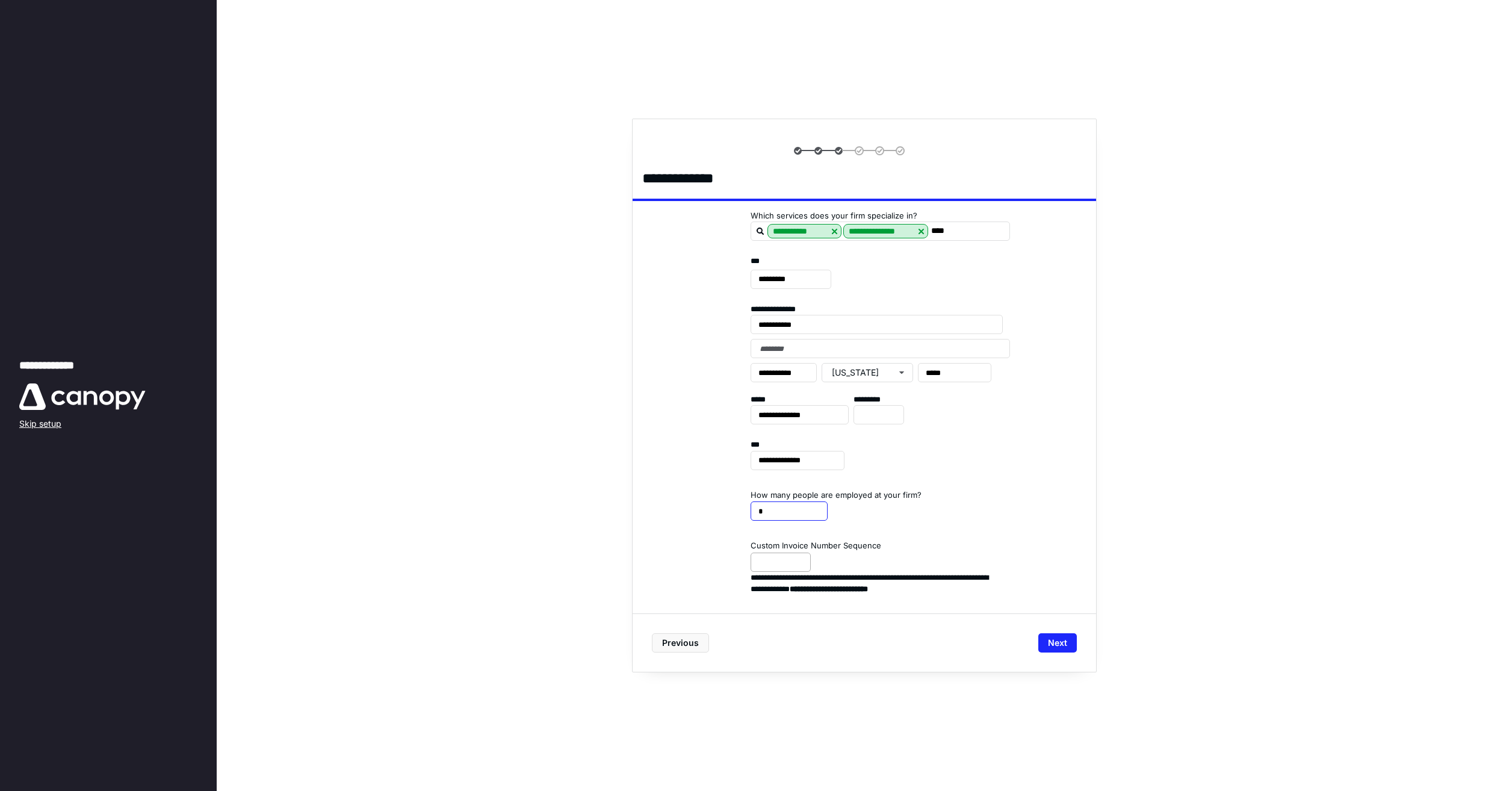 type on "*" 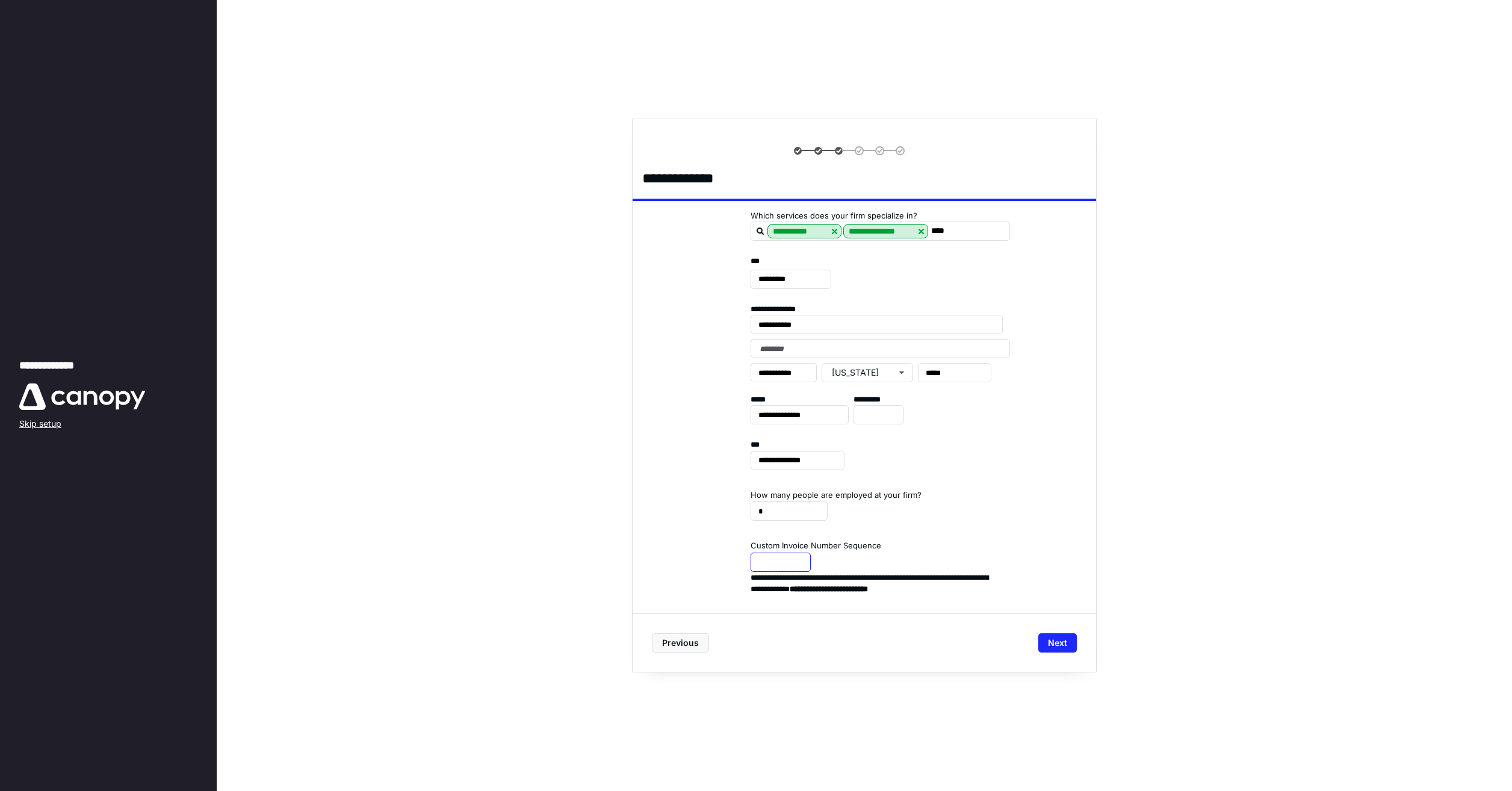 drag, startPoint x: 764, startPoint y: 562, endPoint x: 755, endPoint y: 566, distance: 9.848858 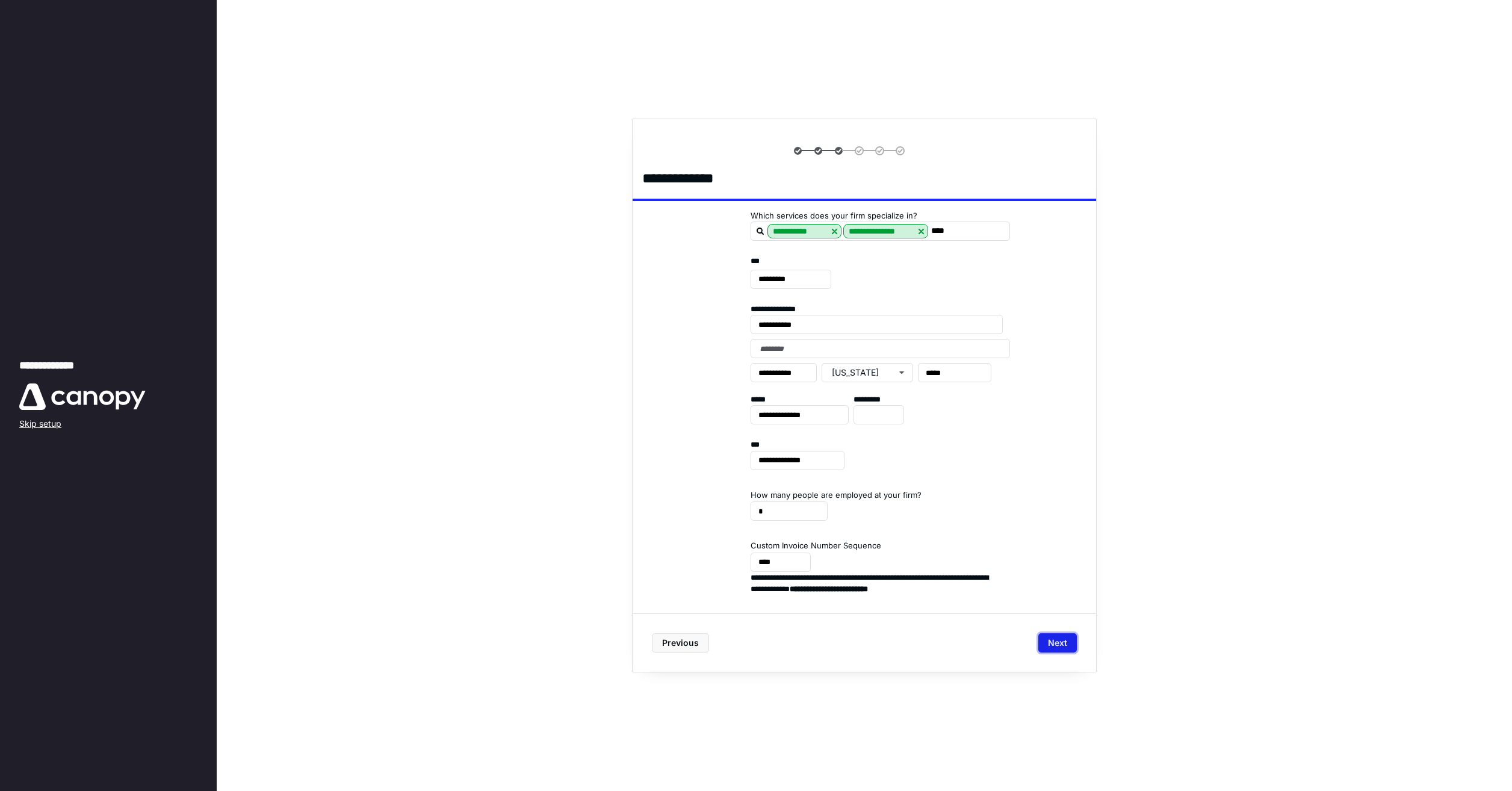 click on "Next" at bounding box center (1058, 643) 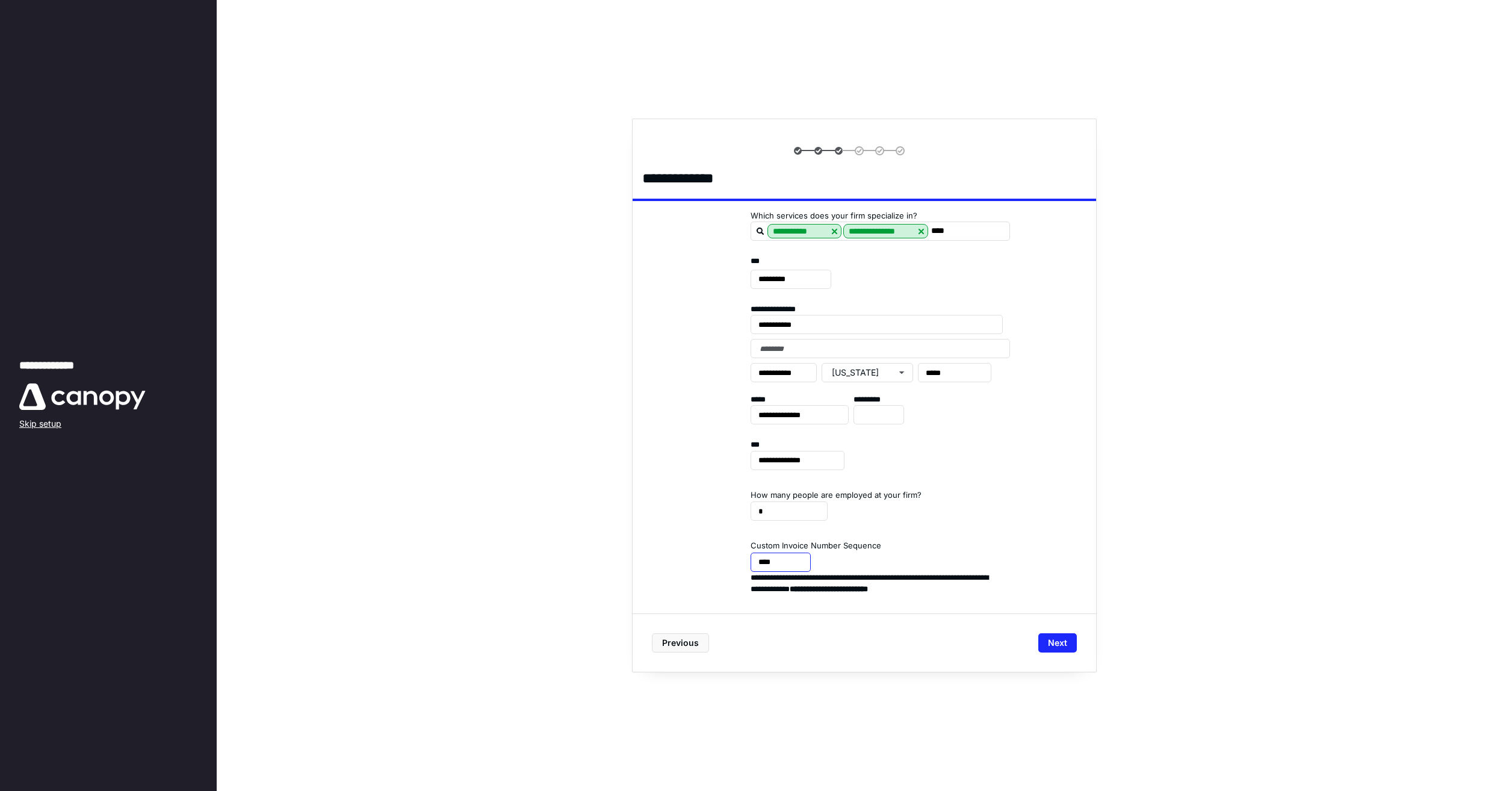 drag, startPoint x: 772, startPoint y: 560, endPoint x: 781, endPoint y: 558, distance: 9.21954 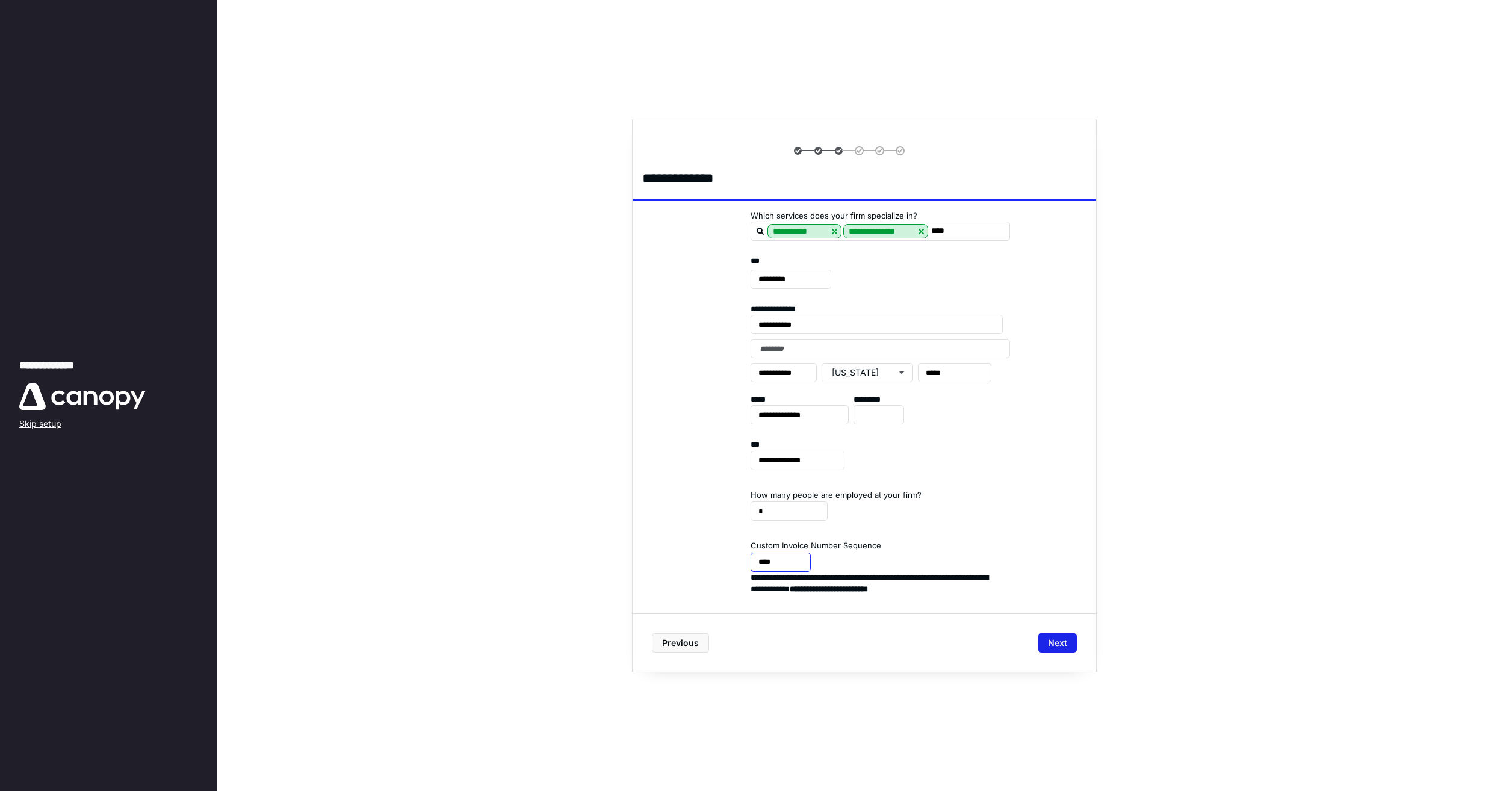 type on "****" 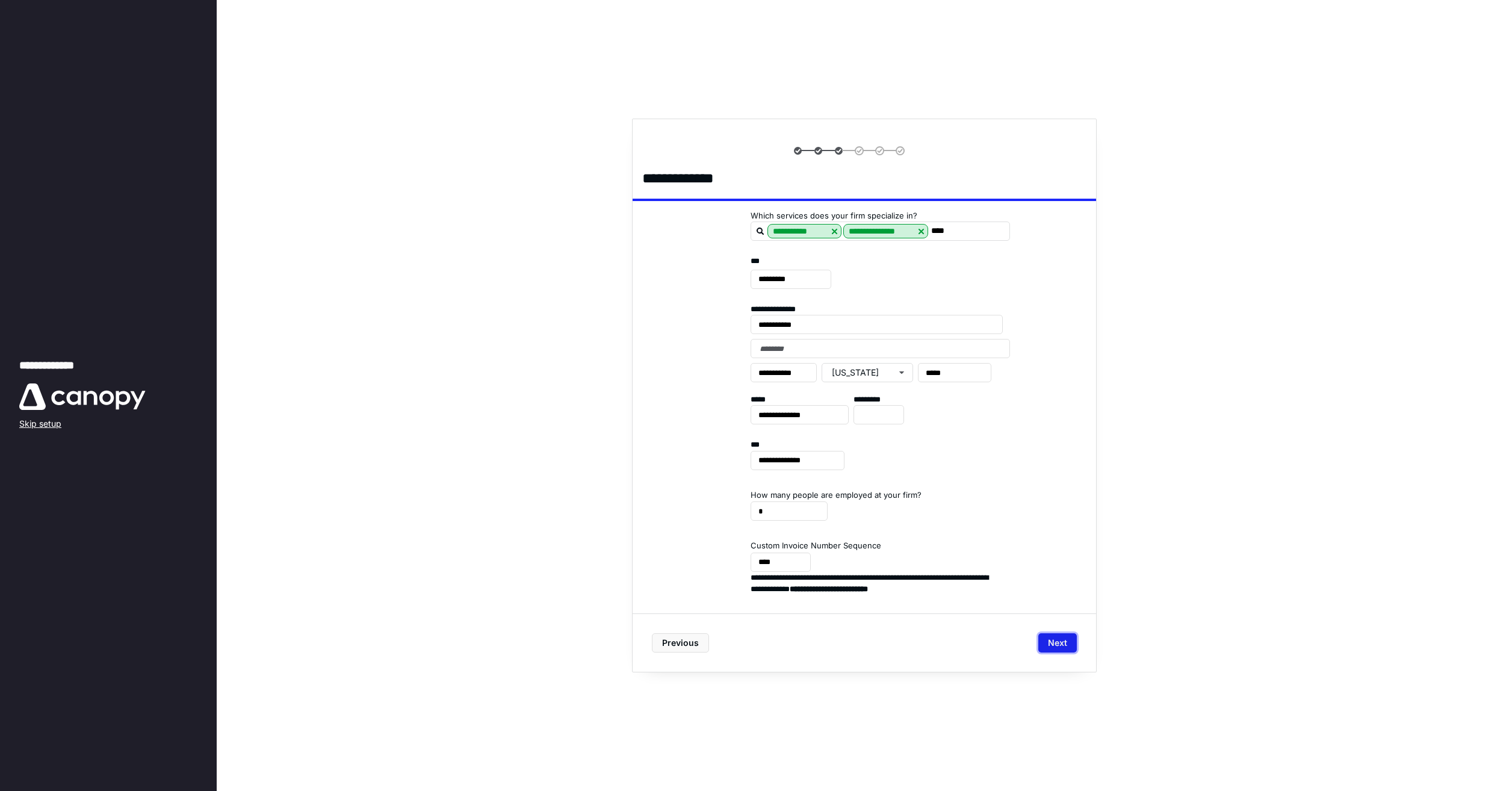 click on "Next" at bounding box center (1058, 643) 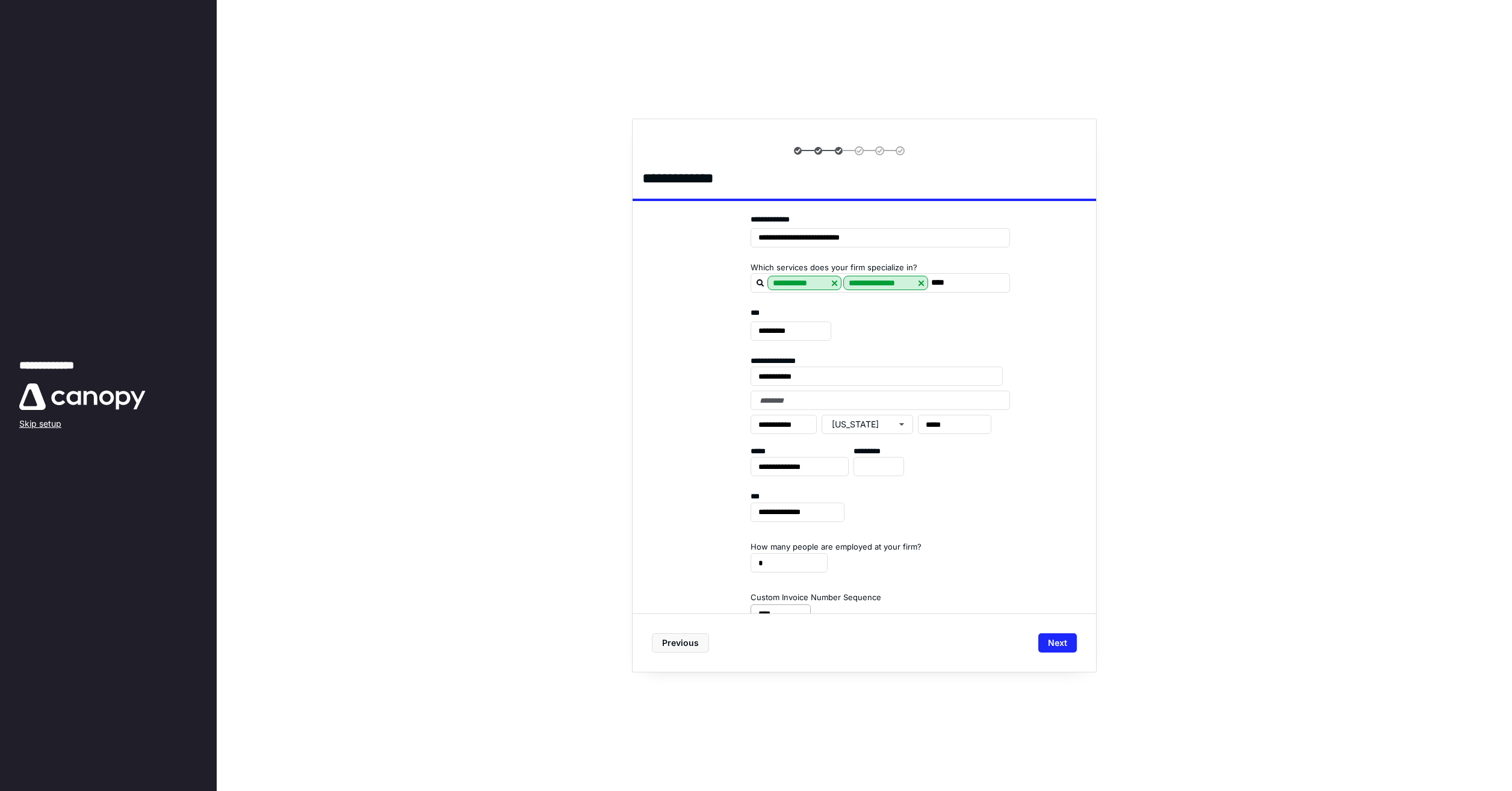 scroll, scrollTop: 107, scrollLeft: 0, axis: vertical 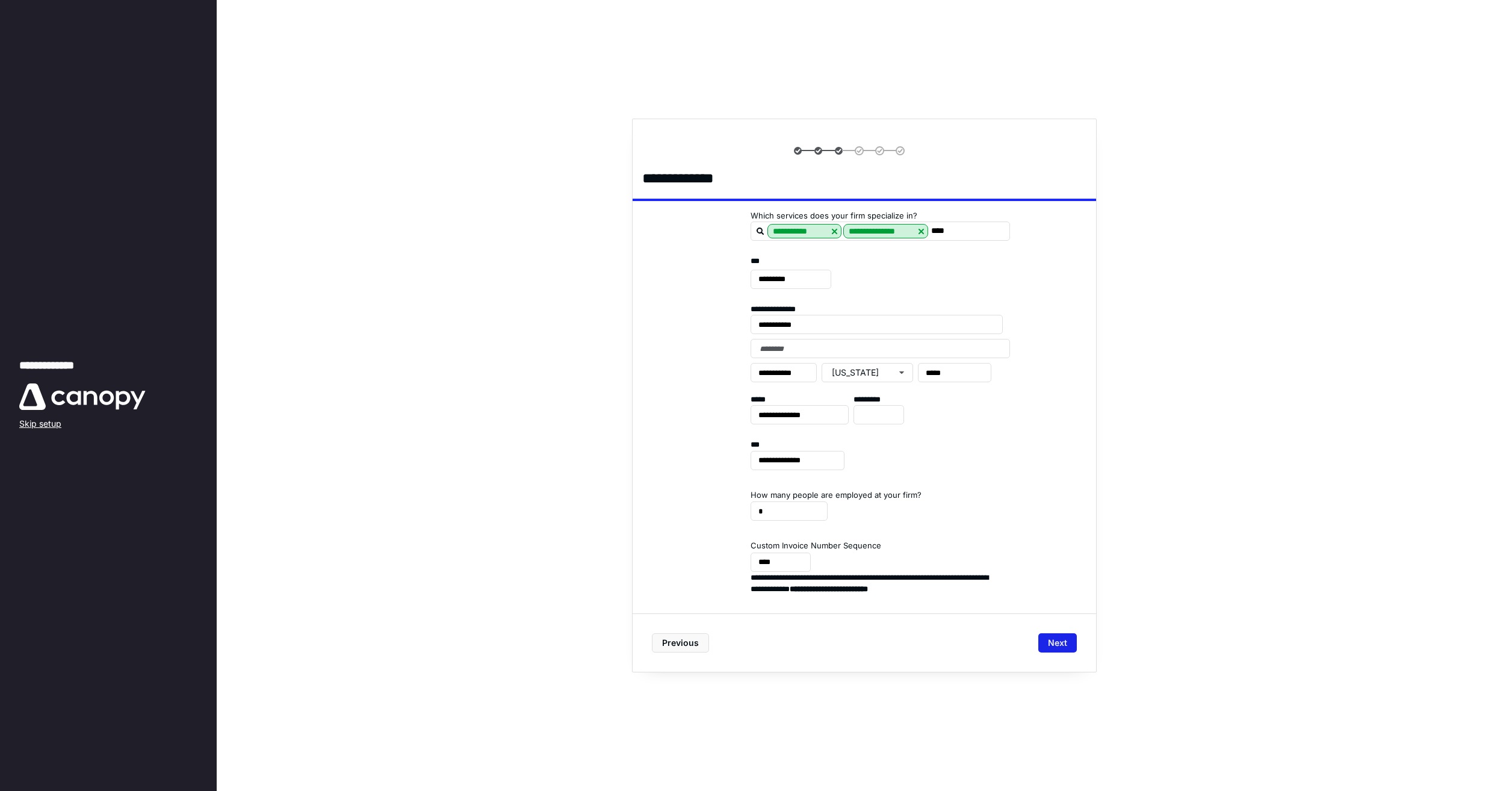 click on "Next" at bounding box center (1058, 643) 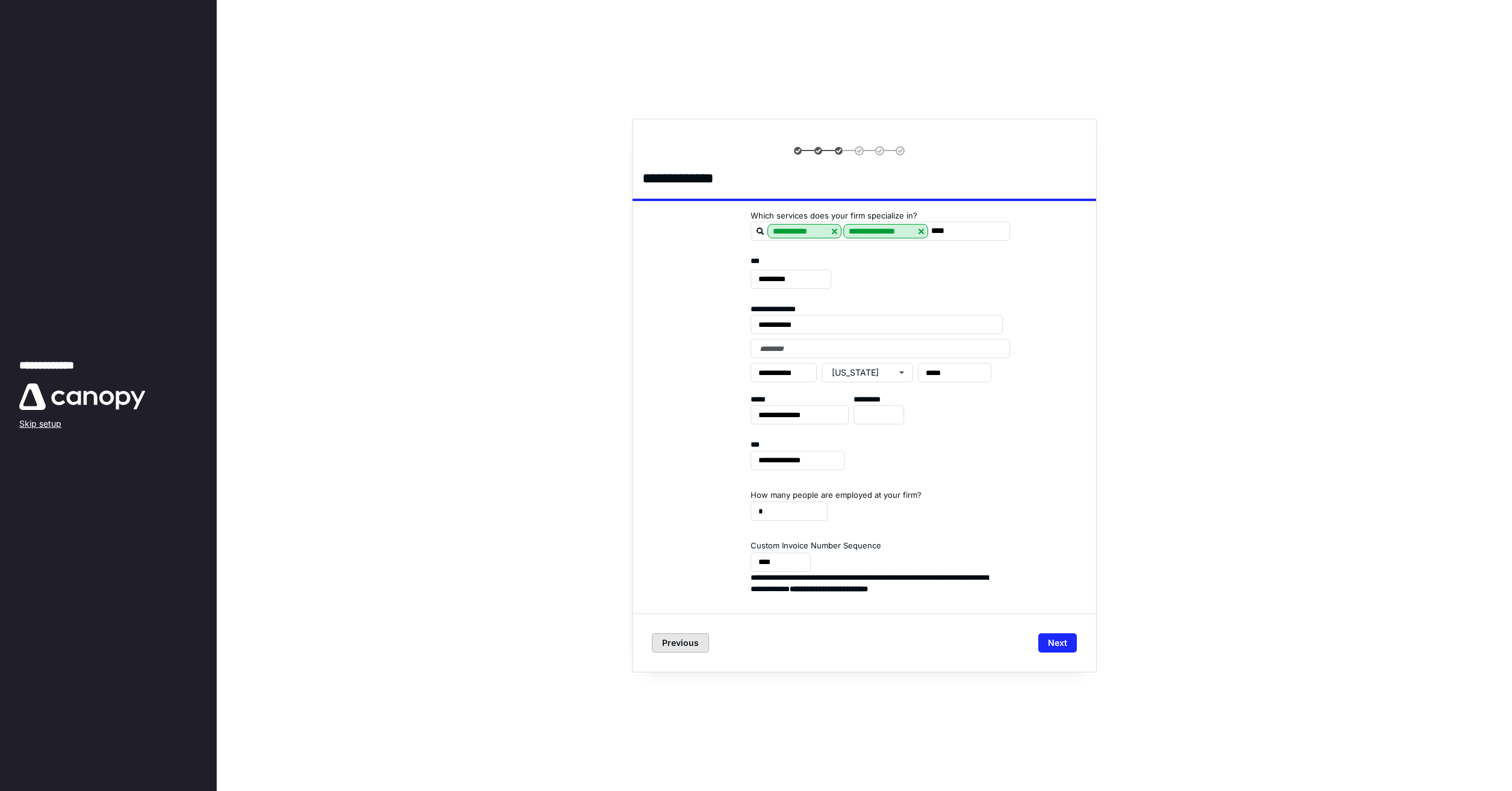 click on "Previous" at bounding box center [680, 643] 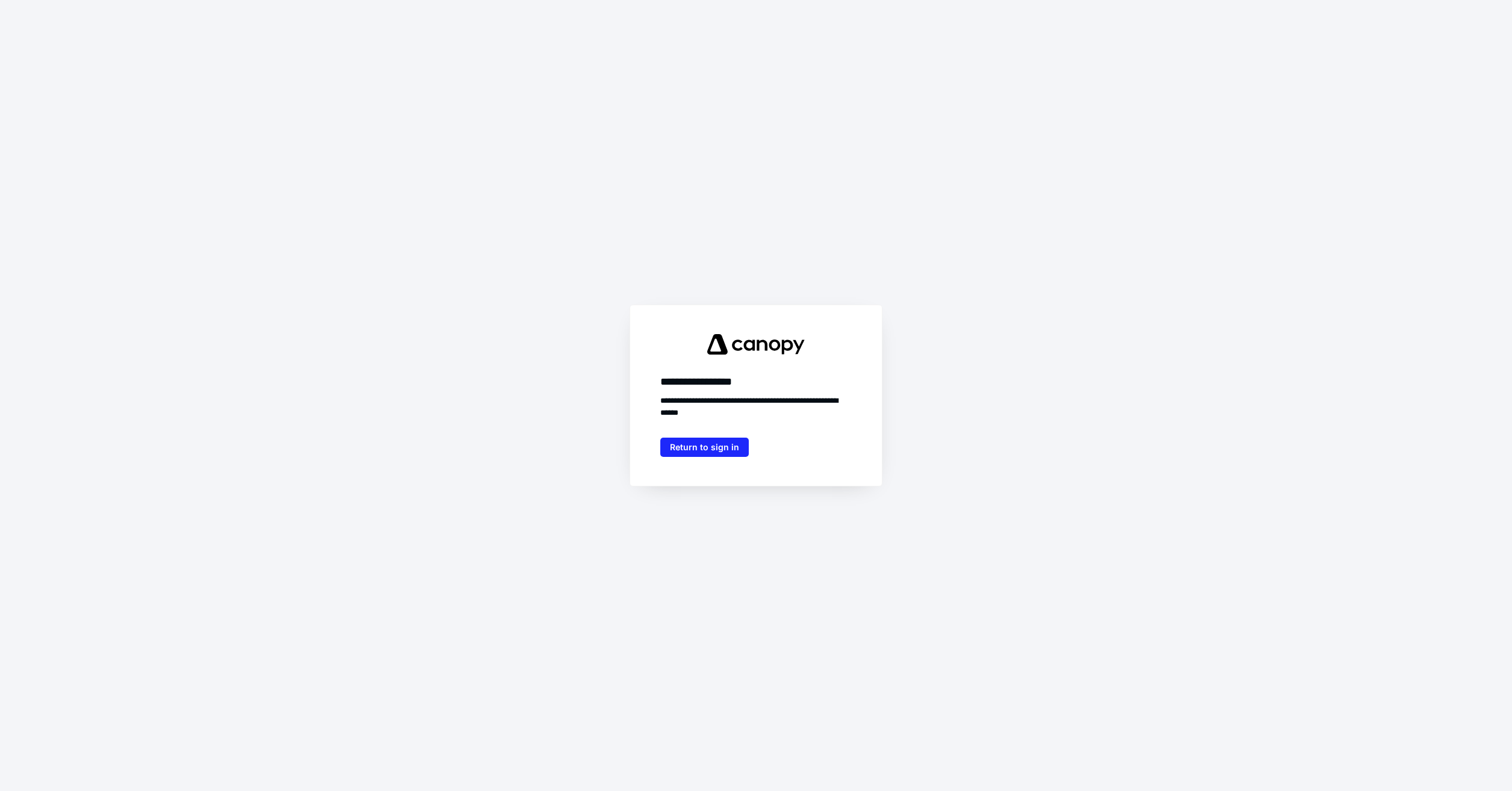 scroll, scrollTop: 0, scrollLeft: 0, axis: both 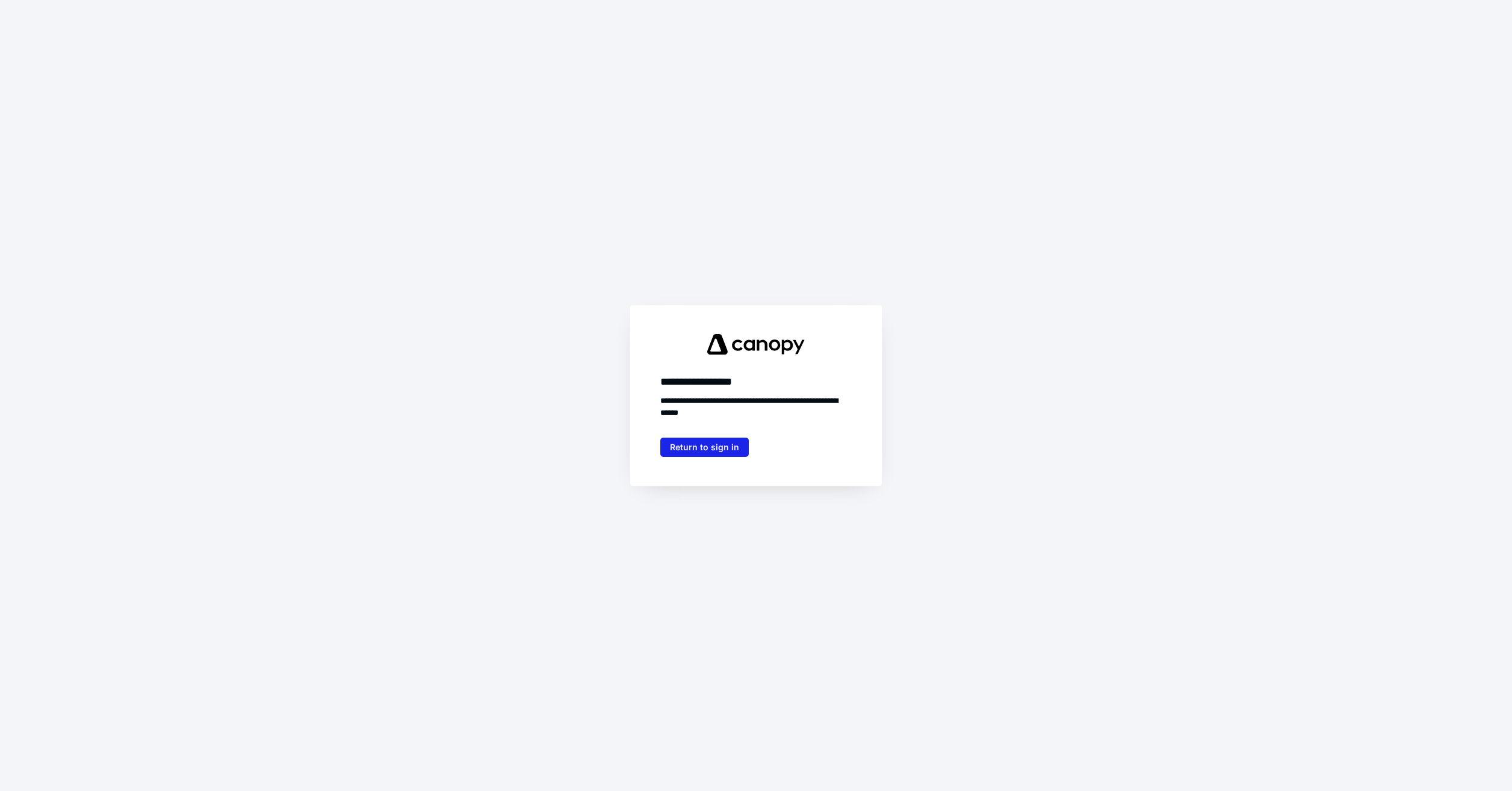 click on "Return to sign in" at bounding box center (704, 447) 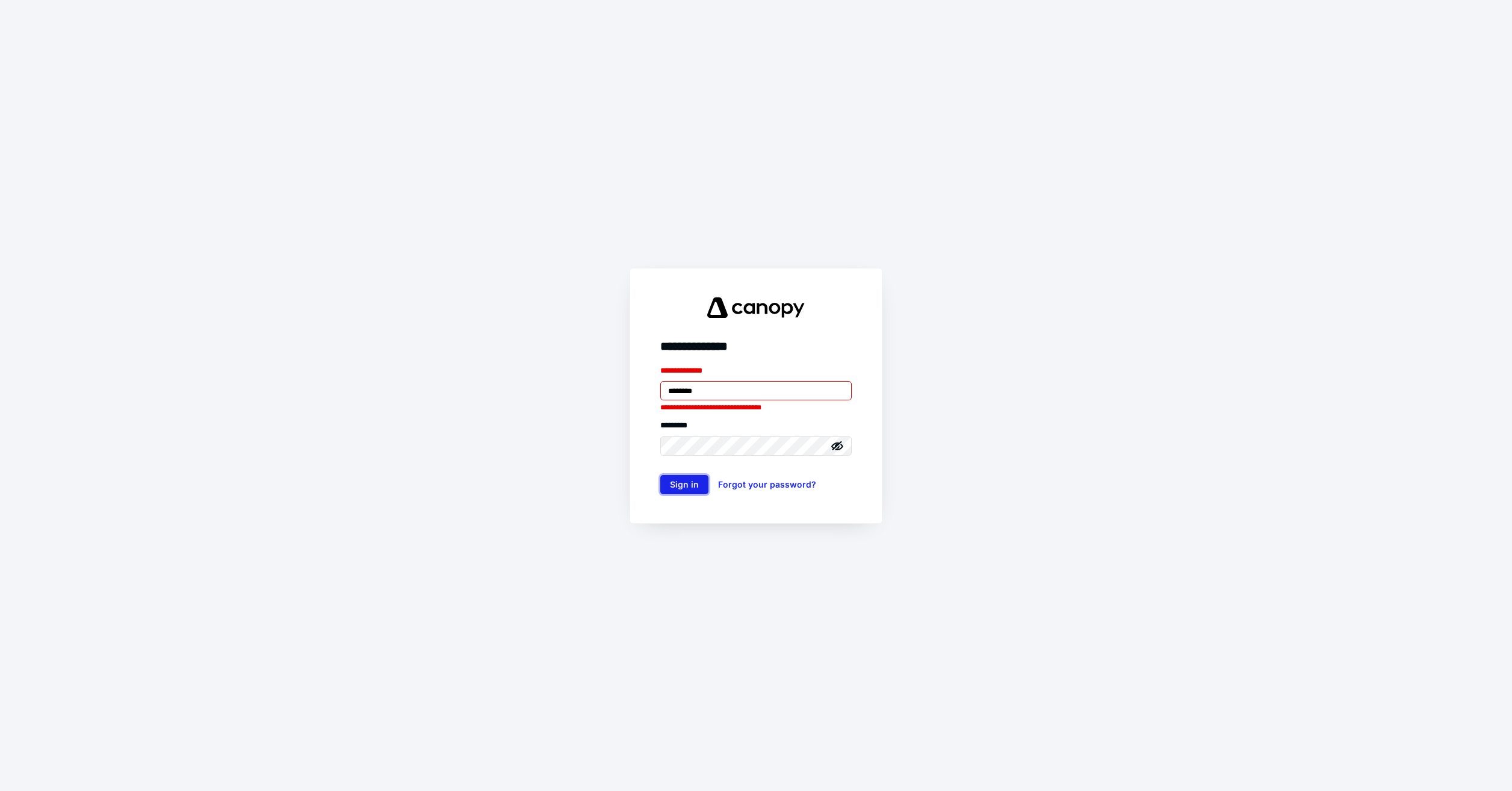 click on "Sign in" at bounding box center [684, 485] 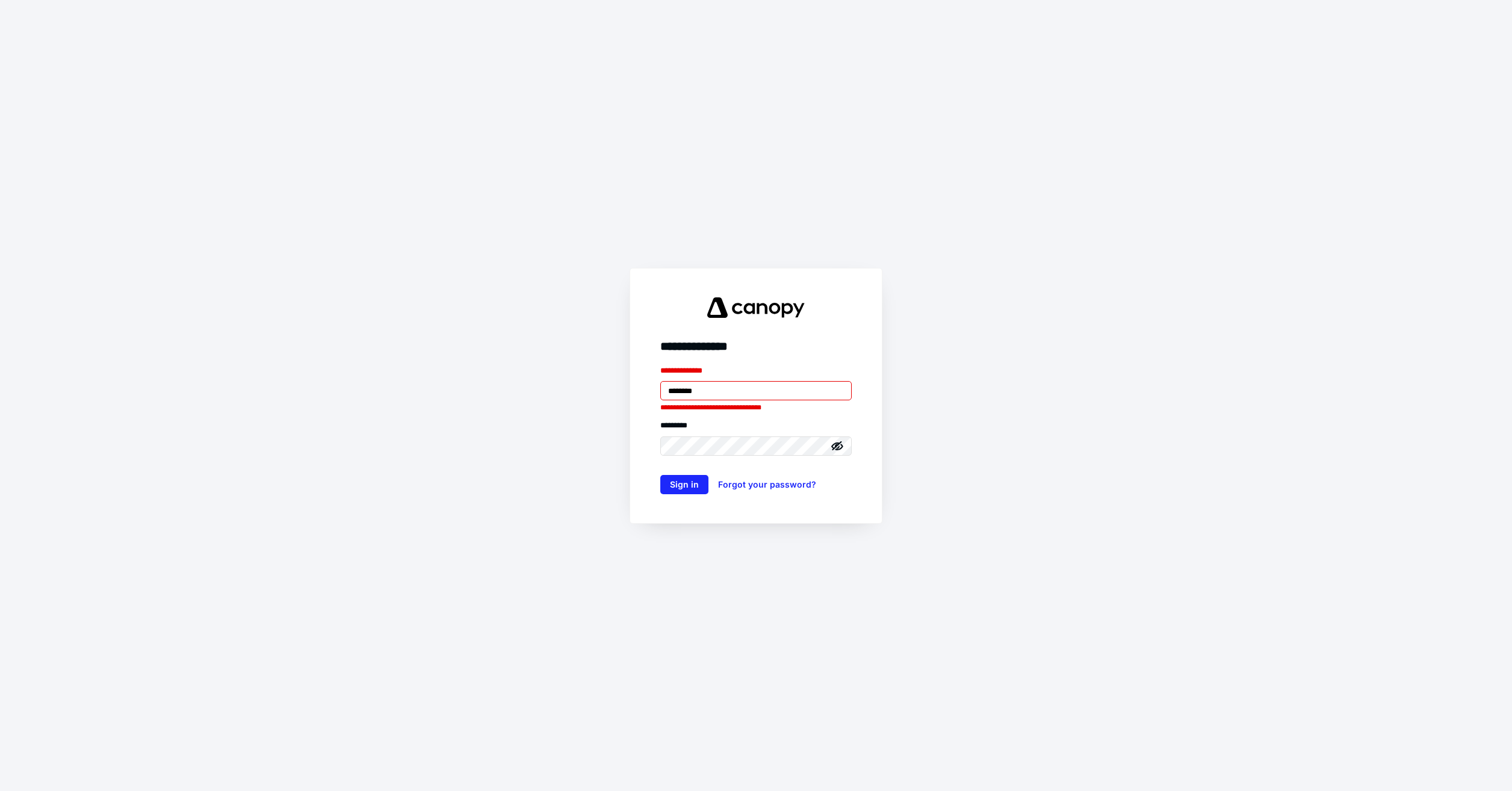drag, startPoint x: 722, startPoint y: 396, endPoint x: 608, endPoint y: 391, distance: 114.1096 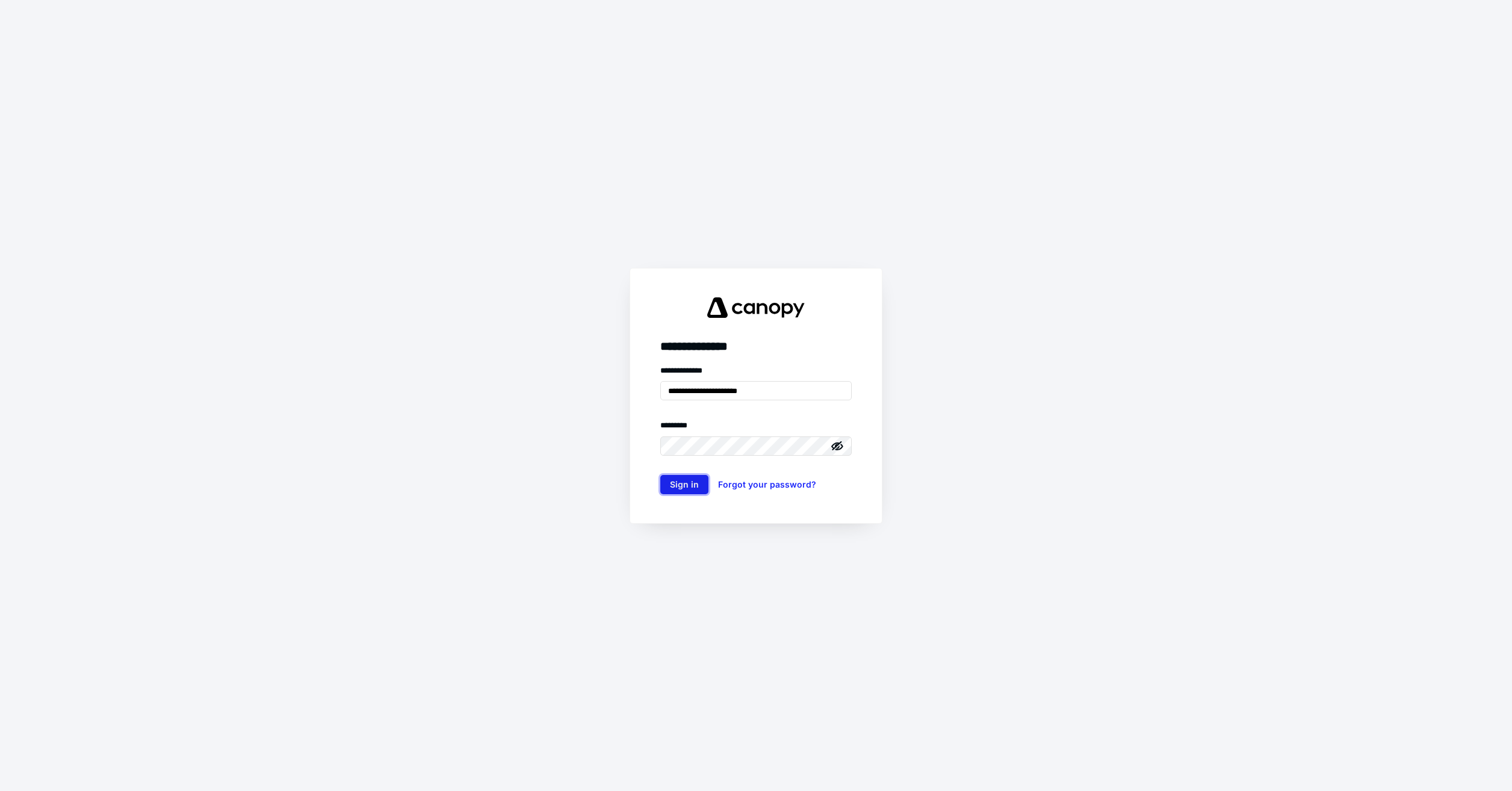click on "Sign in" at bounding box center (684, 485) 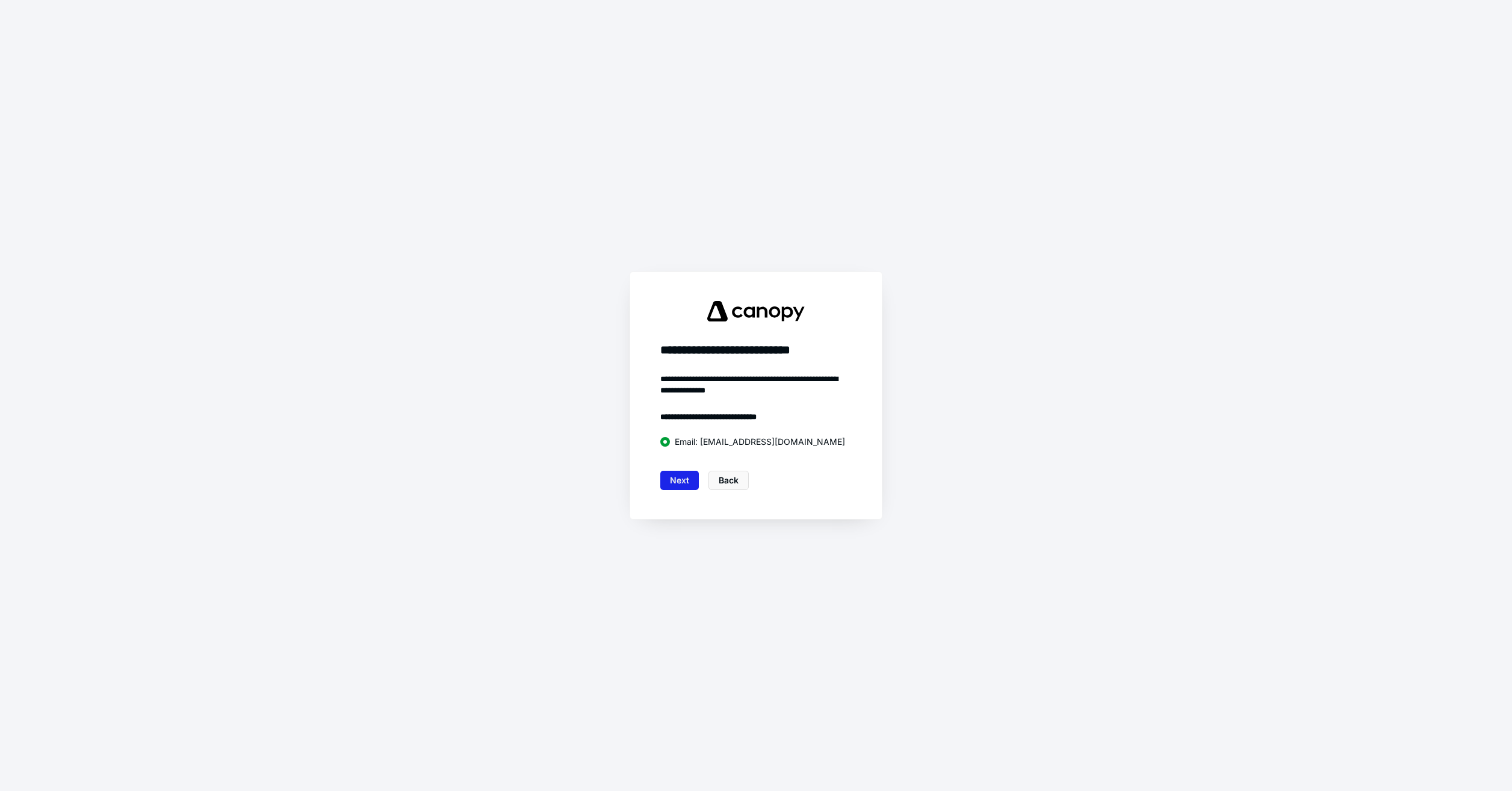 click on "Next" at bounding box center [680, 480] 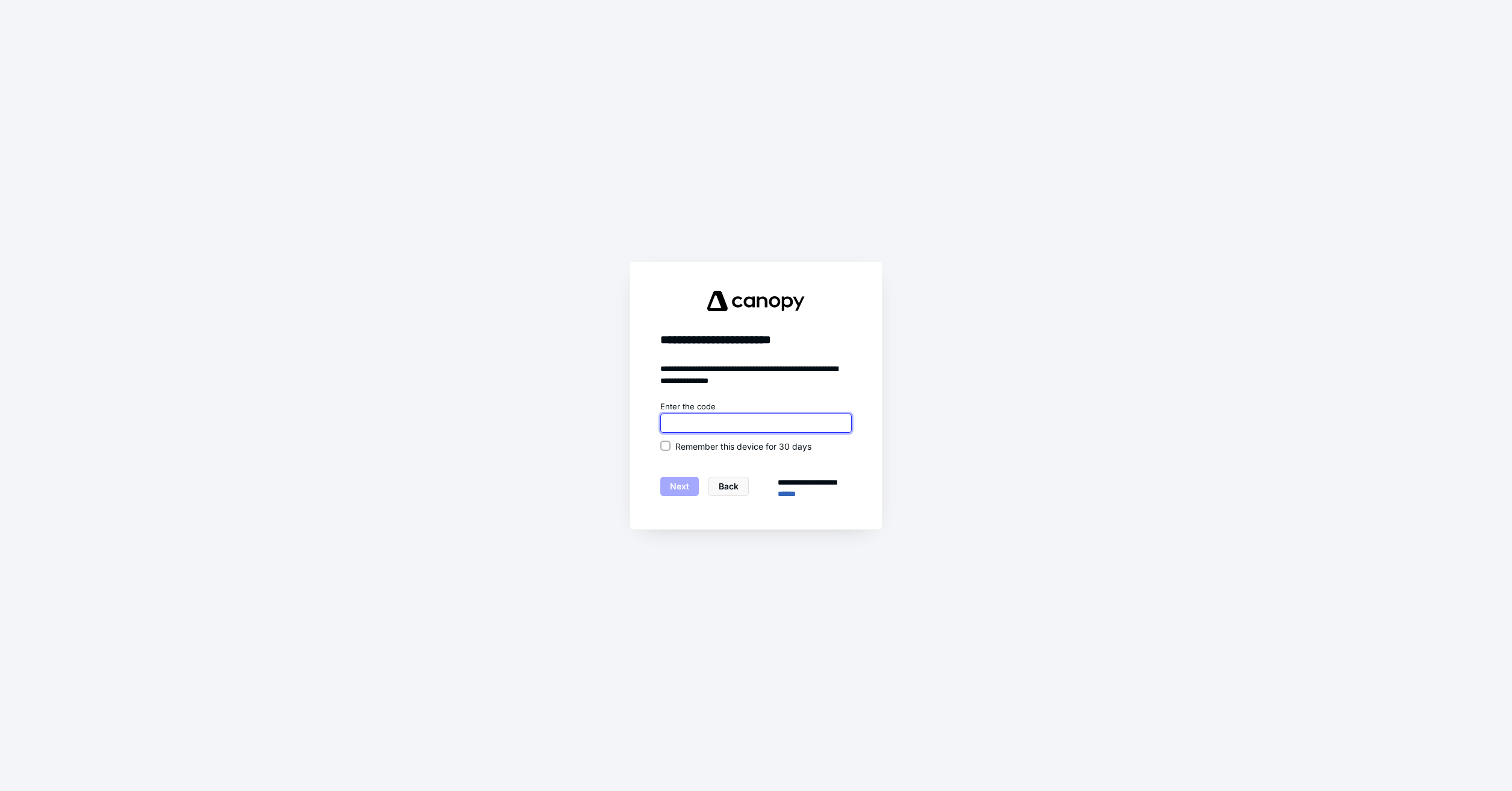 click at bounding box center [756, 423] 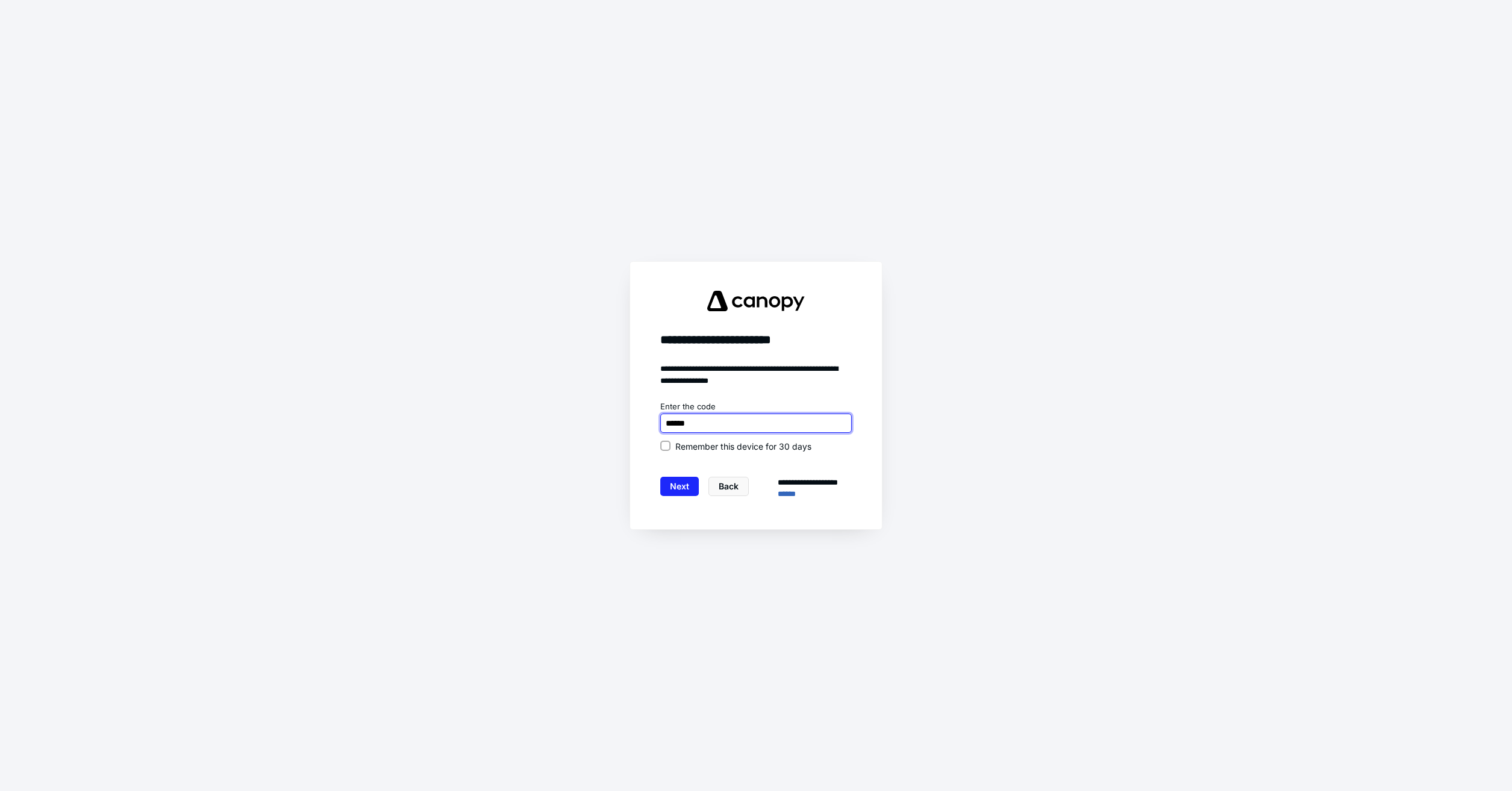 type on "******" 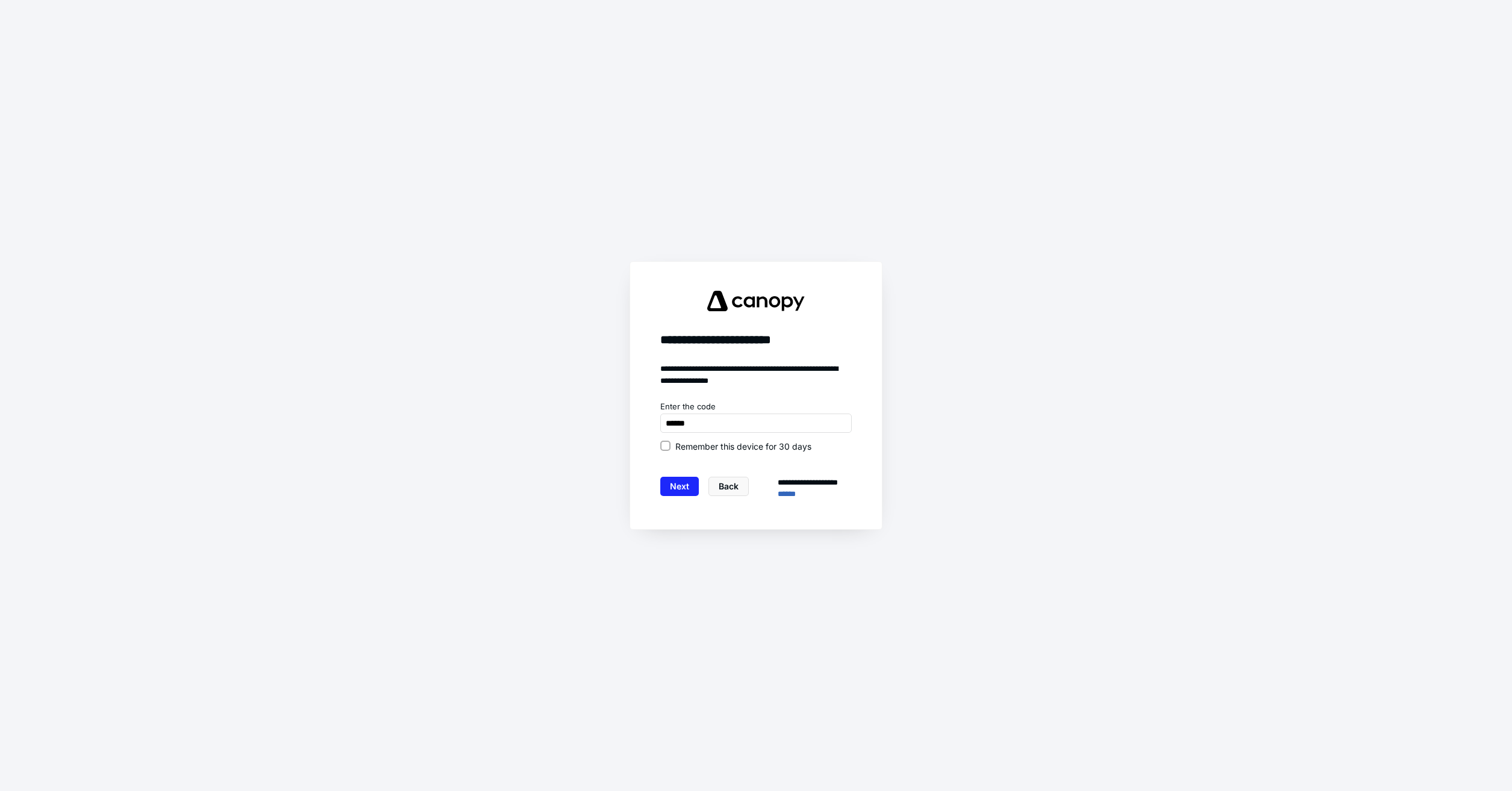 click 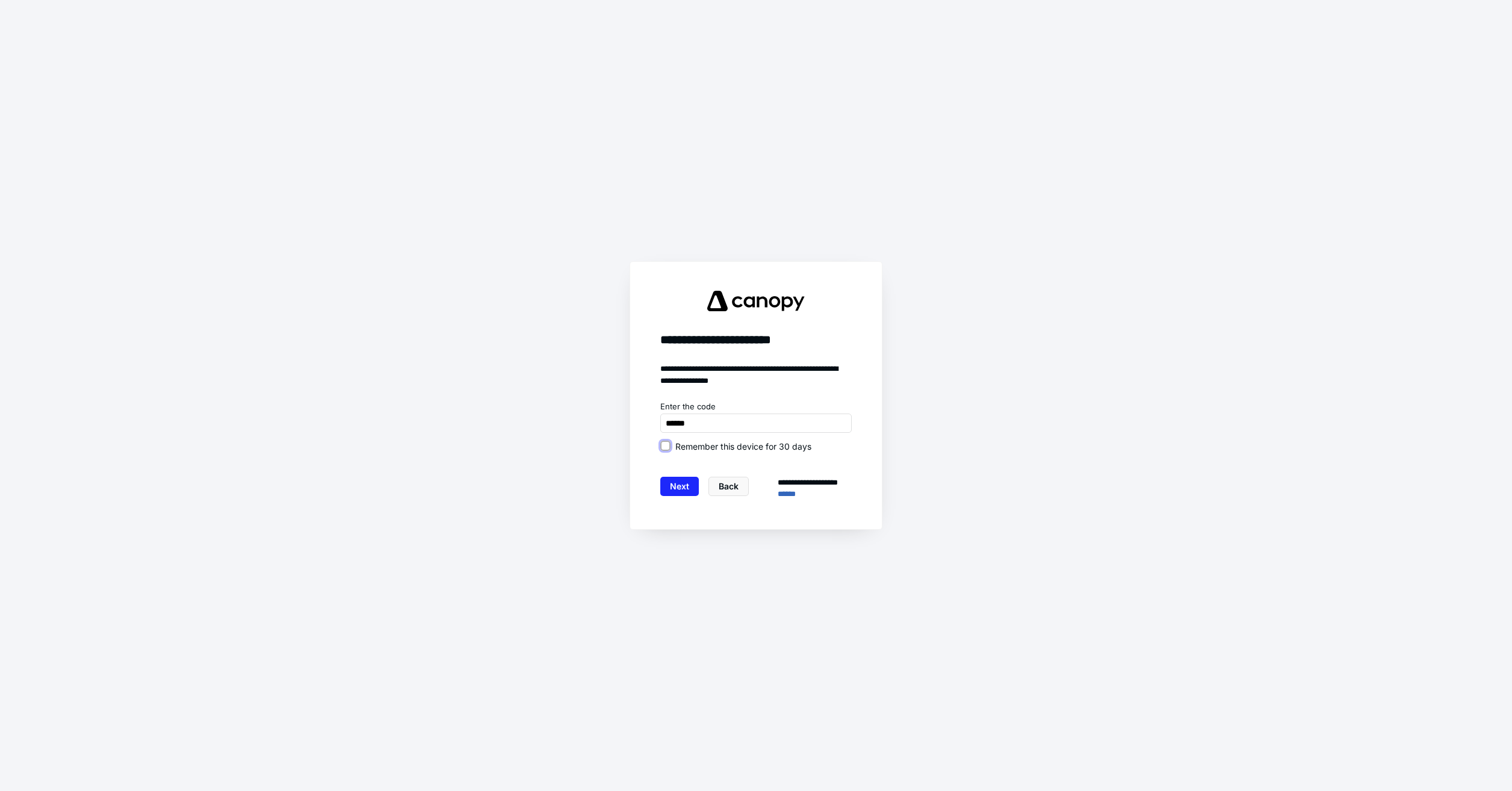 click on "Remember this device for 30 days" at bounding box center (665, 446) 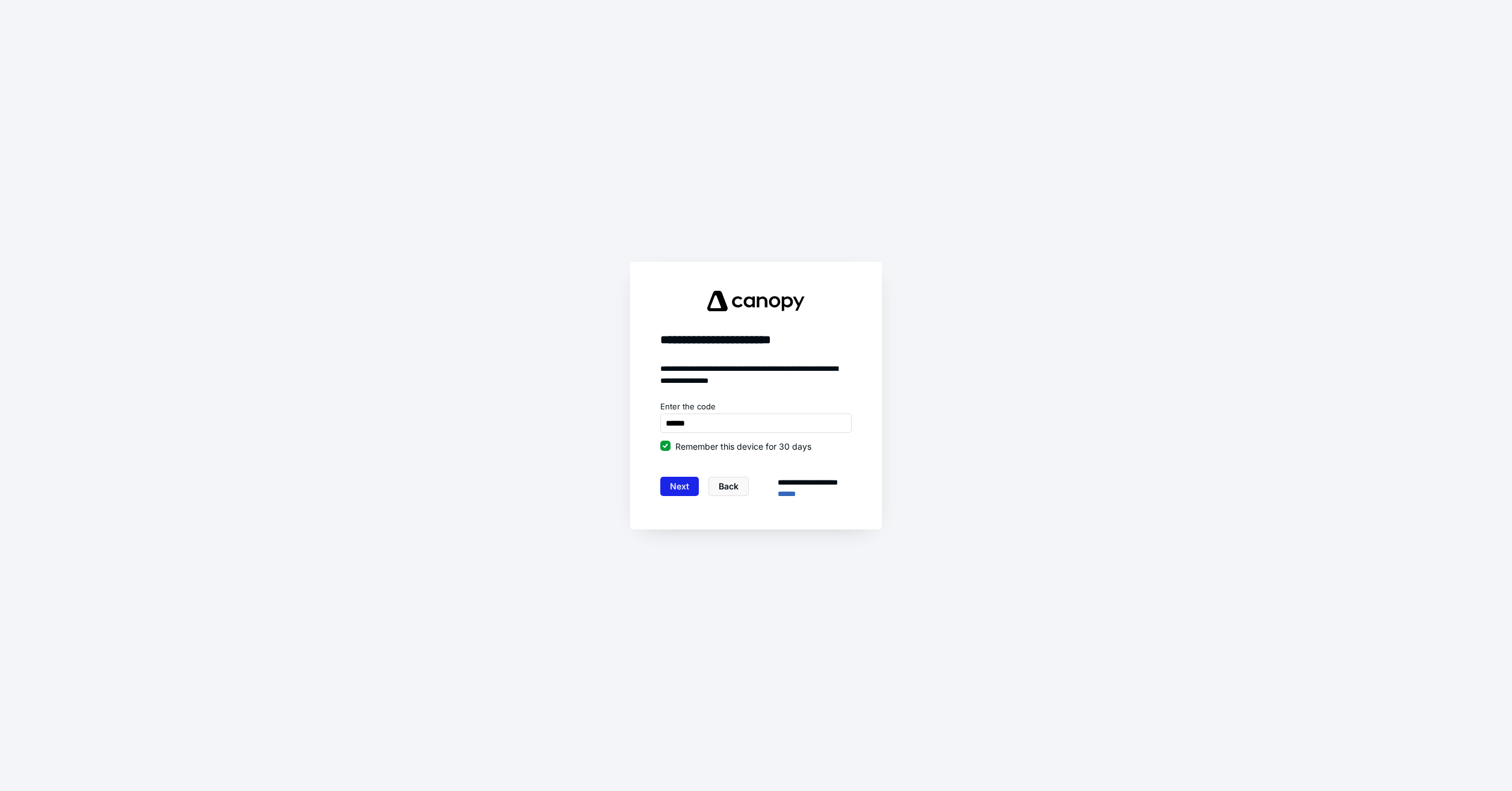 click on "Next" at bounding box center (680, 486) 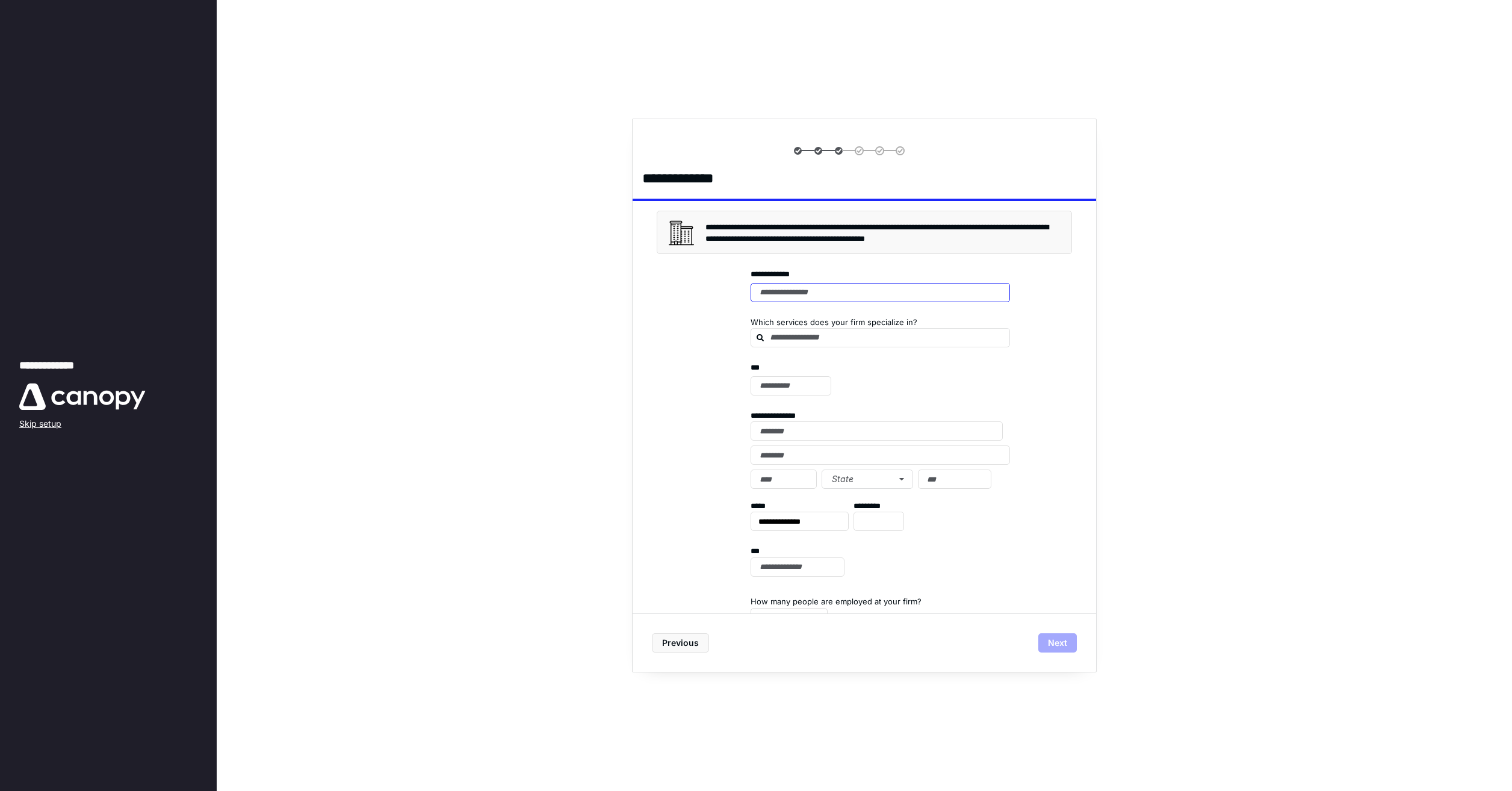 click at bounding box center (880, 293) 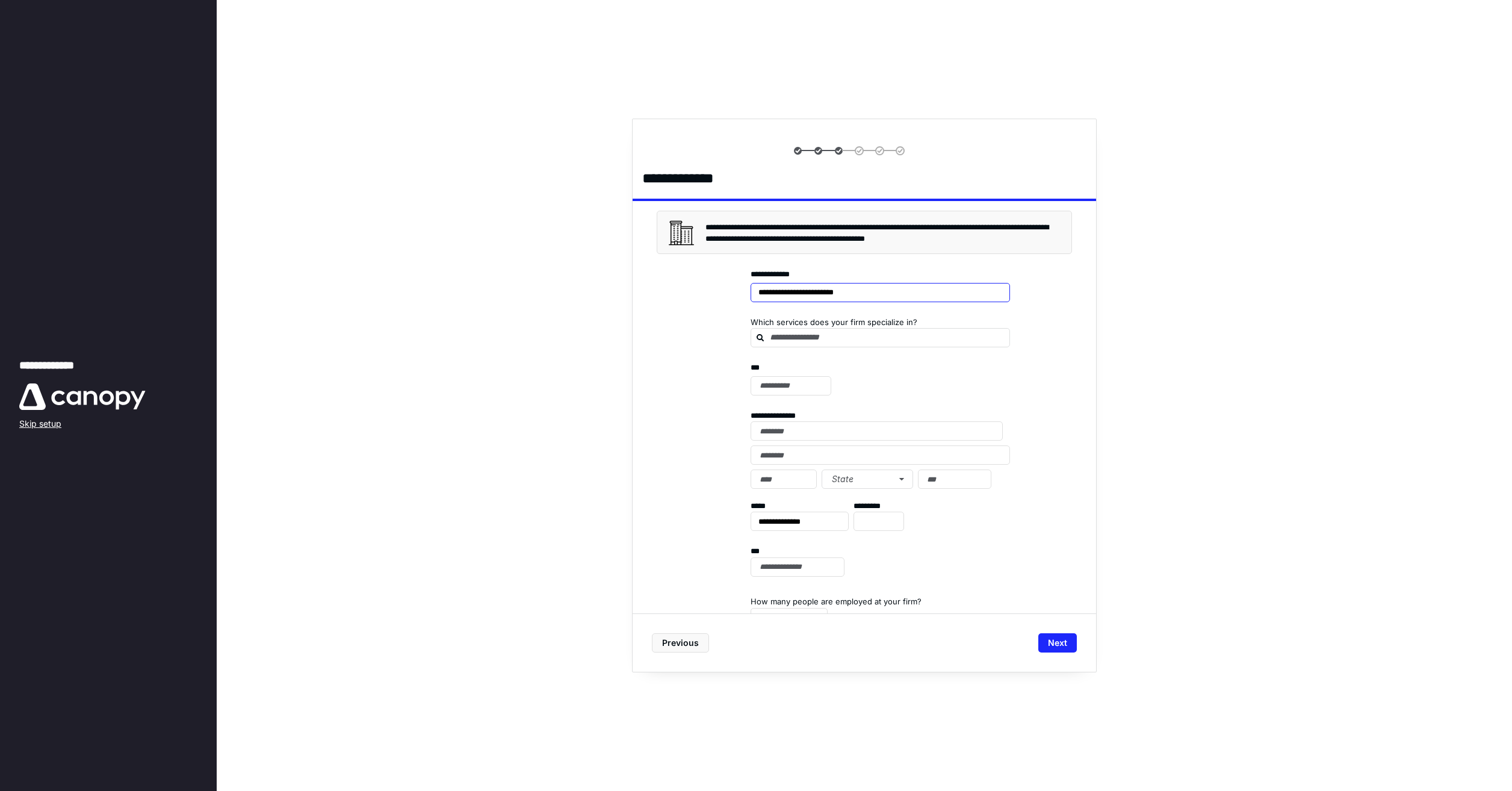 type on "**********" 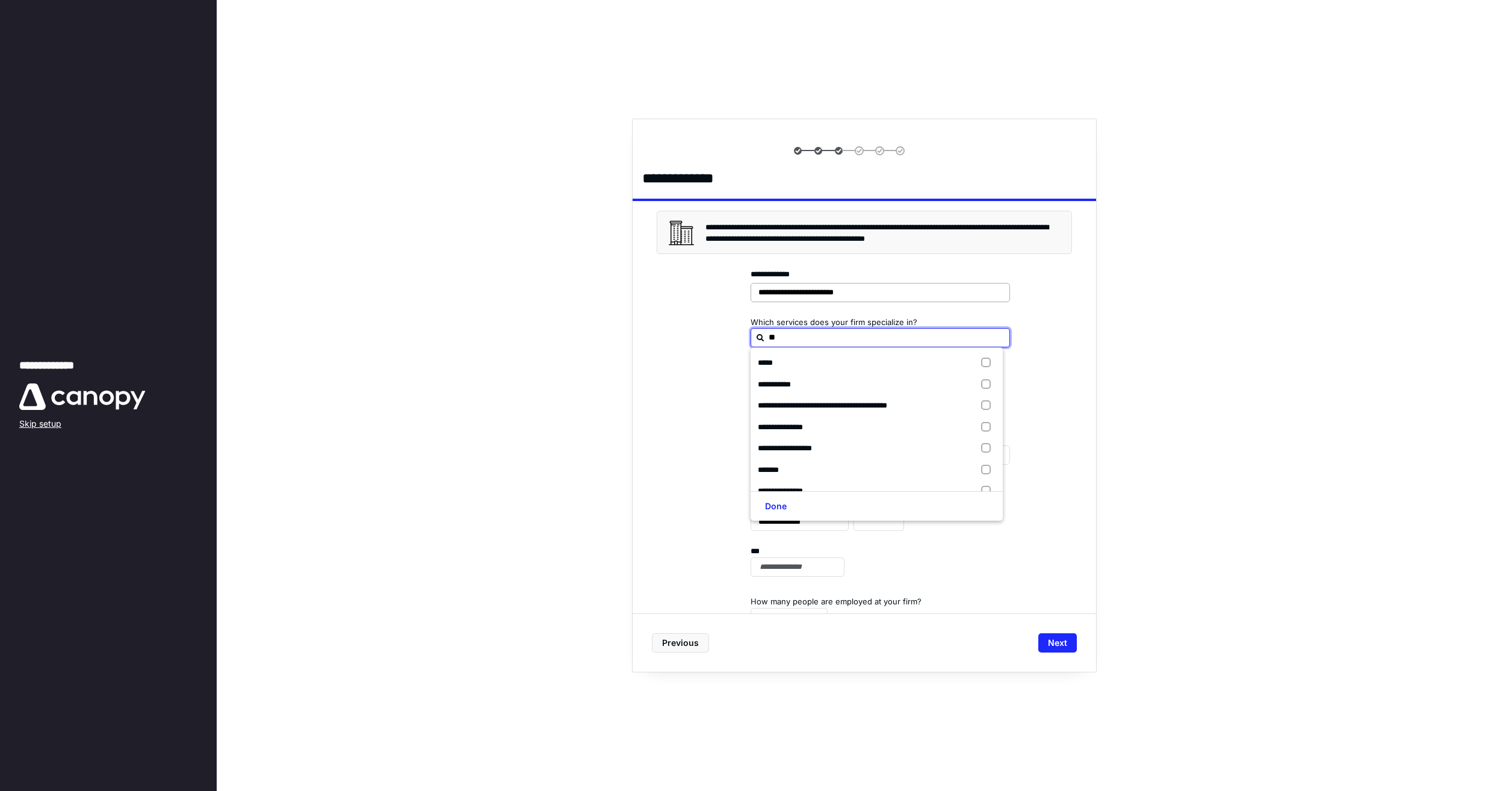 type on "***" 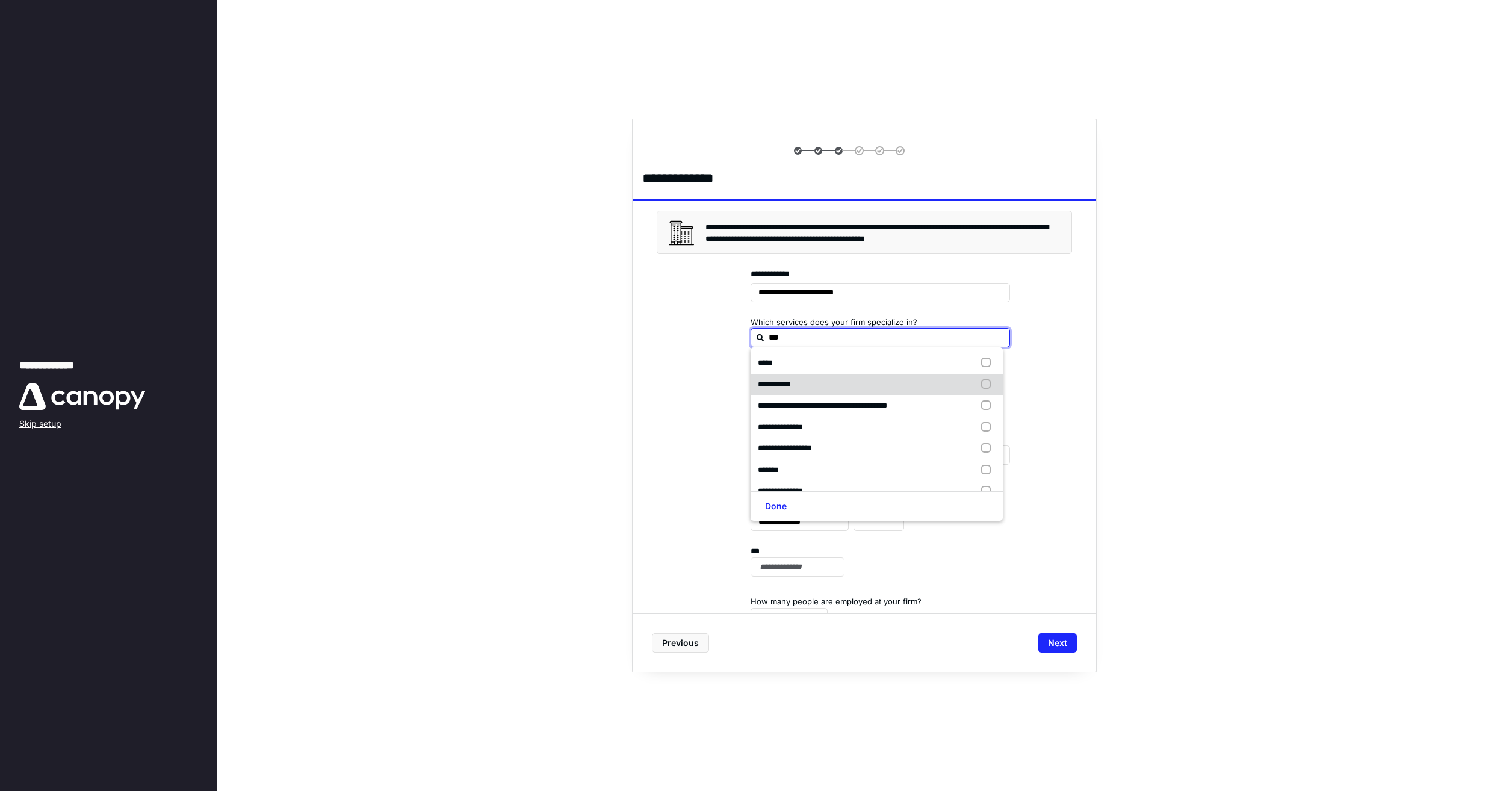 click at bounding box center (988, 385) 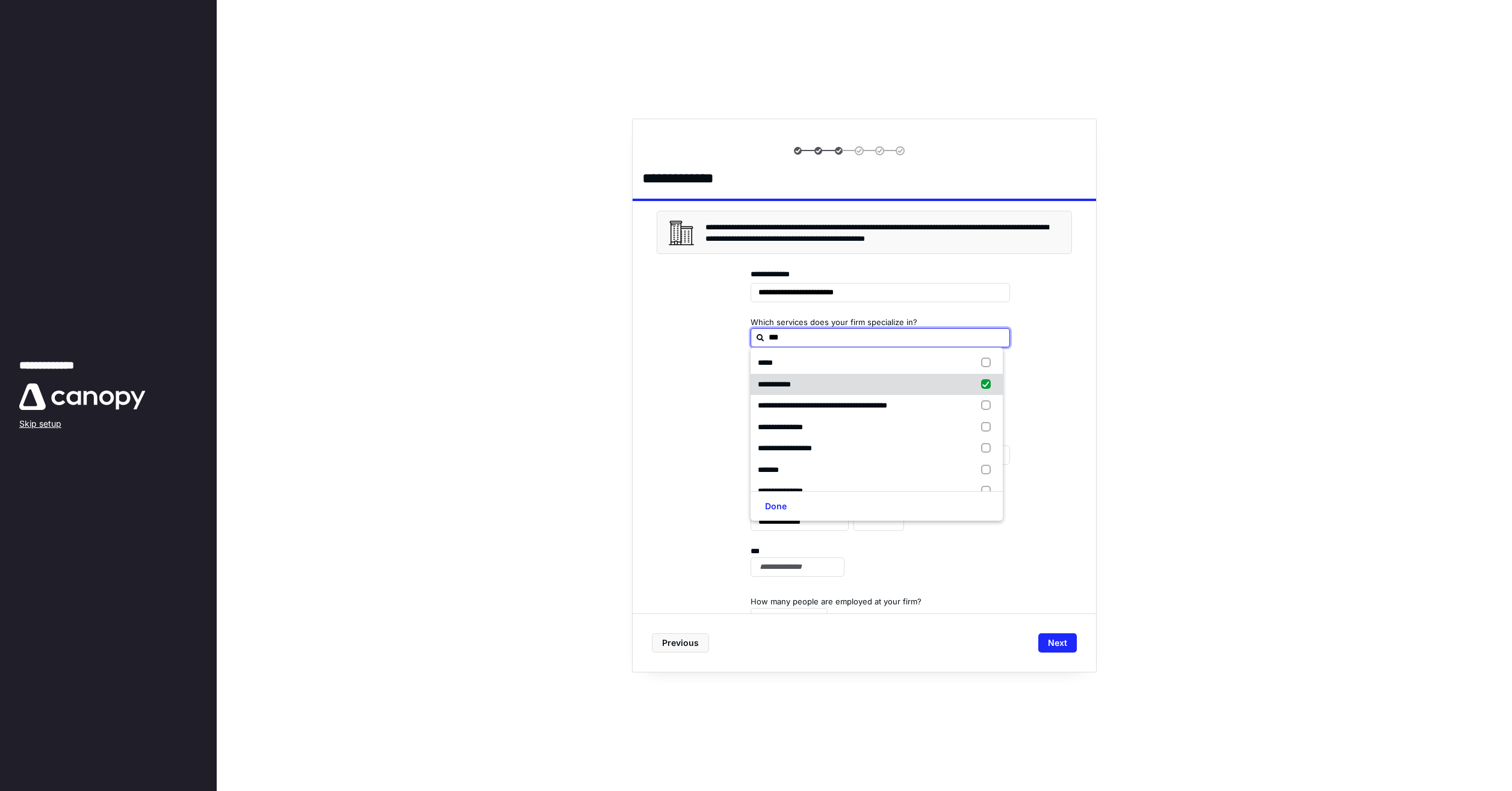 checkbox on "true" 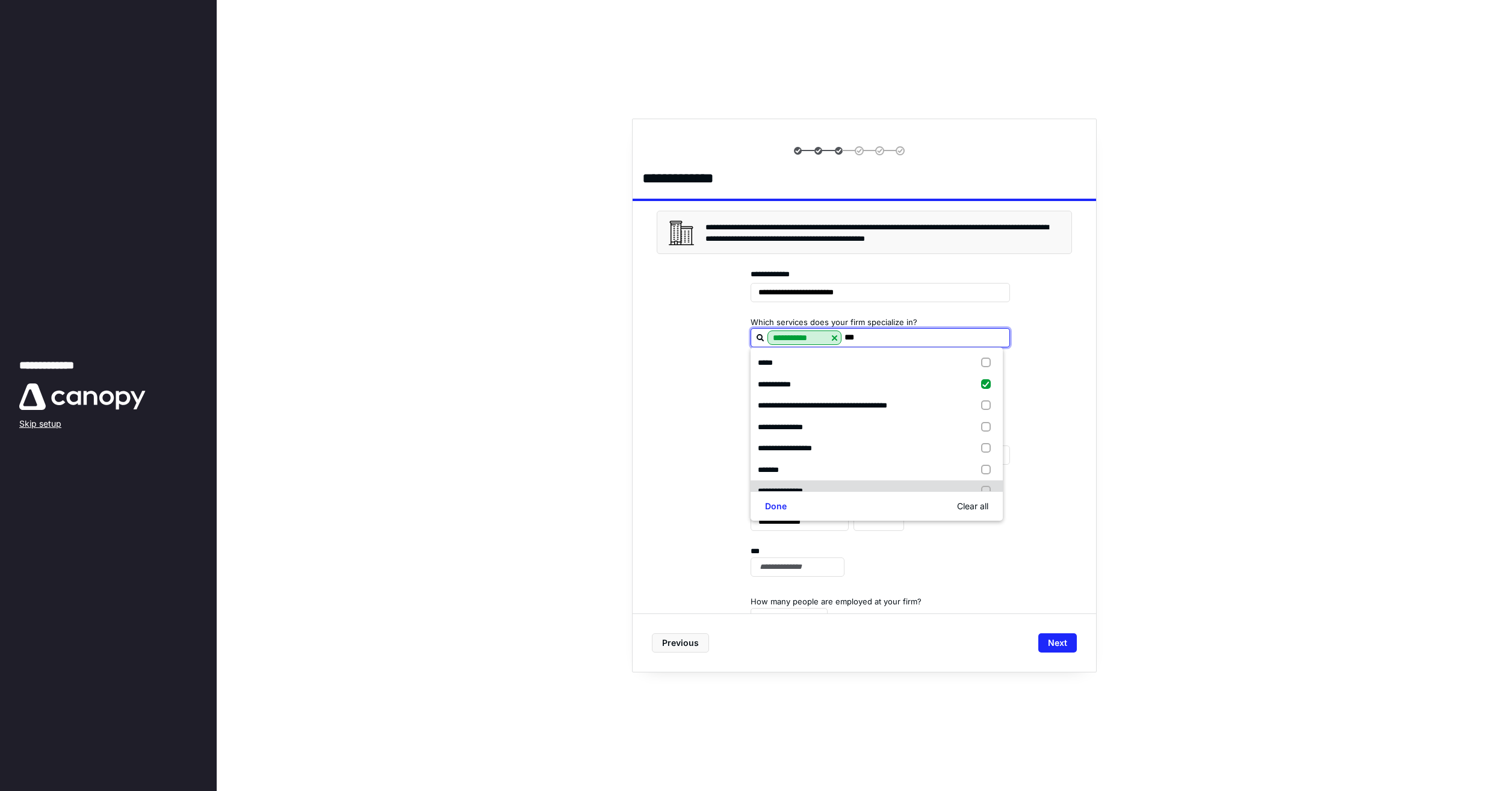 click at bounding box center [988, 491] 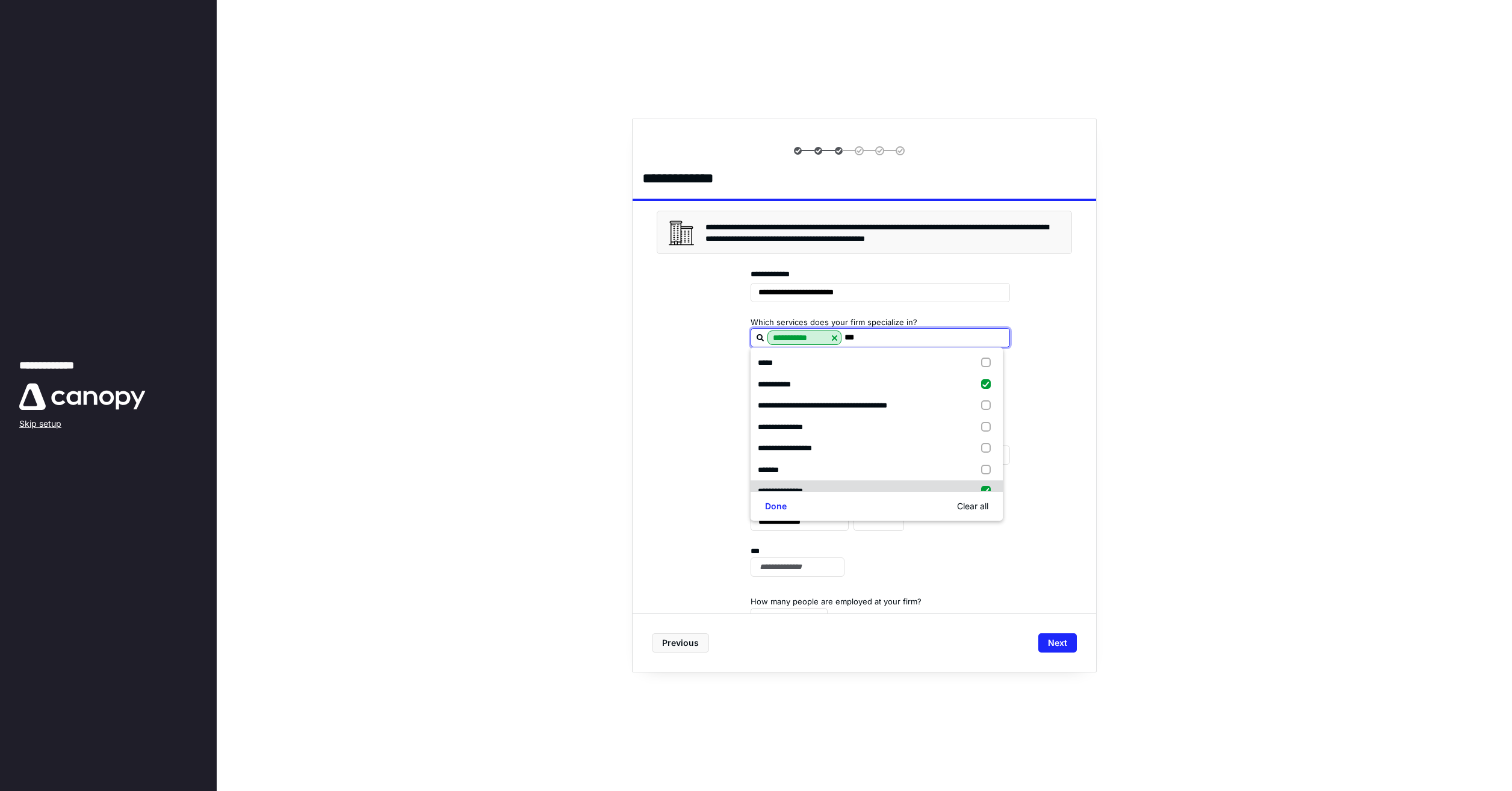 checkbox on "true" 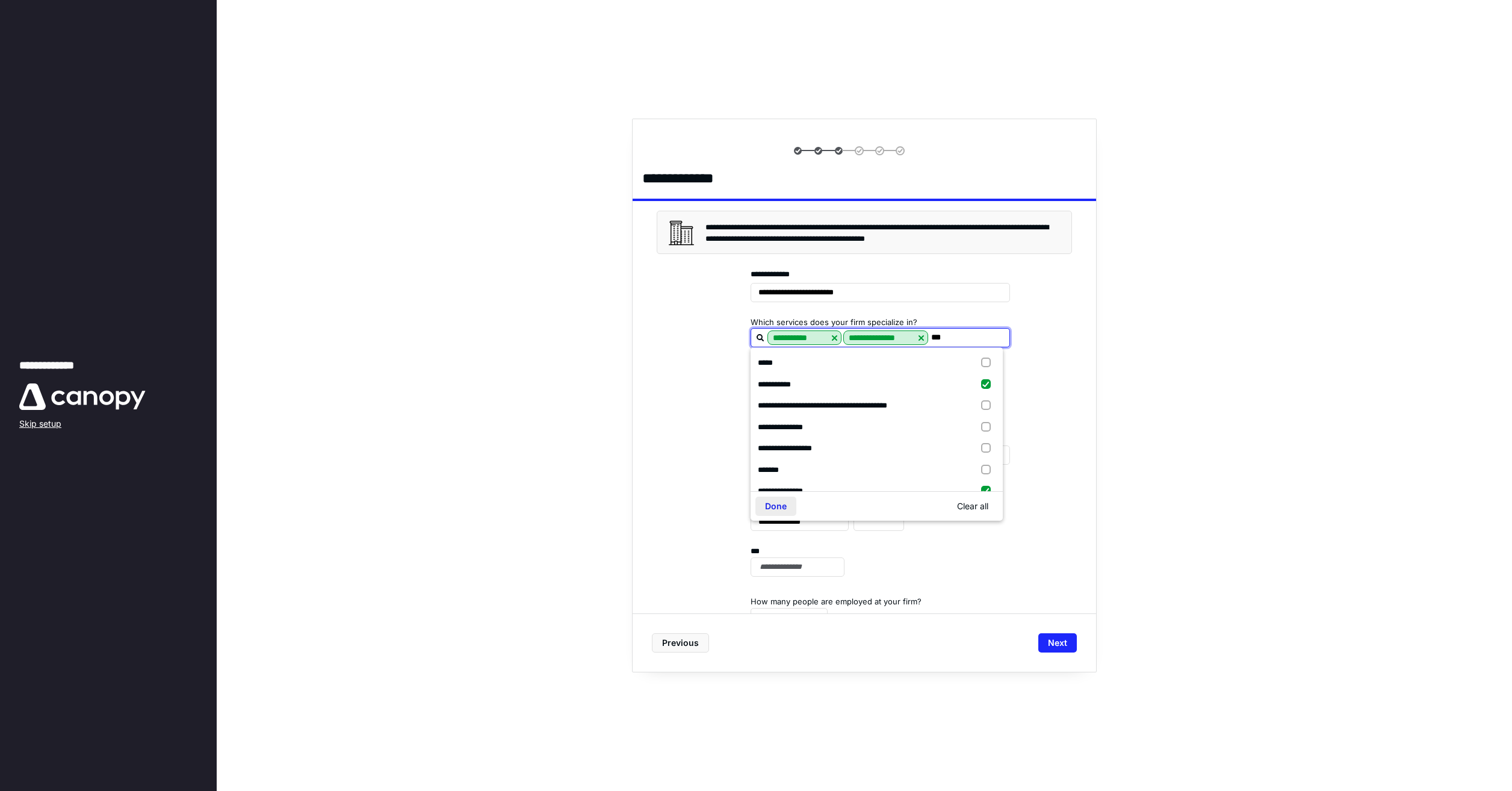 type on "***" 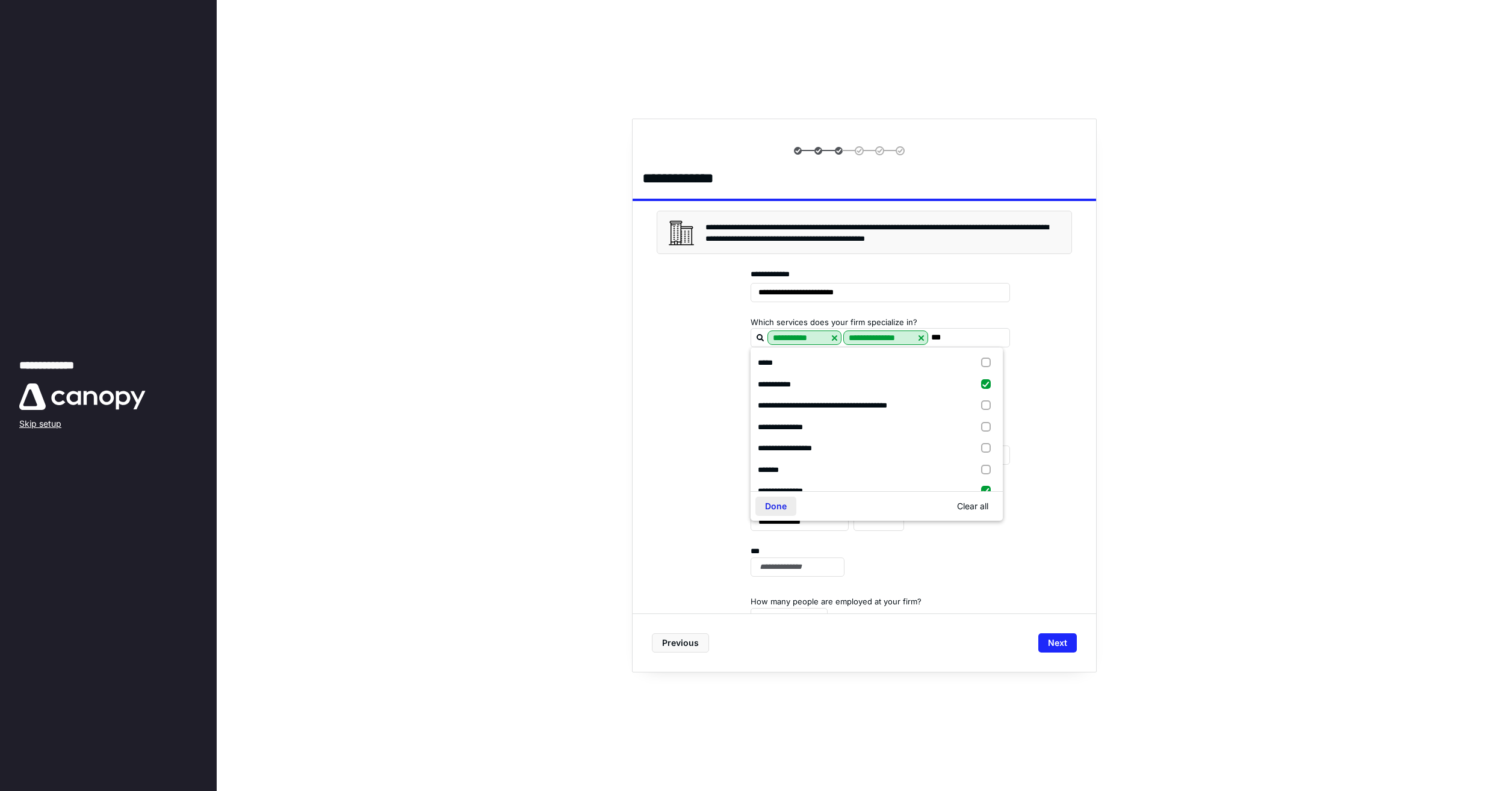 click on "Done" at bounding box center (776, 506) 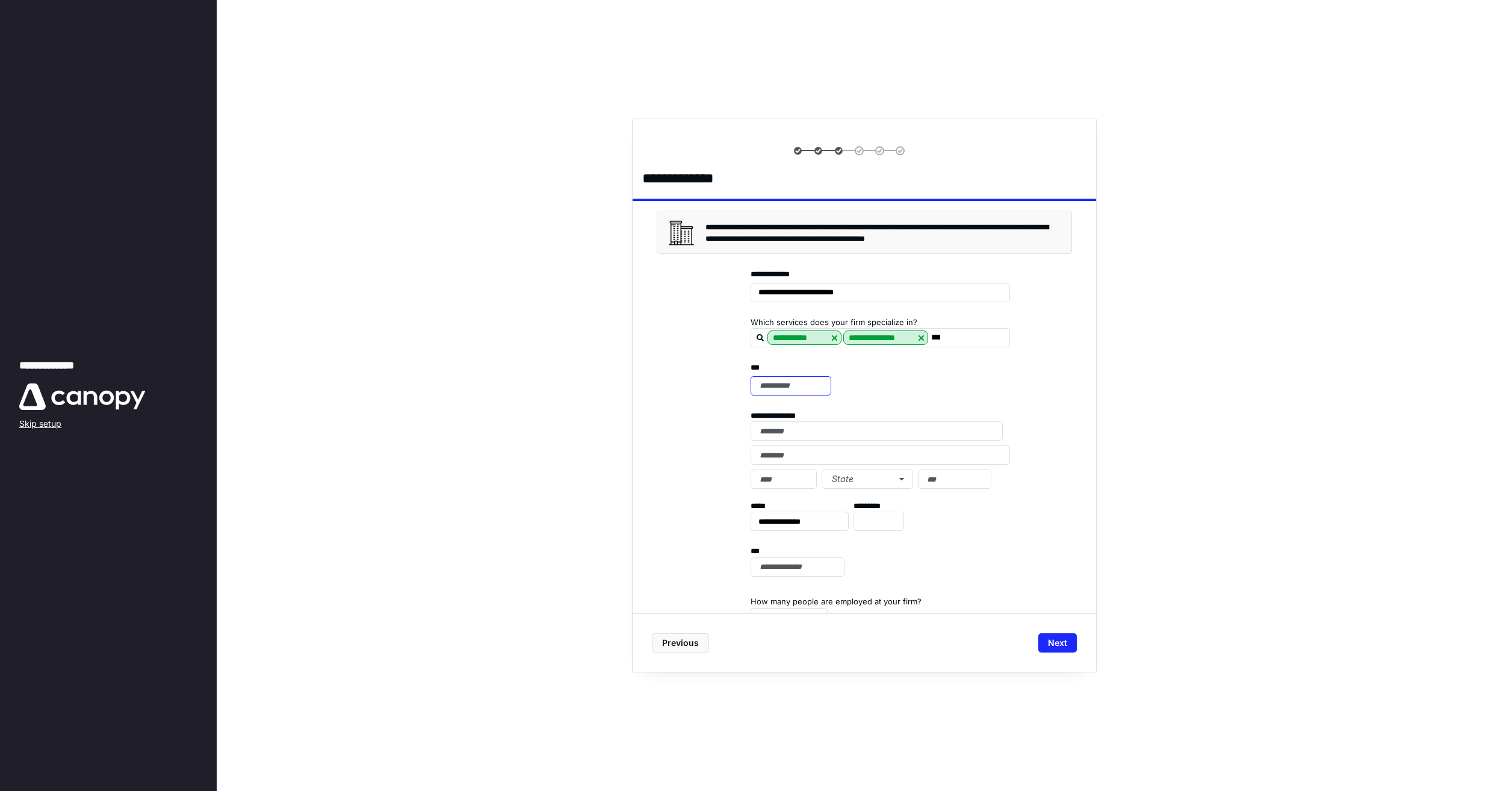 click at bounding box center (791, 386) 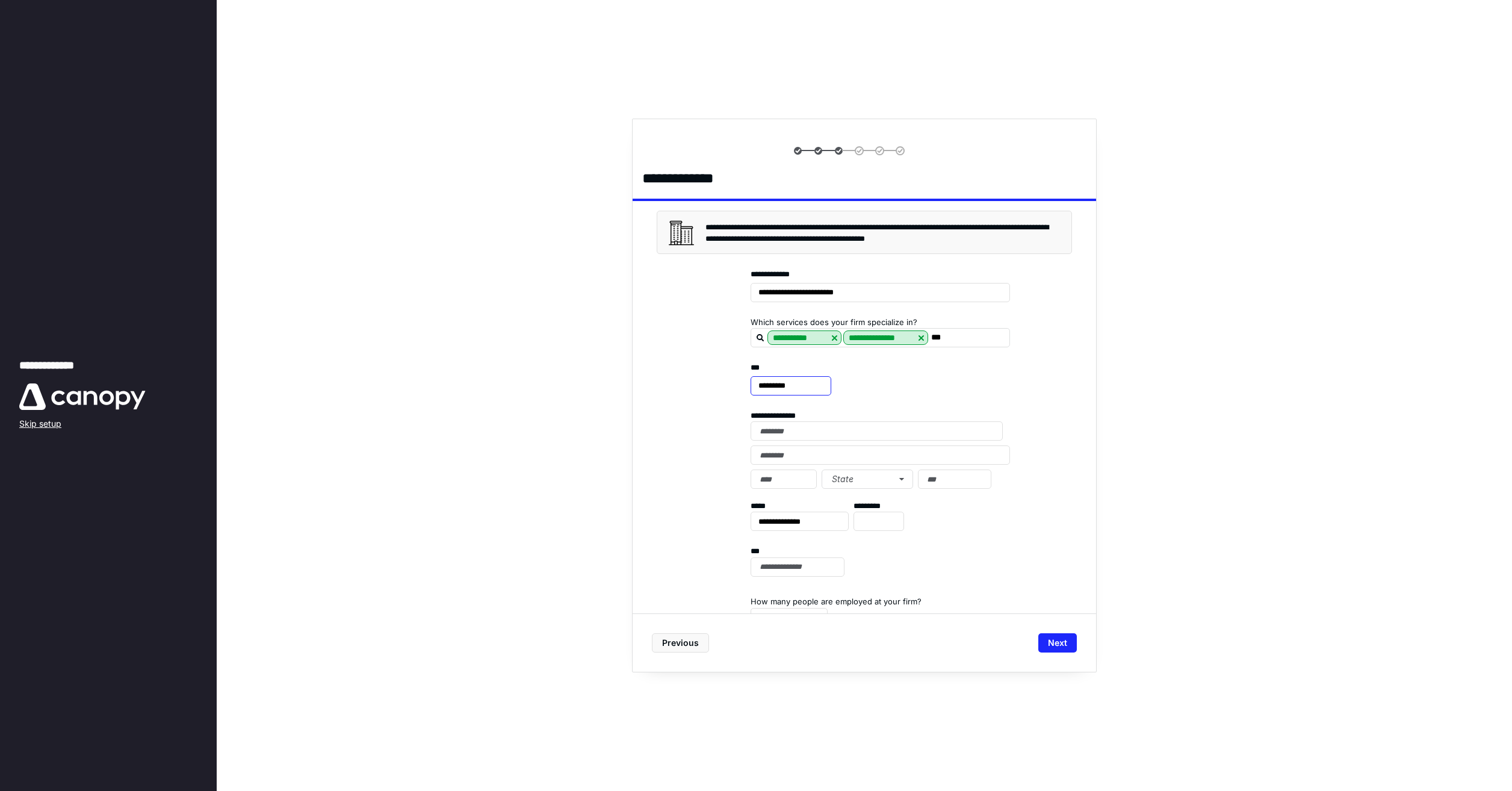 type on "*********" 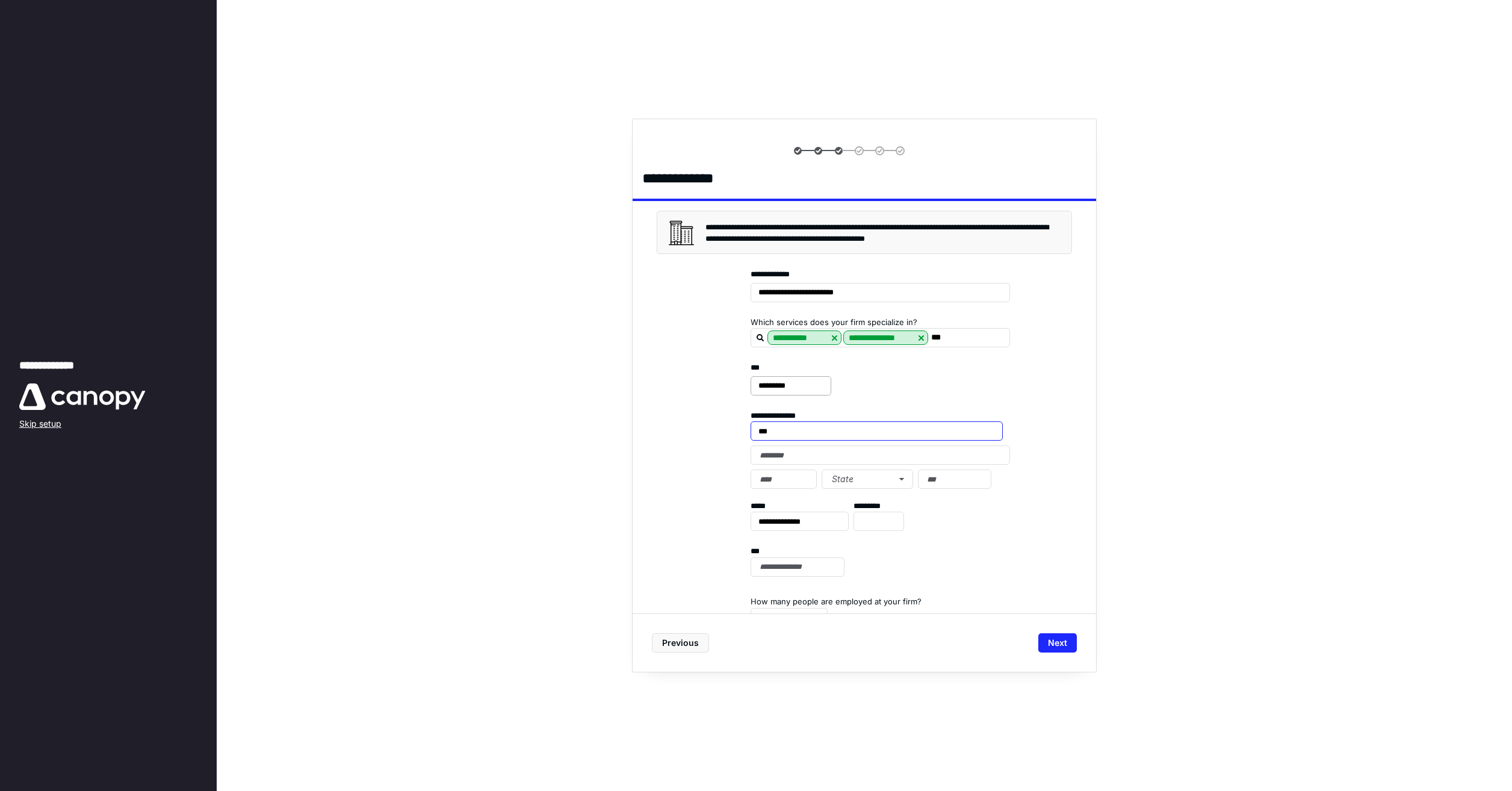 type on "**********" 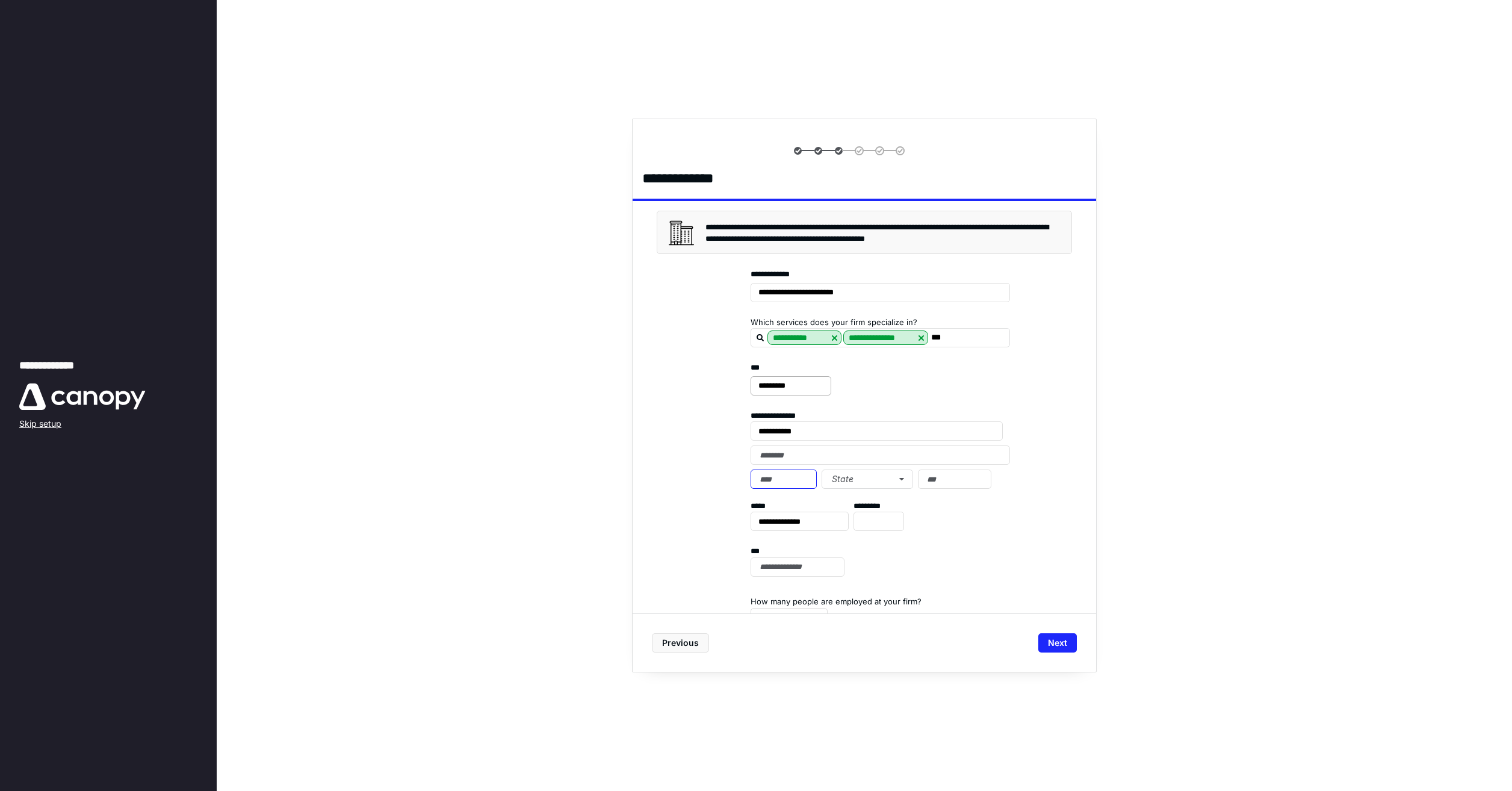 type on "**********" 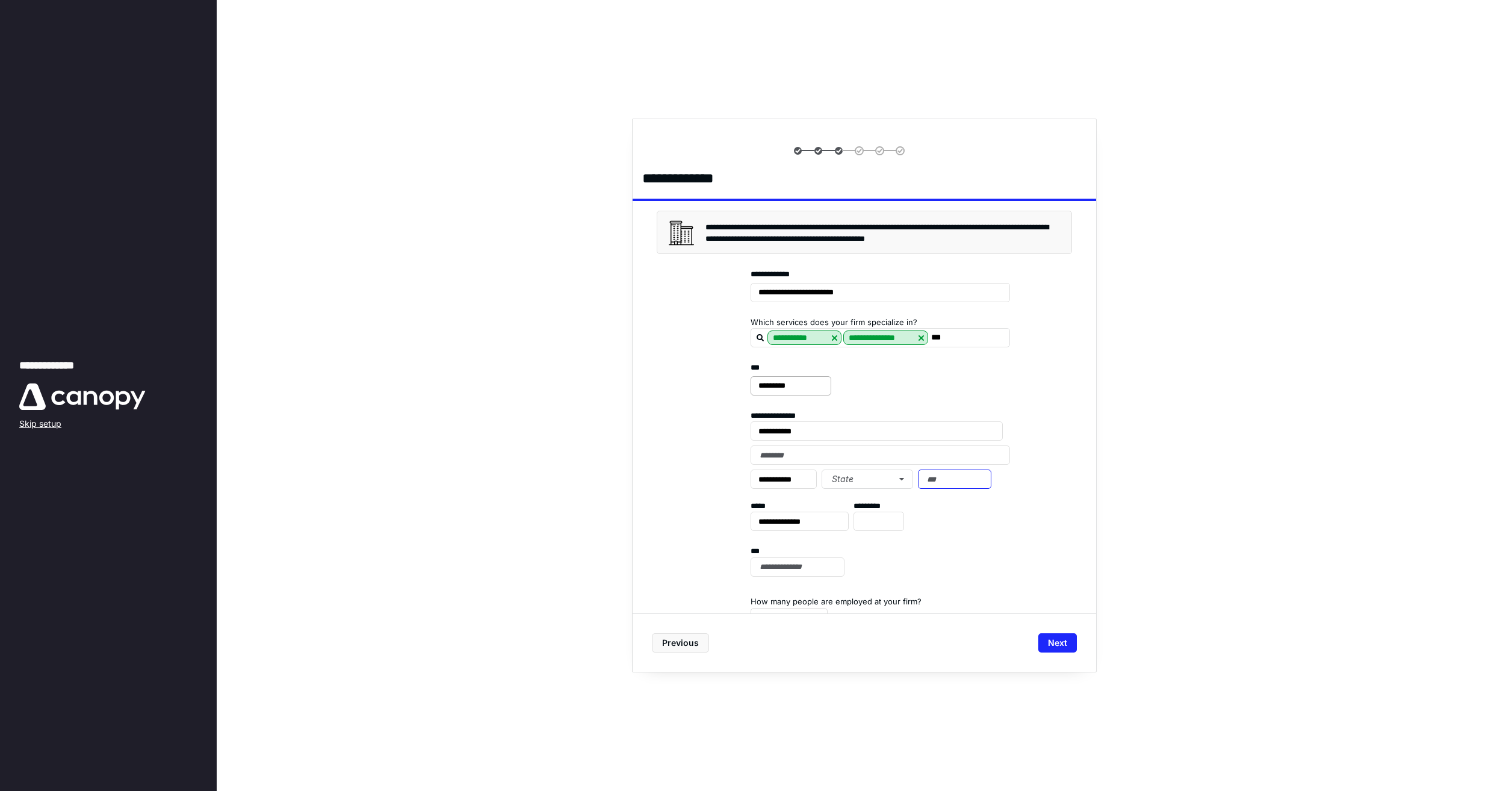 type on "*****" 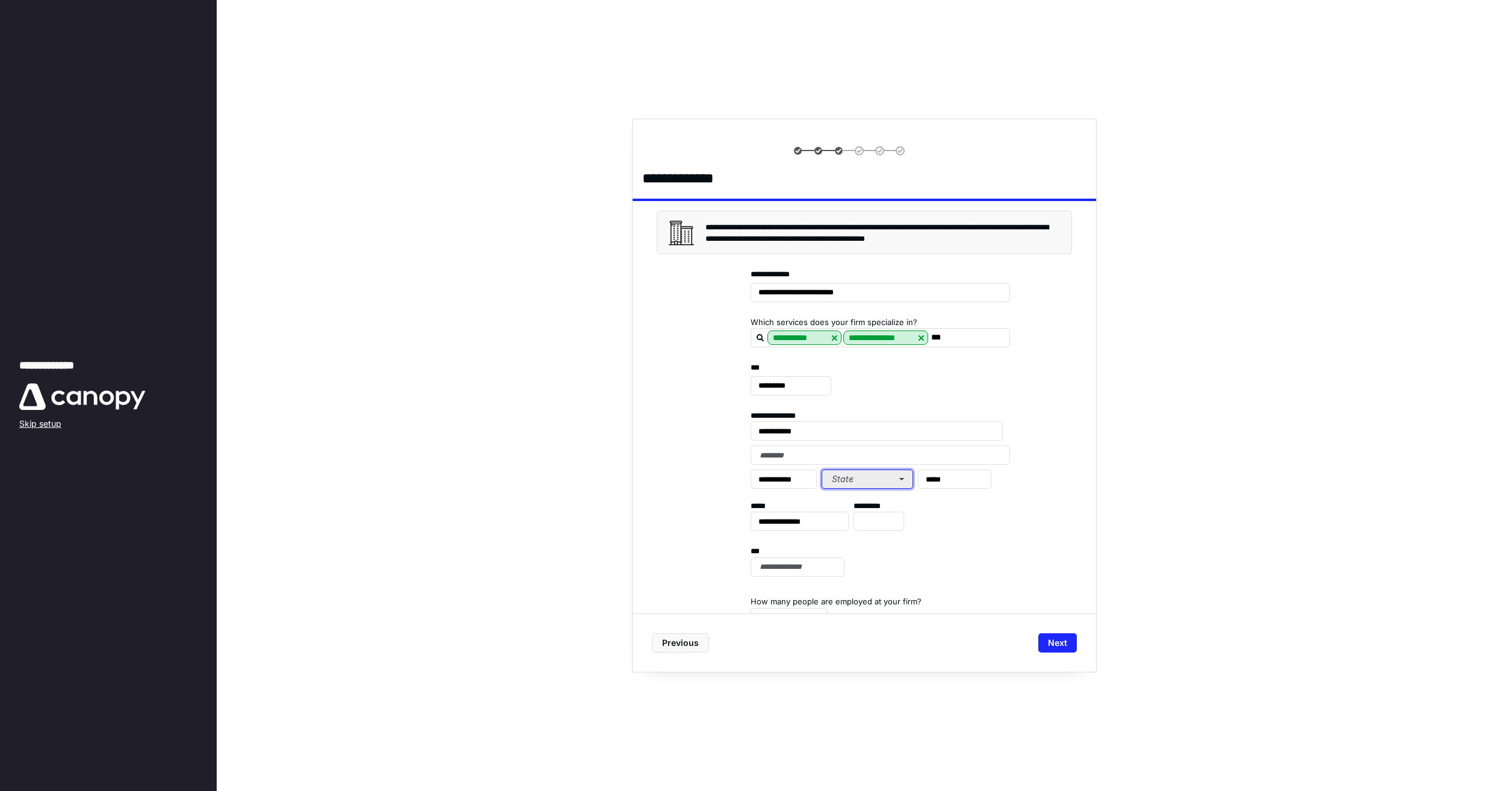 click on "State" at bounding box center (867, 479) 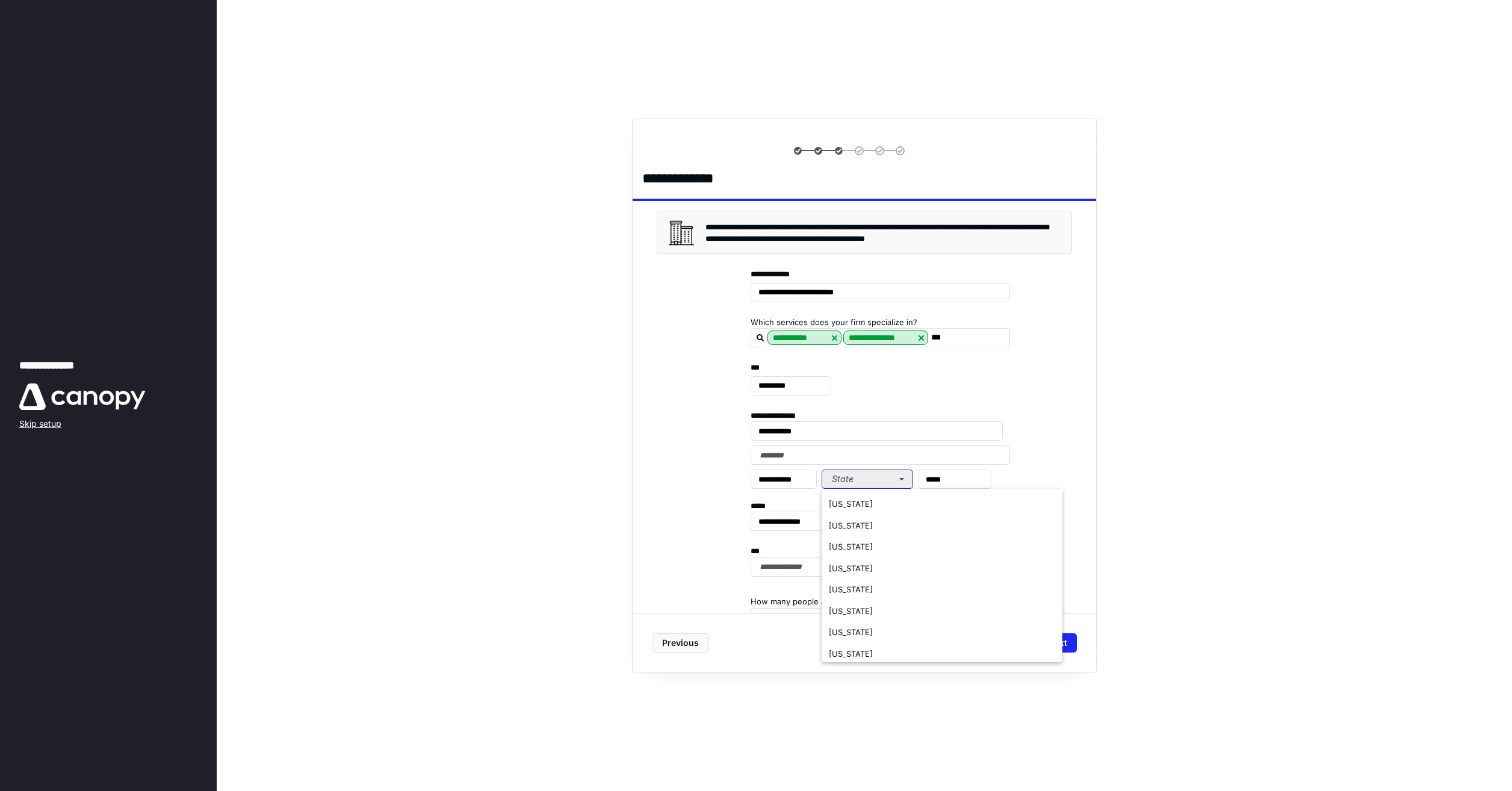 type 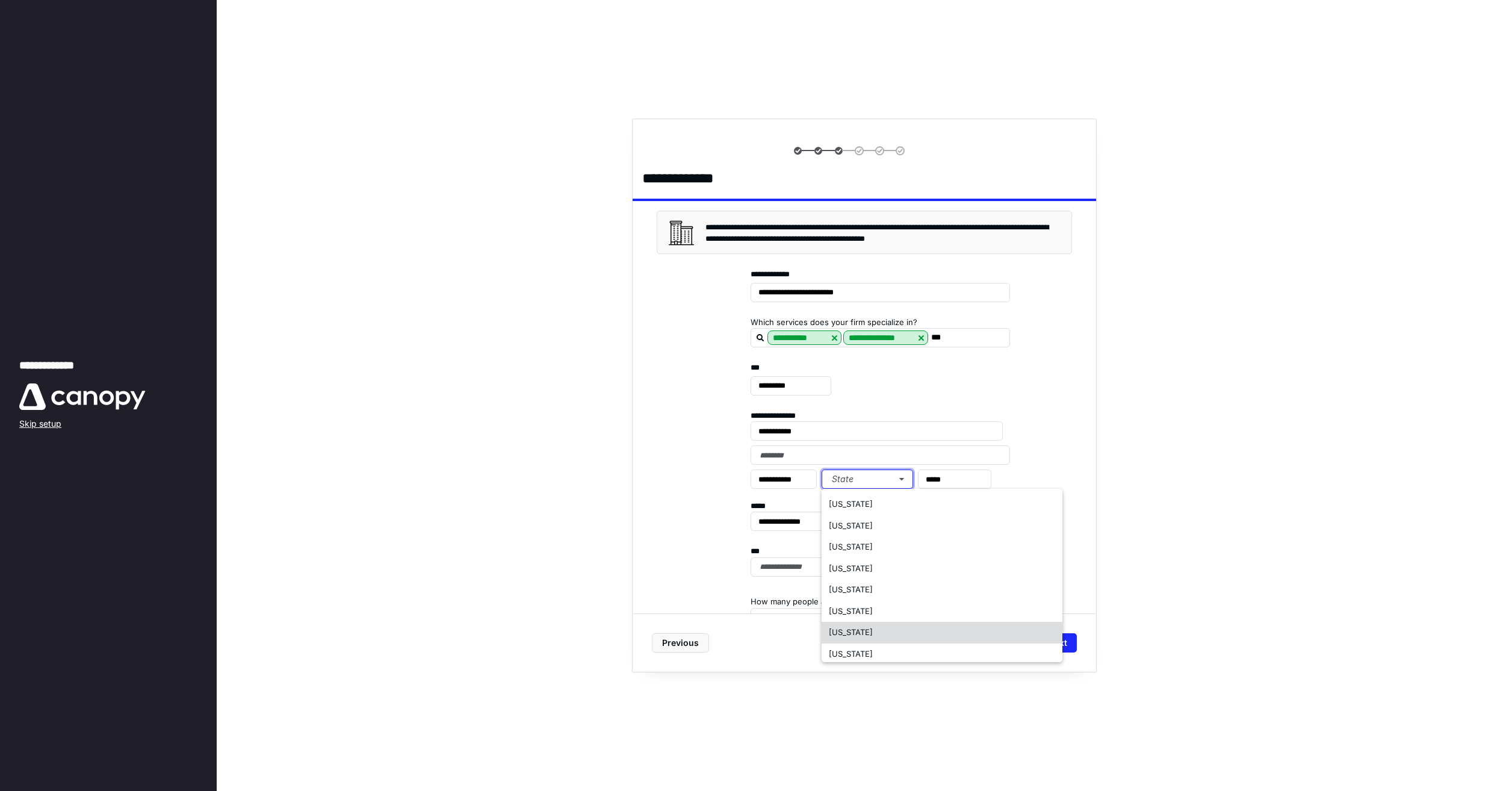 scroll, scrollTop: 361, scrollLeft: 0, axis: vertical 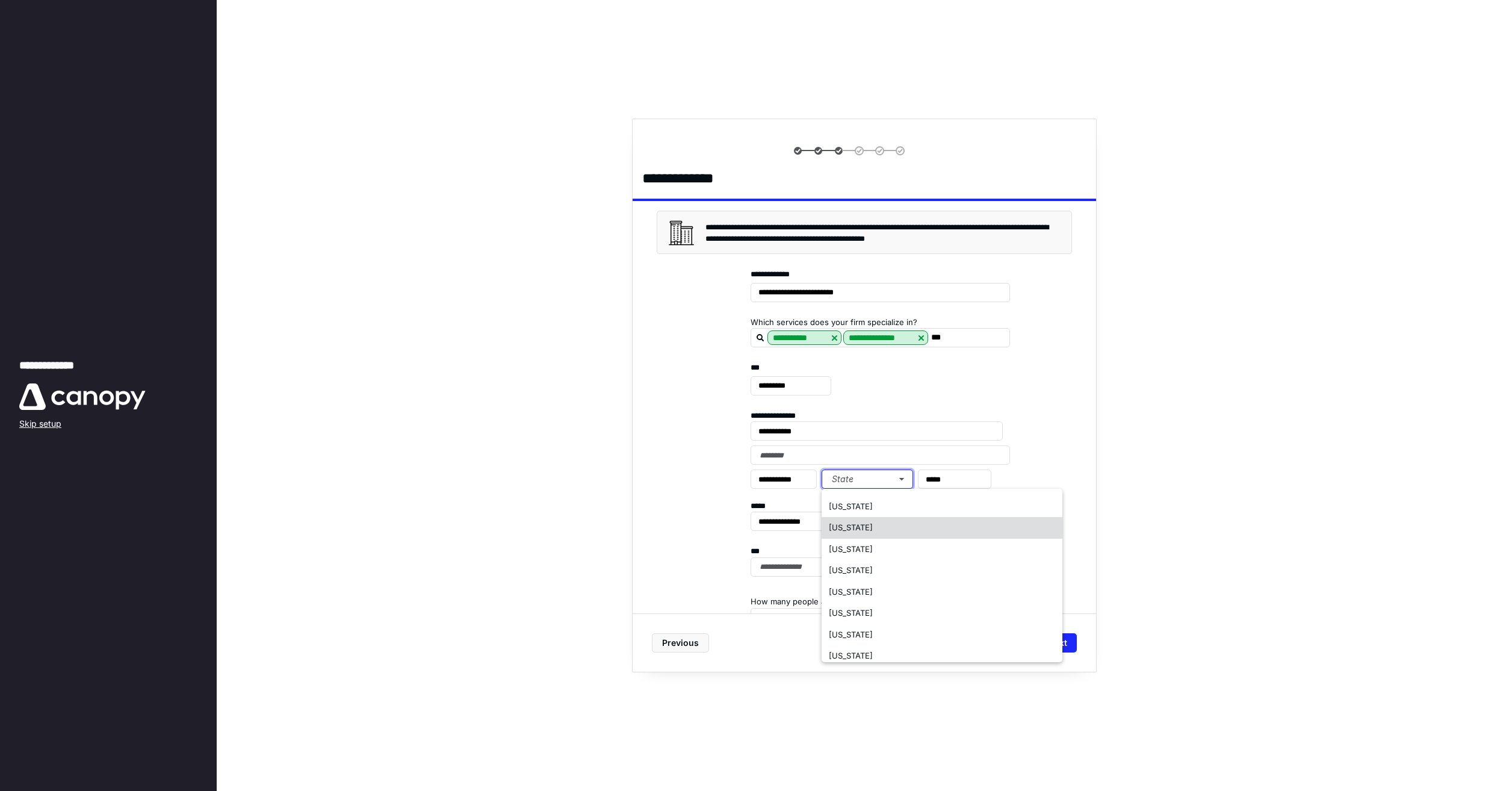 click on "Louisiana" at bounding box center (942, 528) 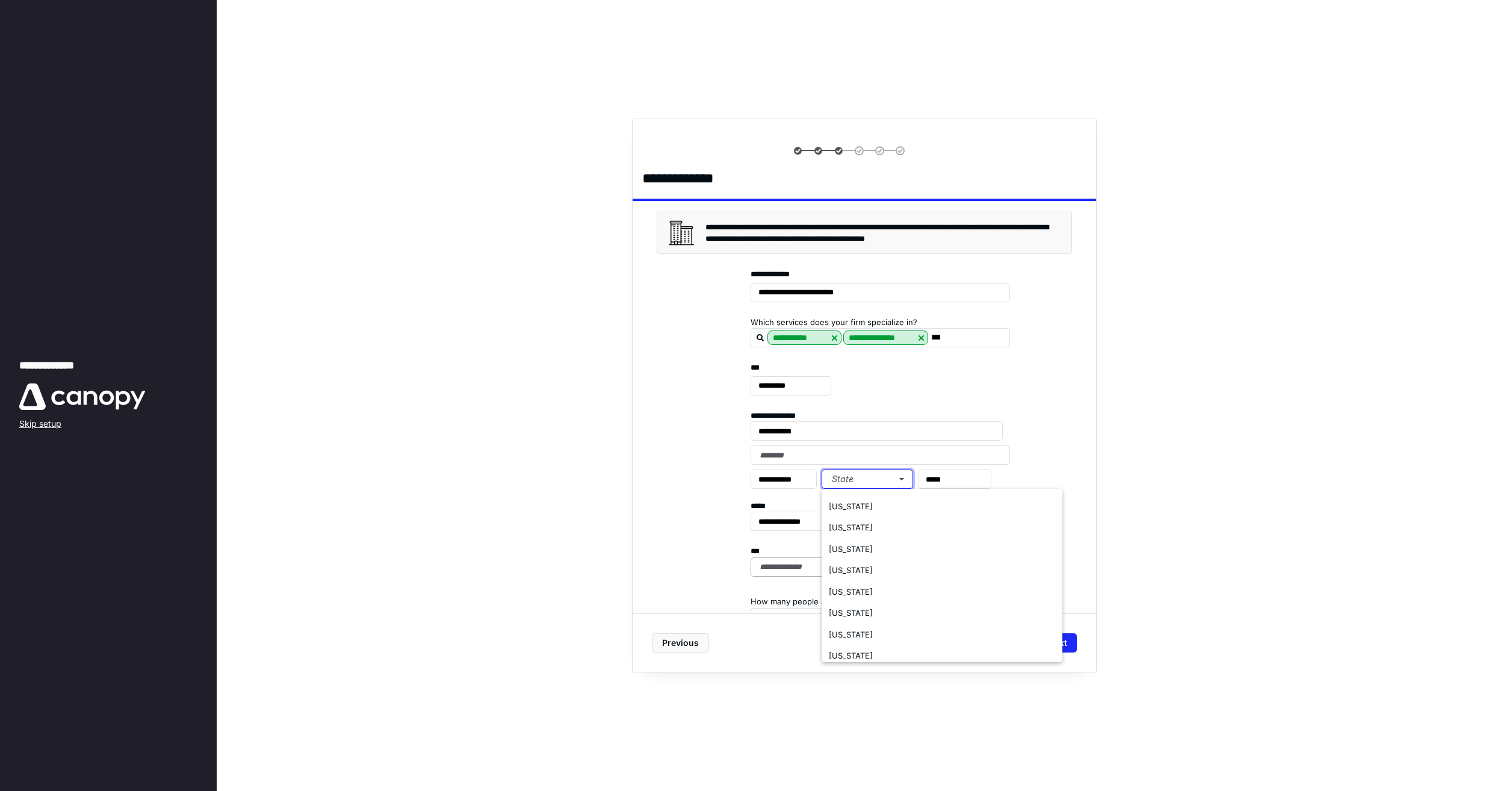 scroll, scrollTop: 0, scrollLeft: 0, axis: both 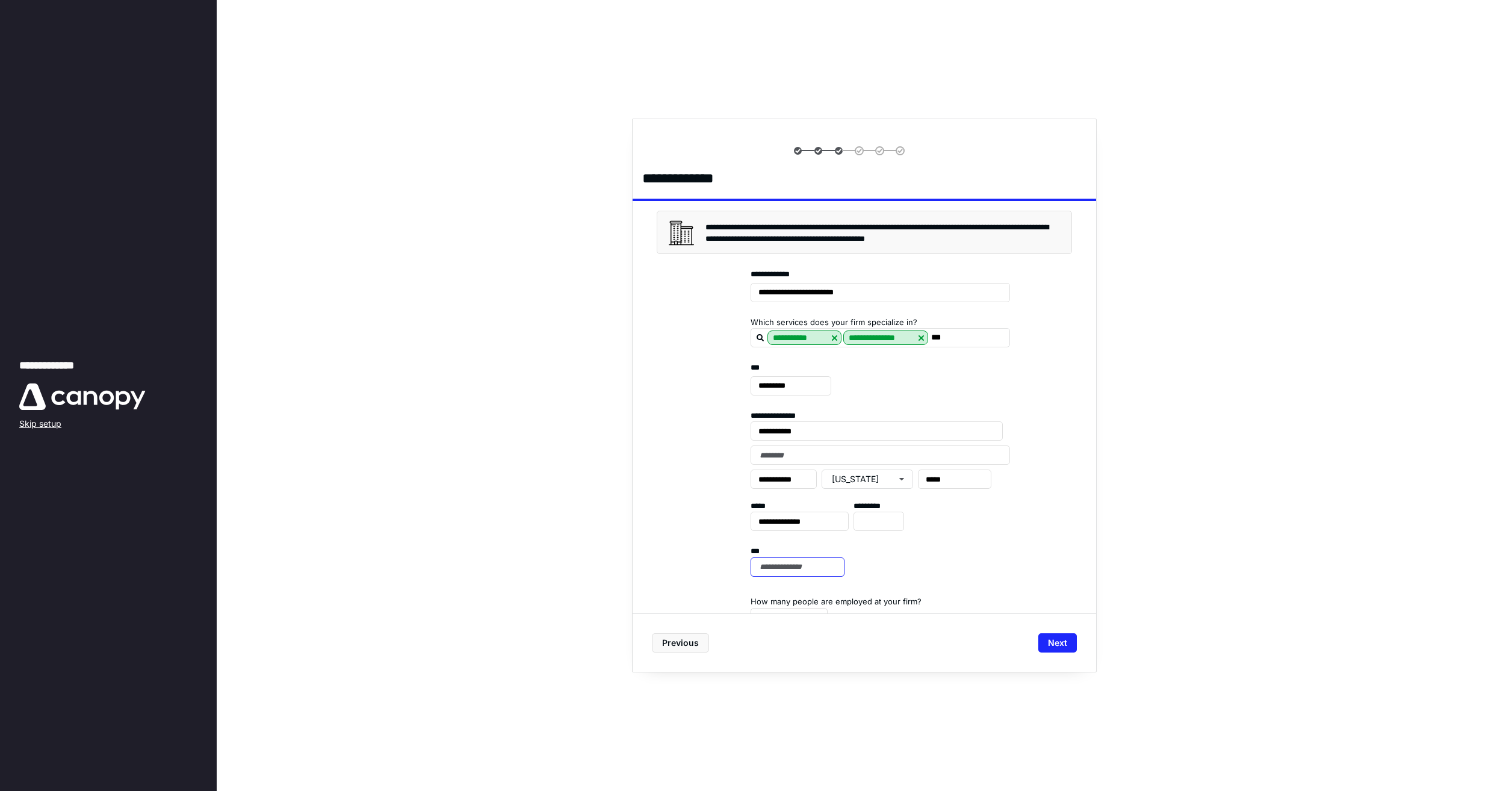 click at bounding box center [798, 567] 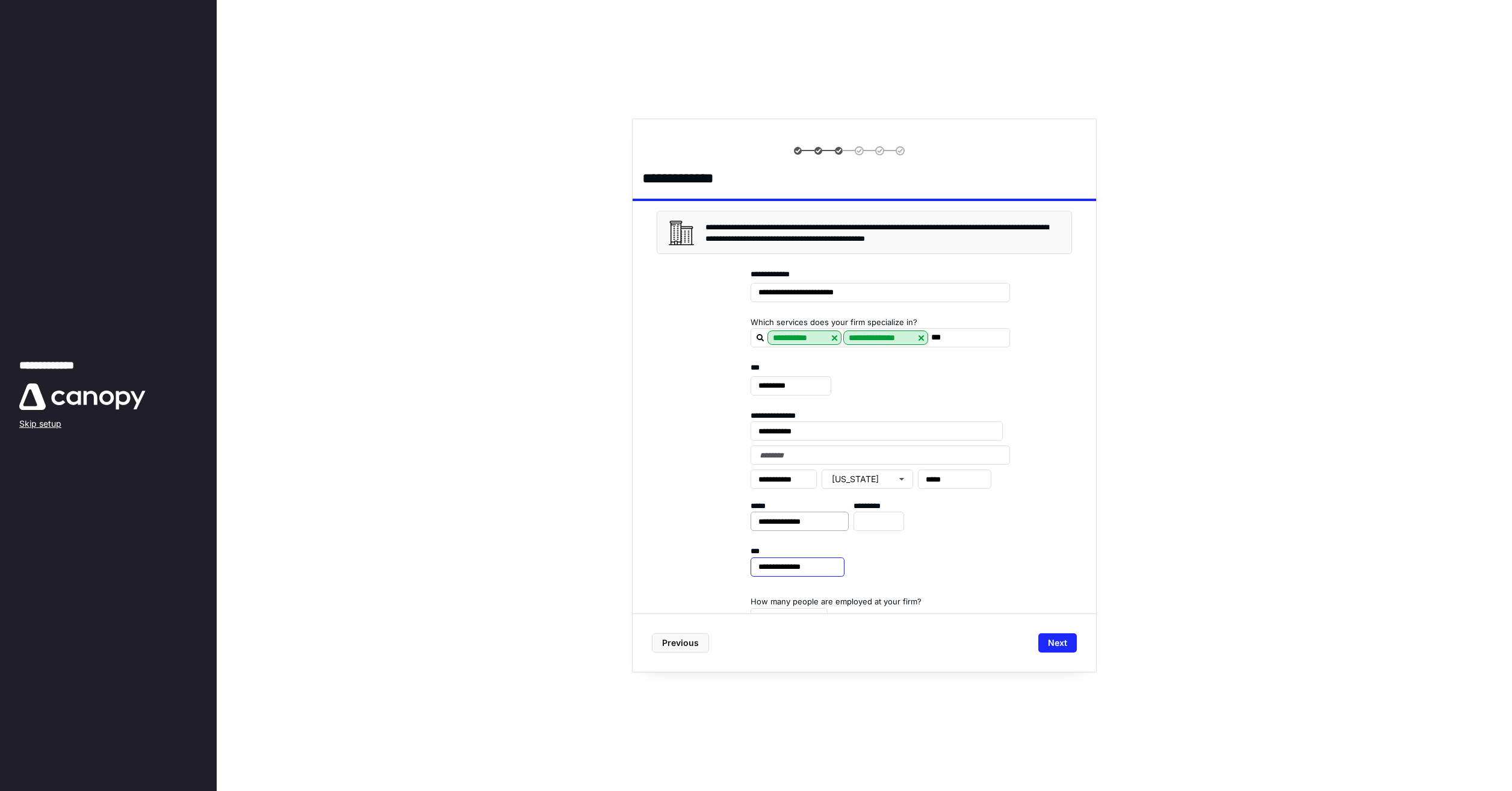 type on "**********" 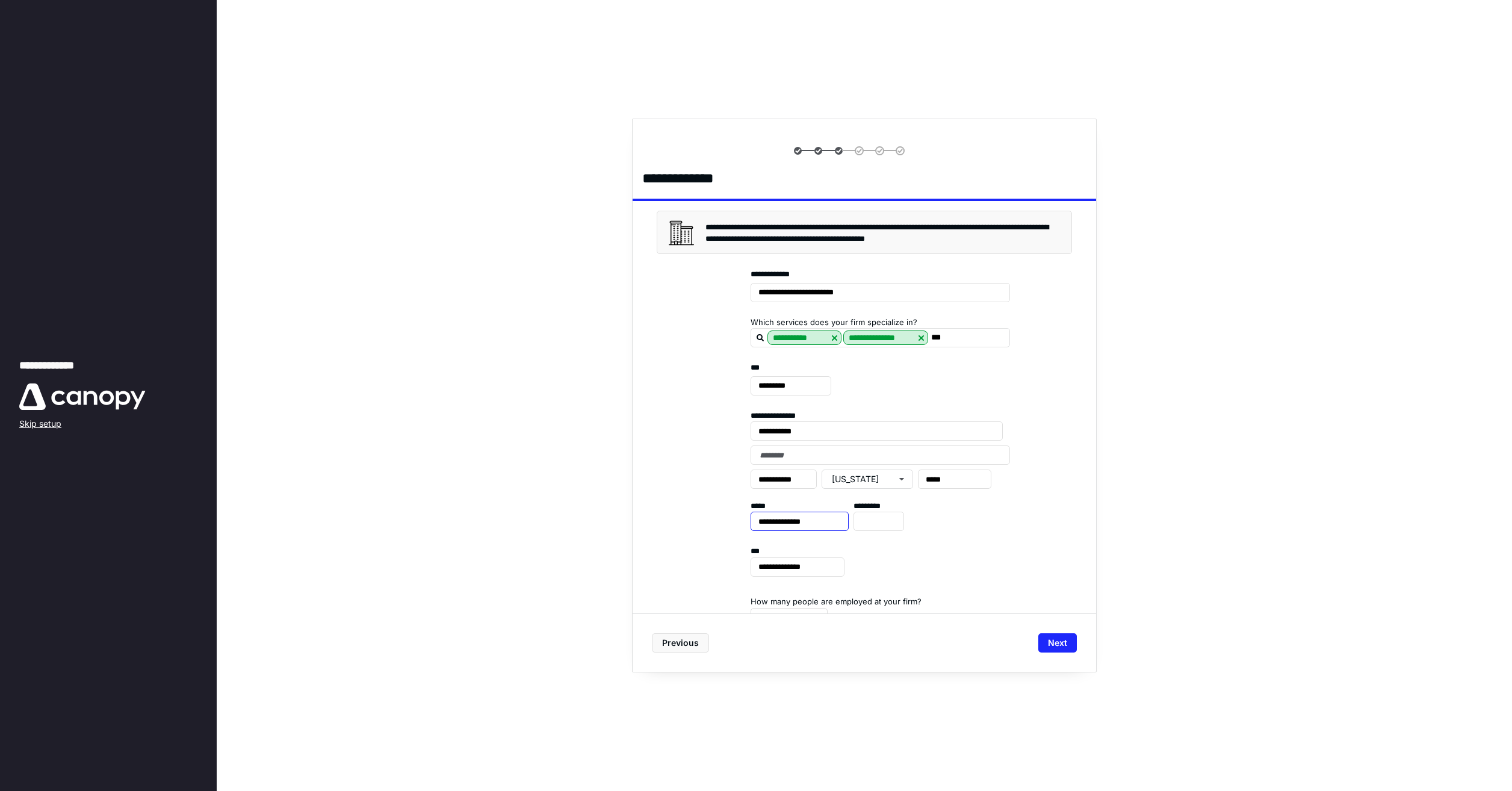 drag, startPoint x: 832, startPoint y: 524, endPoint x: 776, endPoint y: 521, distance: 56.0803 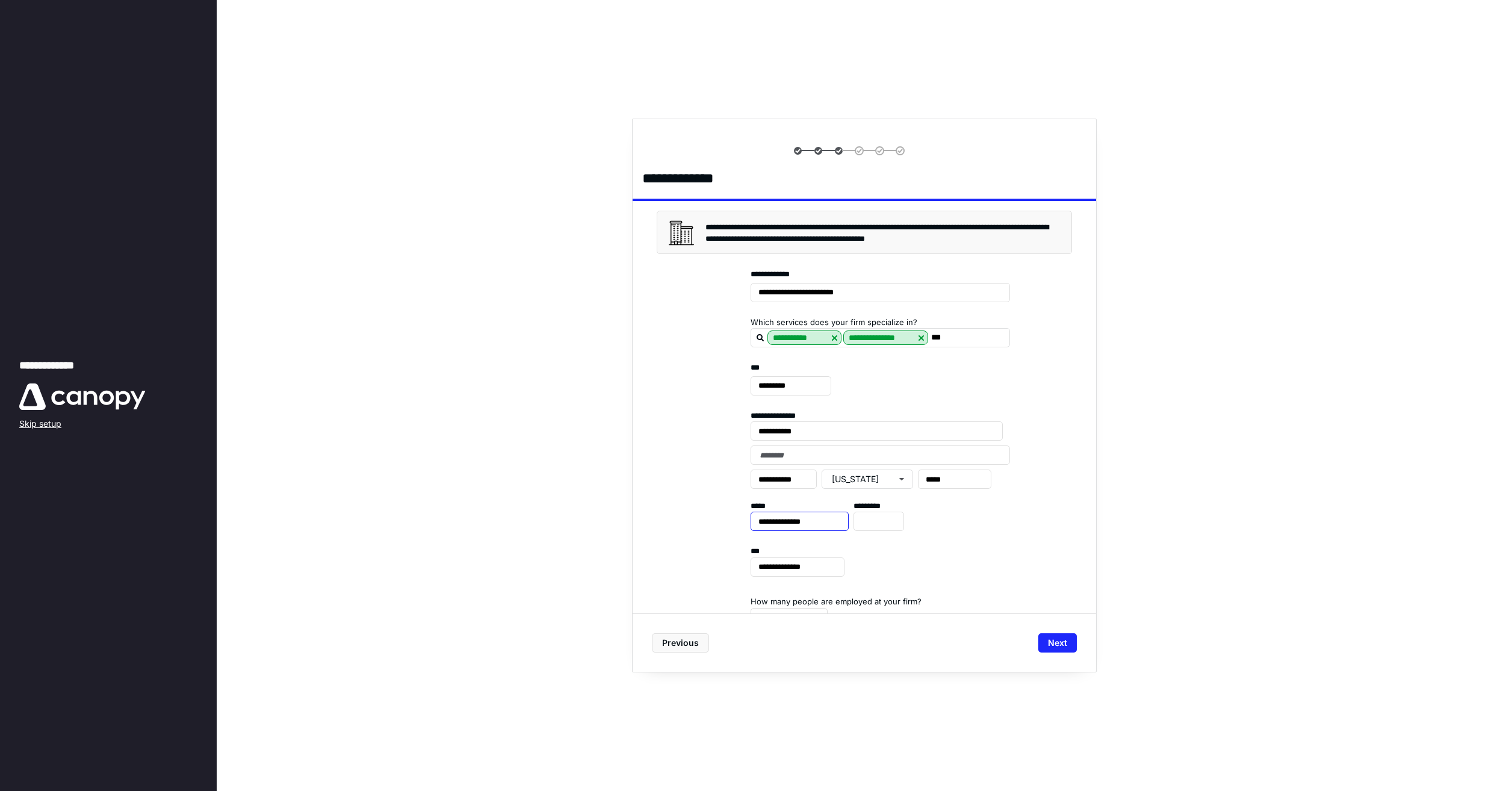 type on "**********" 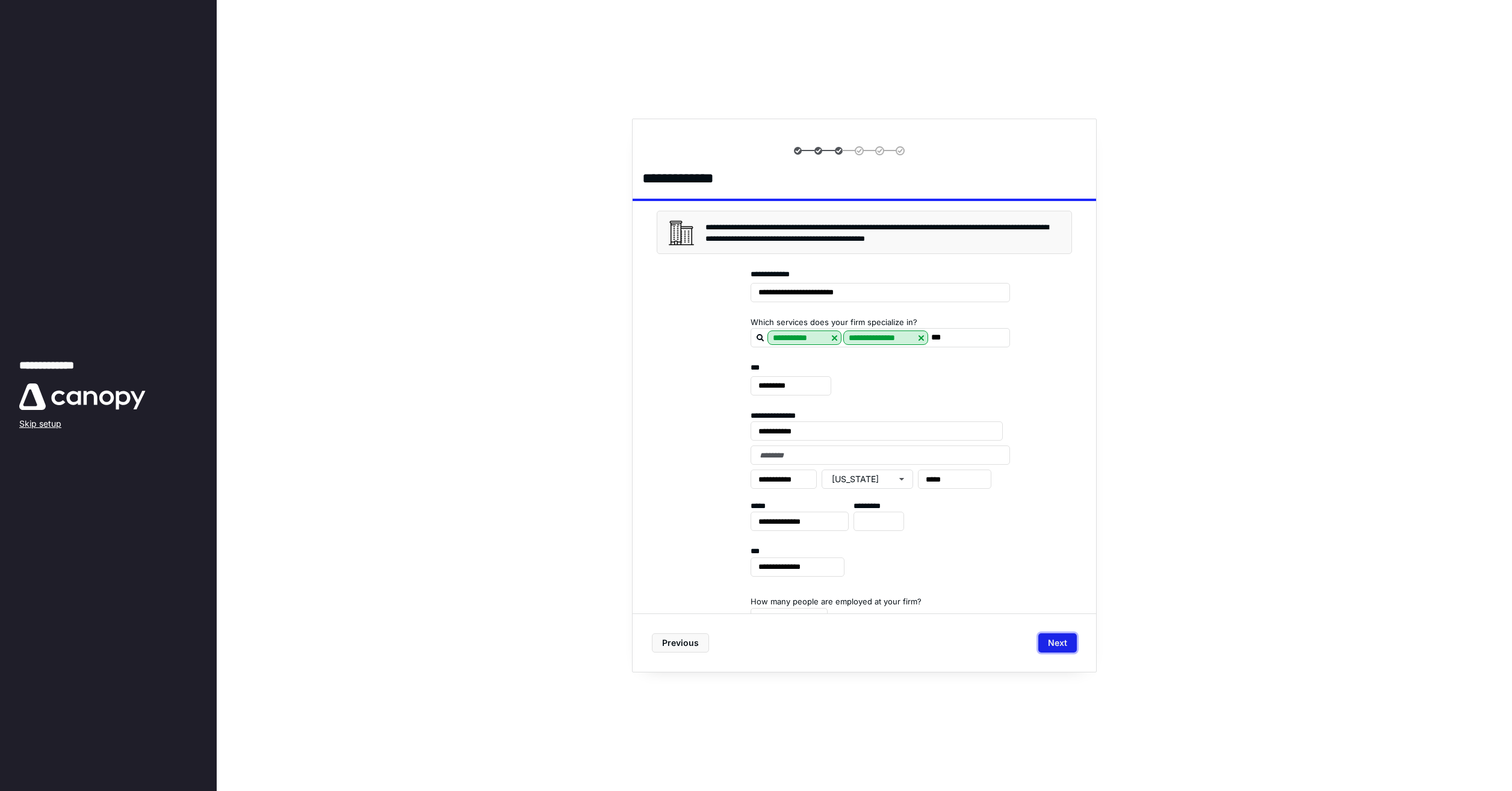click on "Next" at bounding box center [1058, 643] 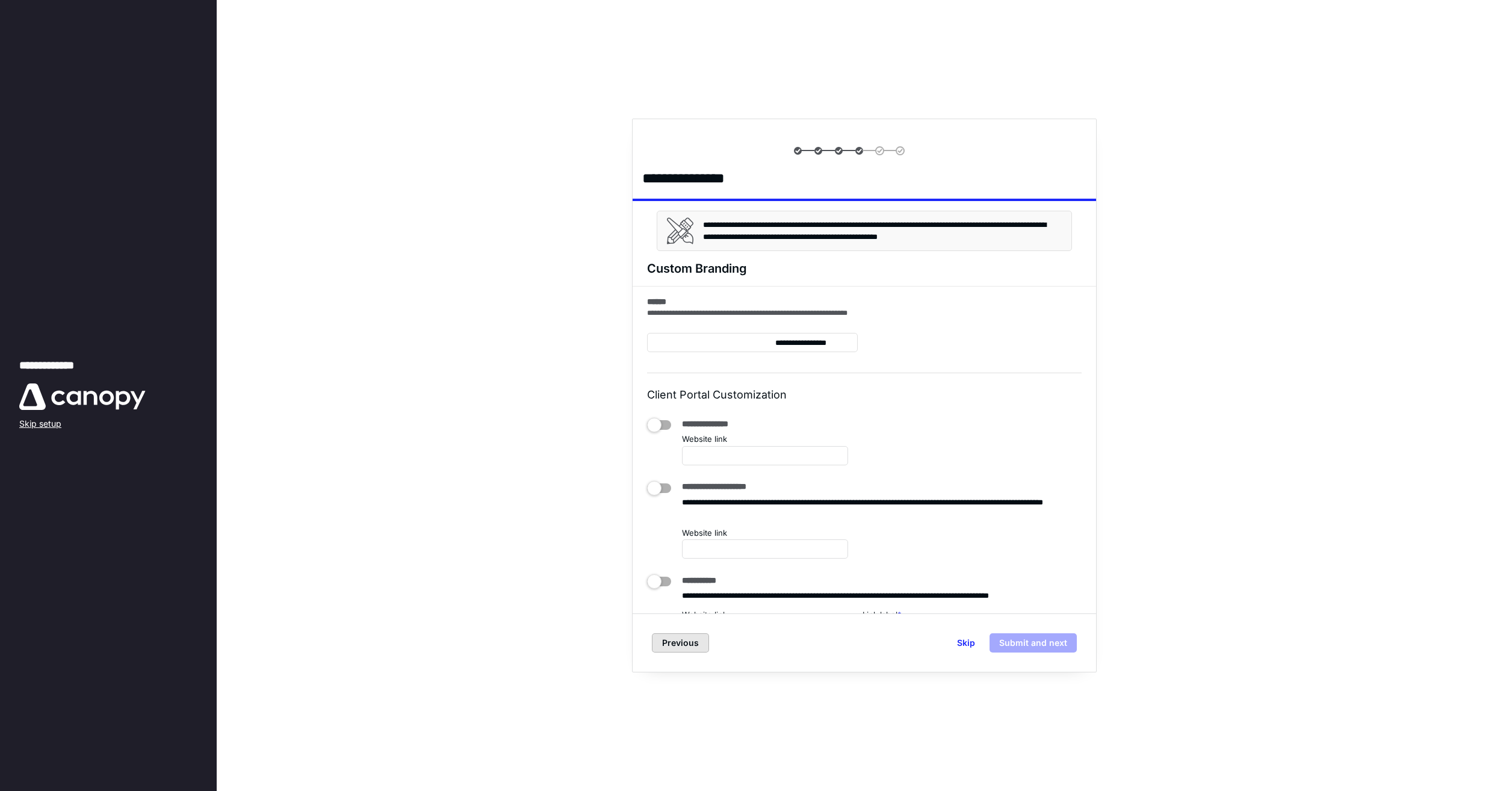 click on "Previous" at bounding box center (680, 643) 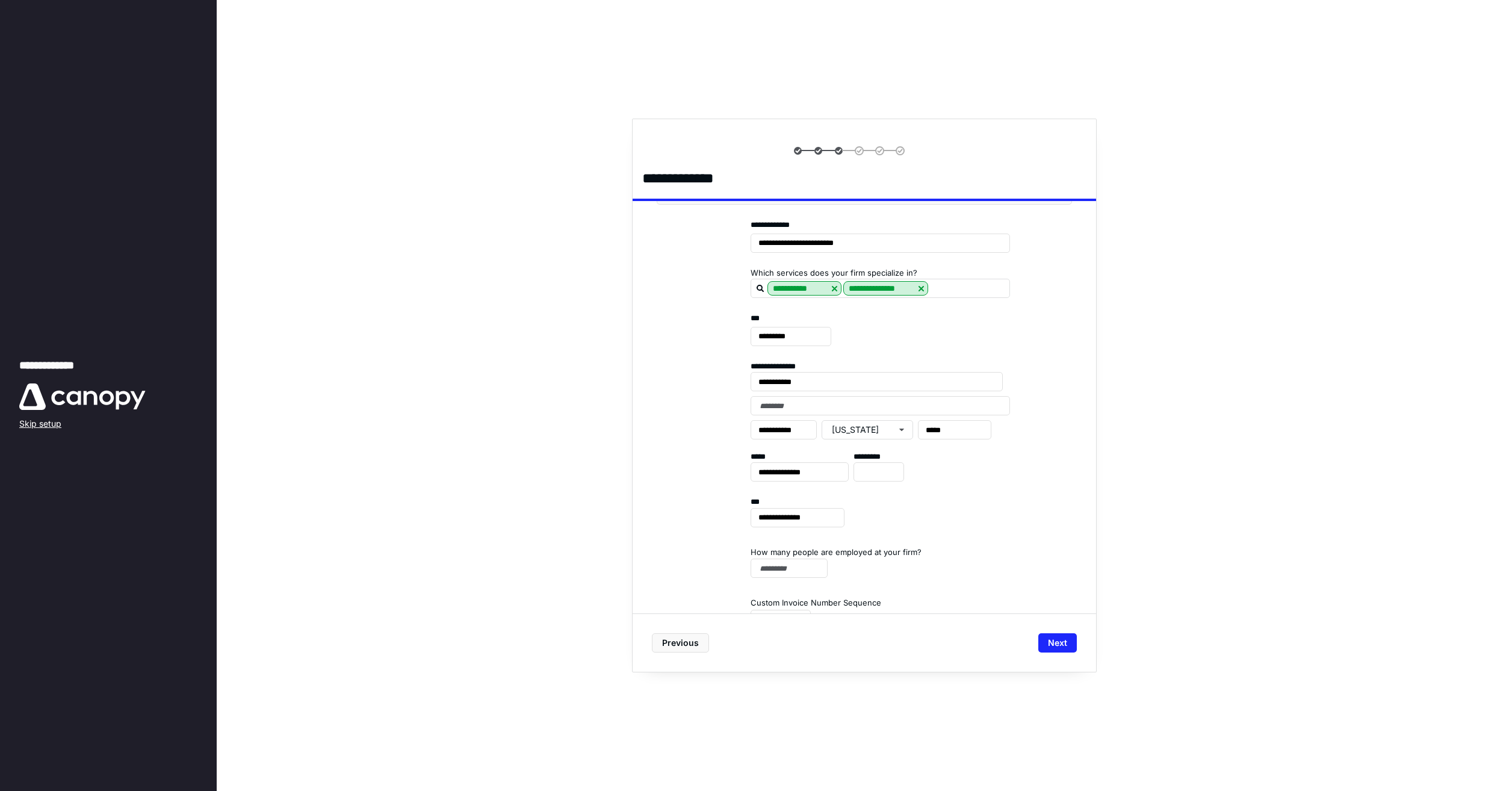 scroll, scrollTop: 107, scrollLeft: 0, axis: vertical 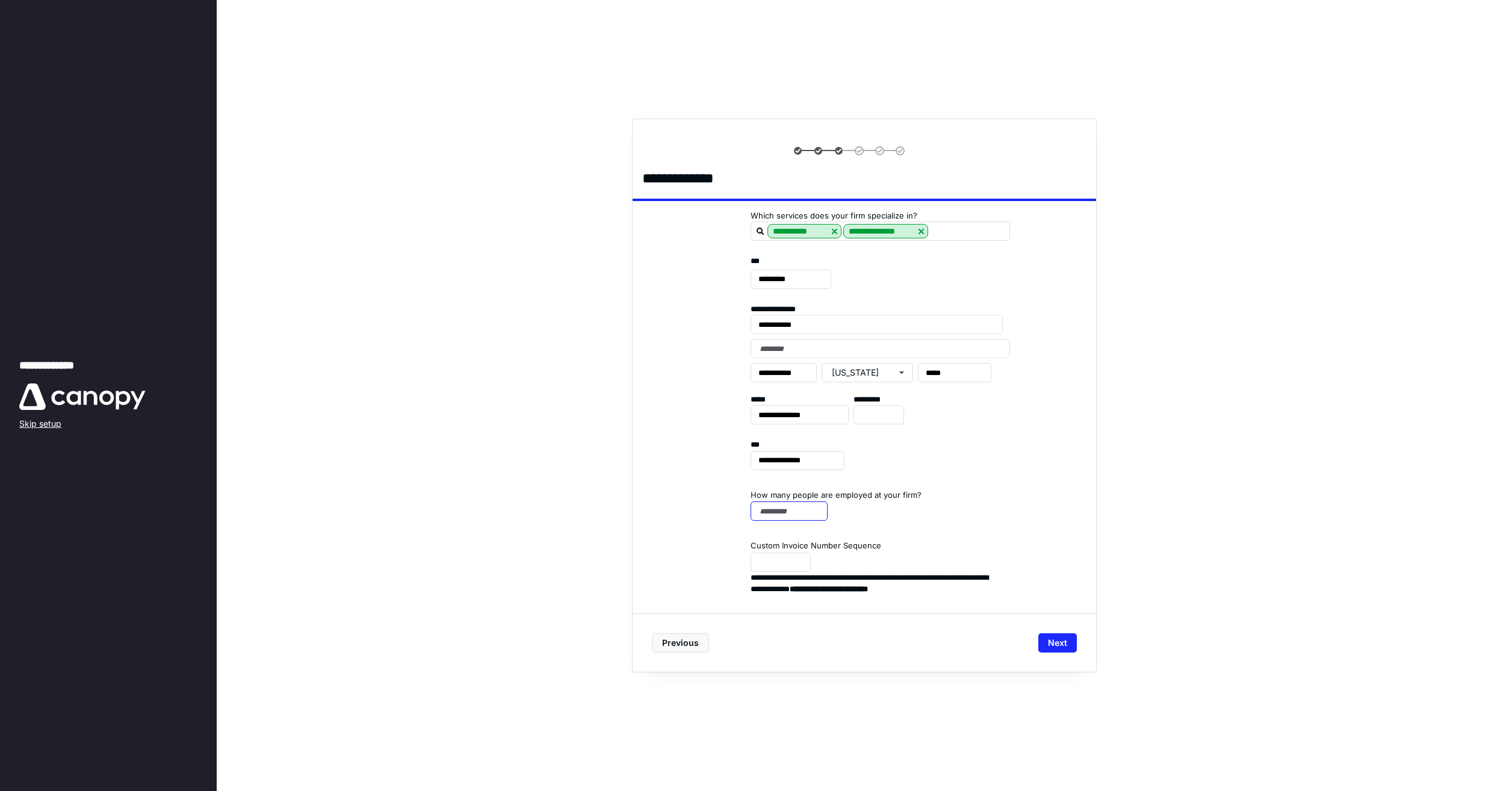 click at bounding box center [789, 511] 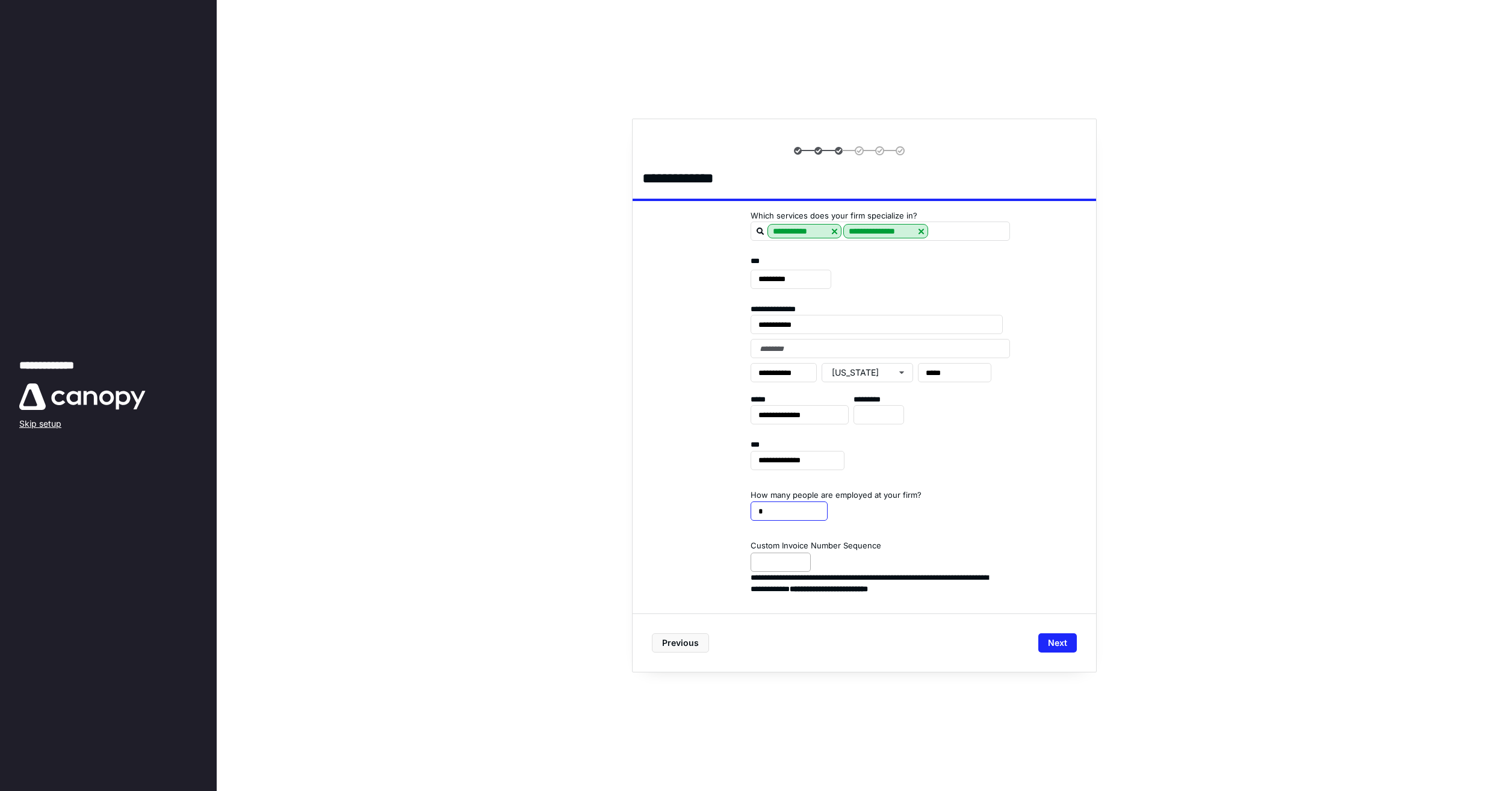 type on "*" 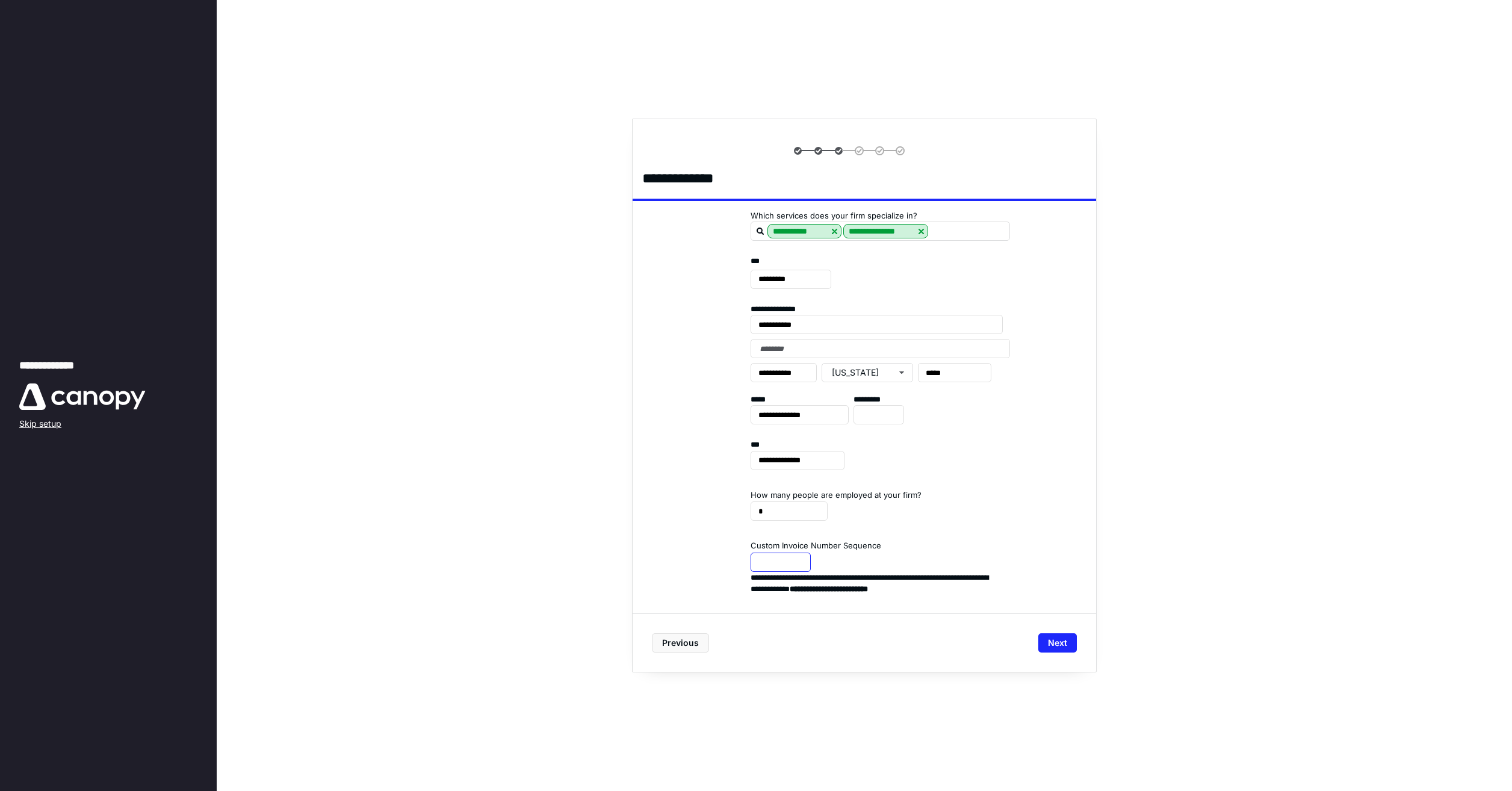 click at bounding box center [781, 562] 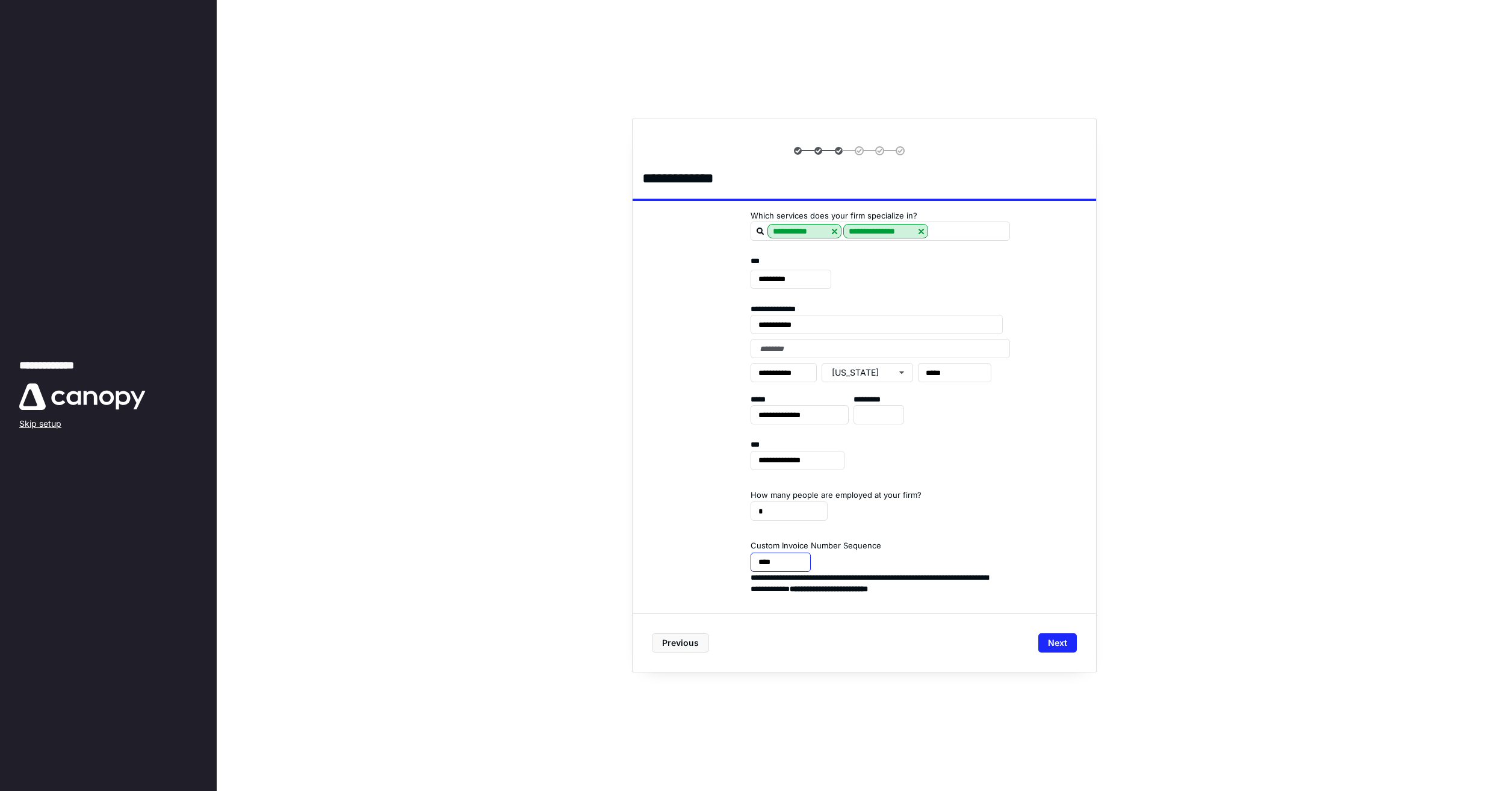 drag, startPoint x: 785, startPoint y: 562, endPoint x: 679, endPoint y: 550, distance: 106.67708 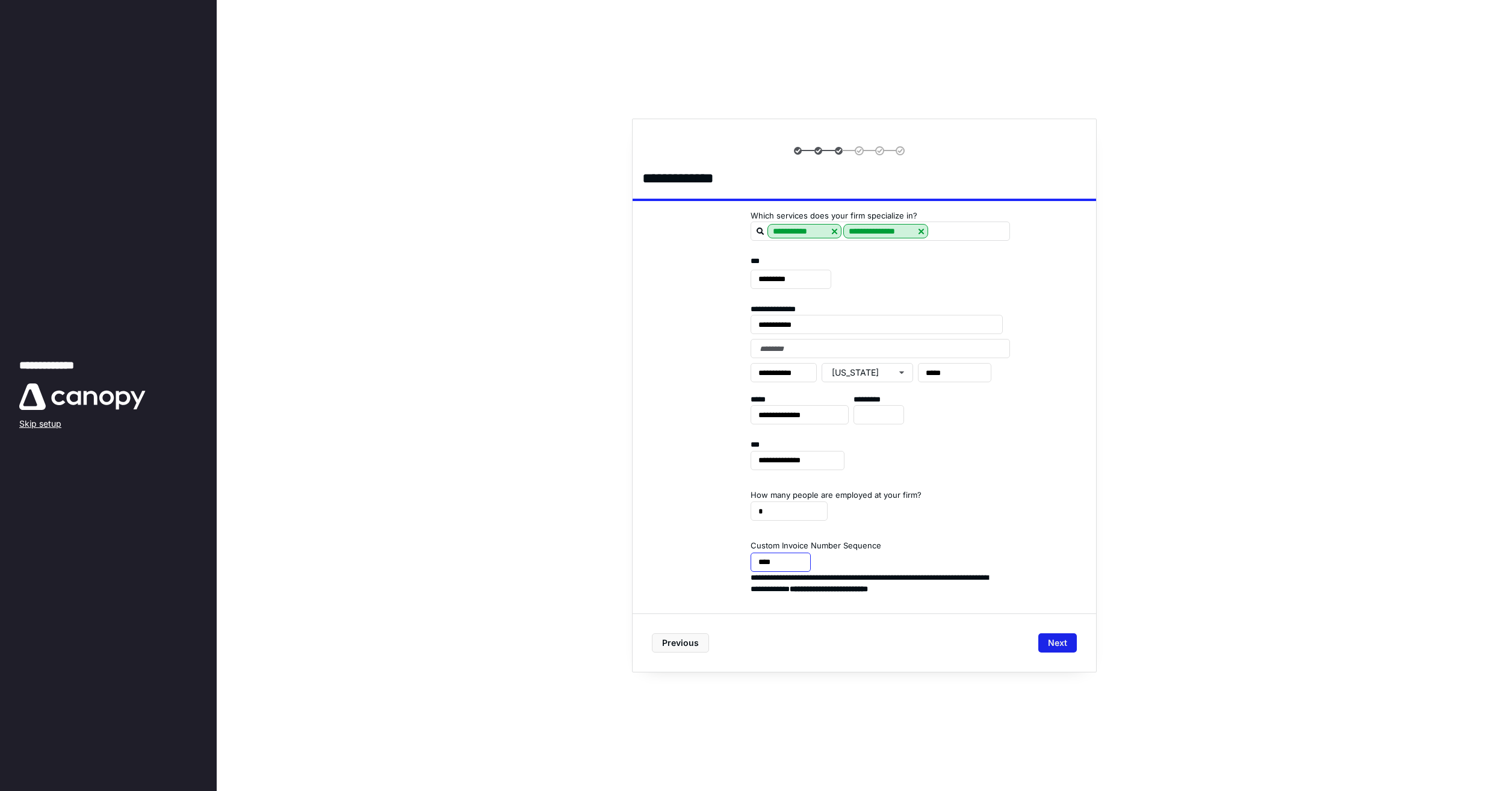 type on "****" 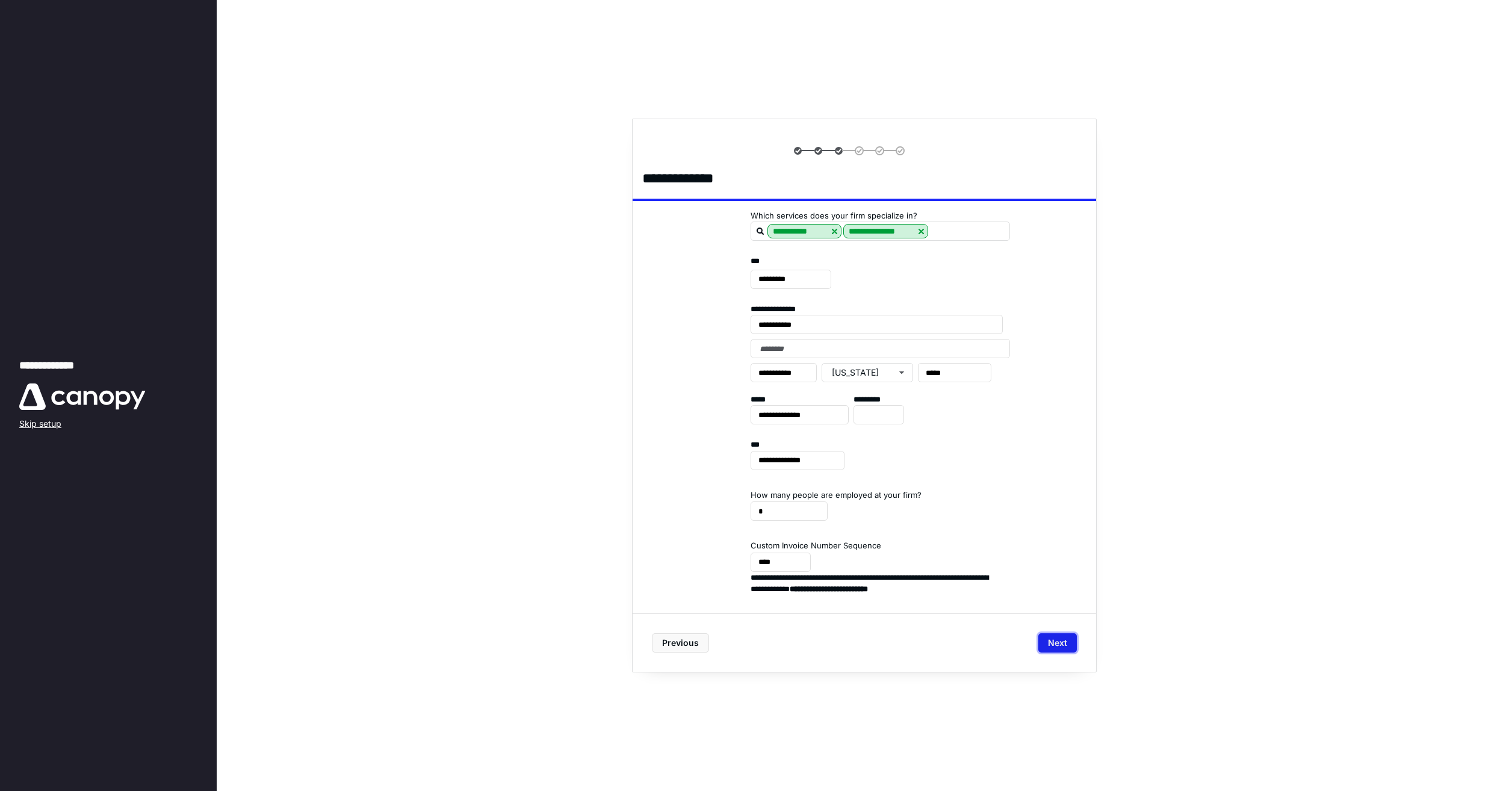 click on "Next" at bounding box center [1058, 643] 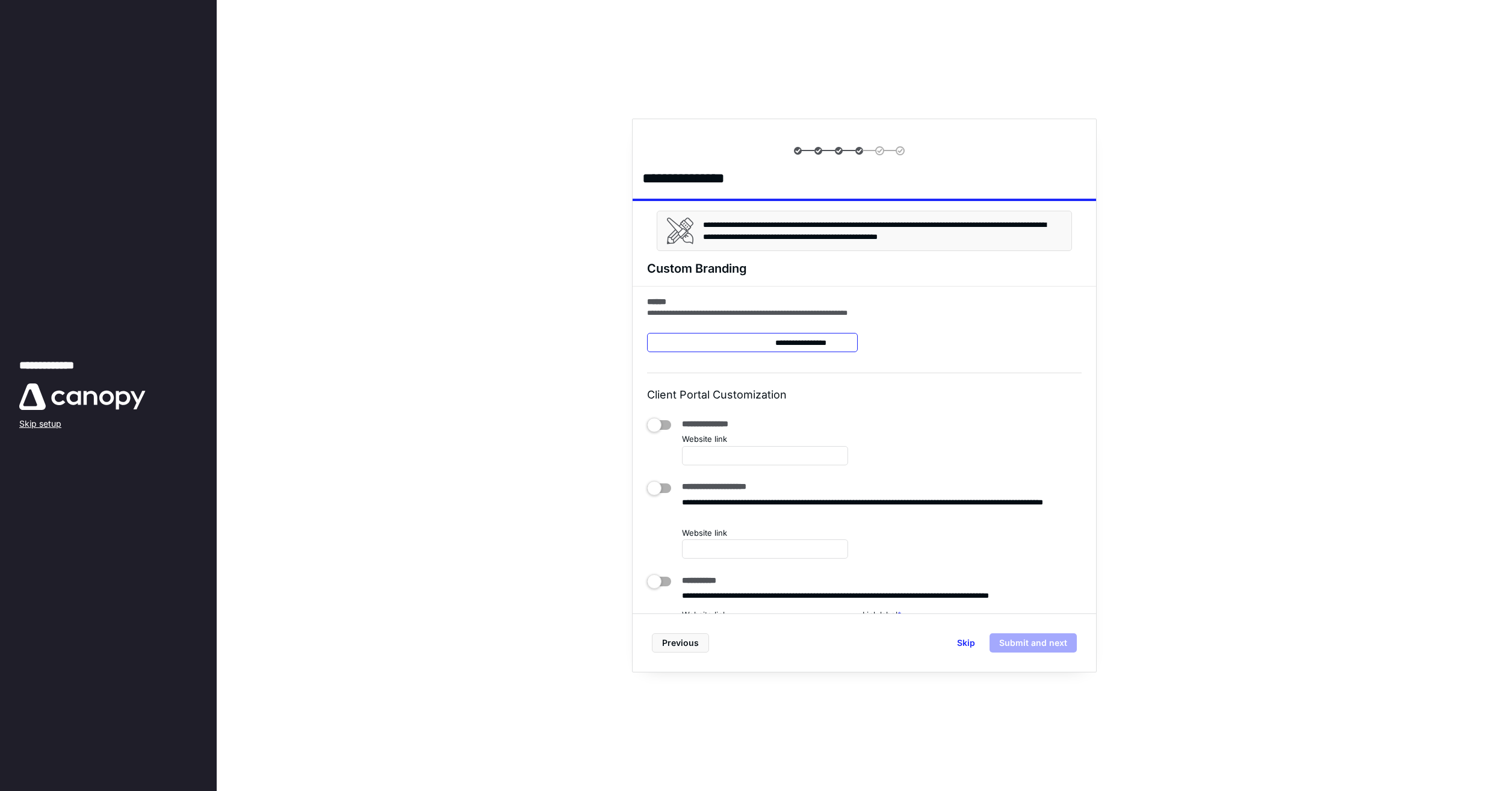 click at bounding box center (752, 343) 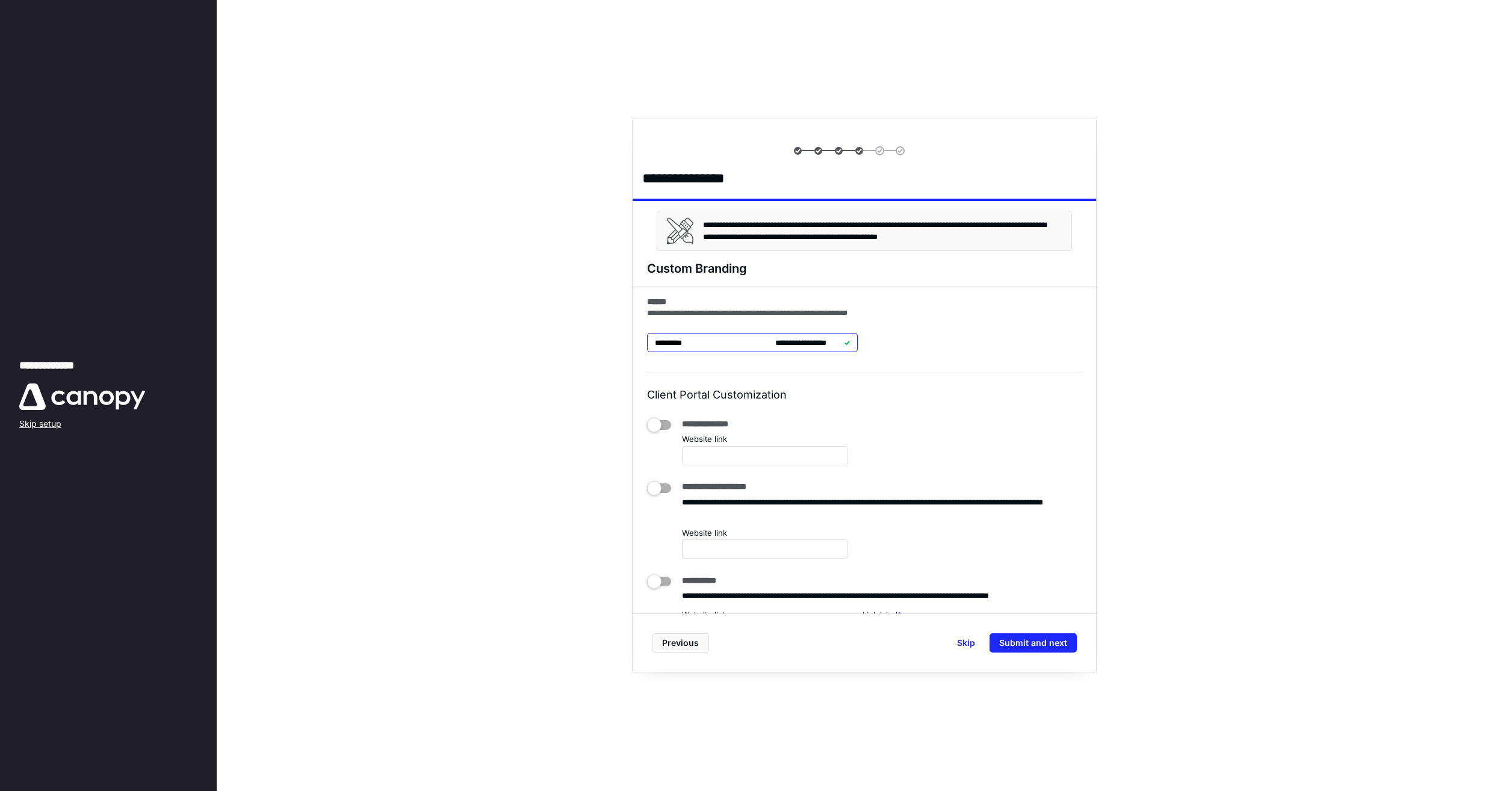 type on "*********" 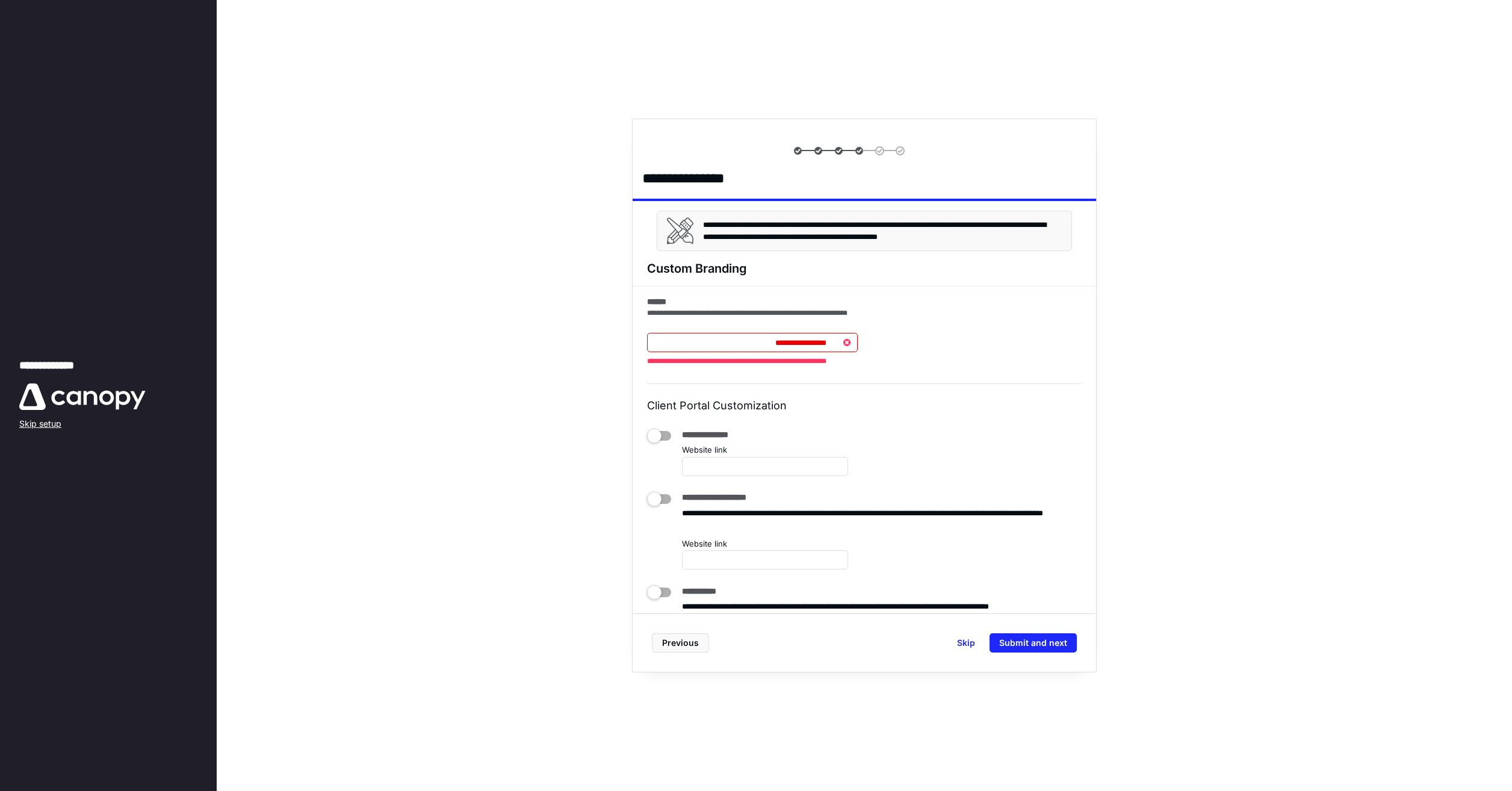 click at bounding box center (752, 343) 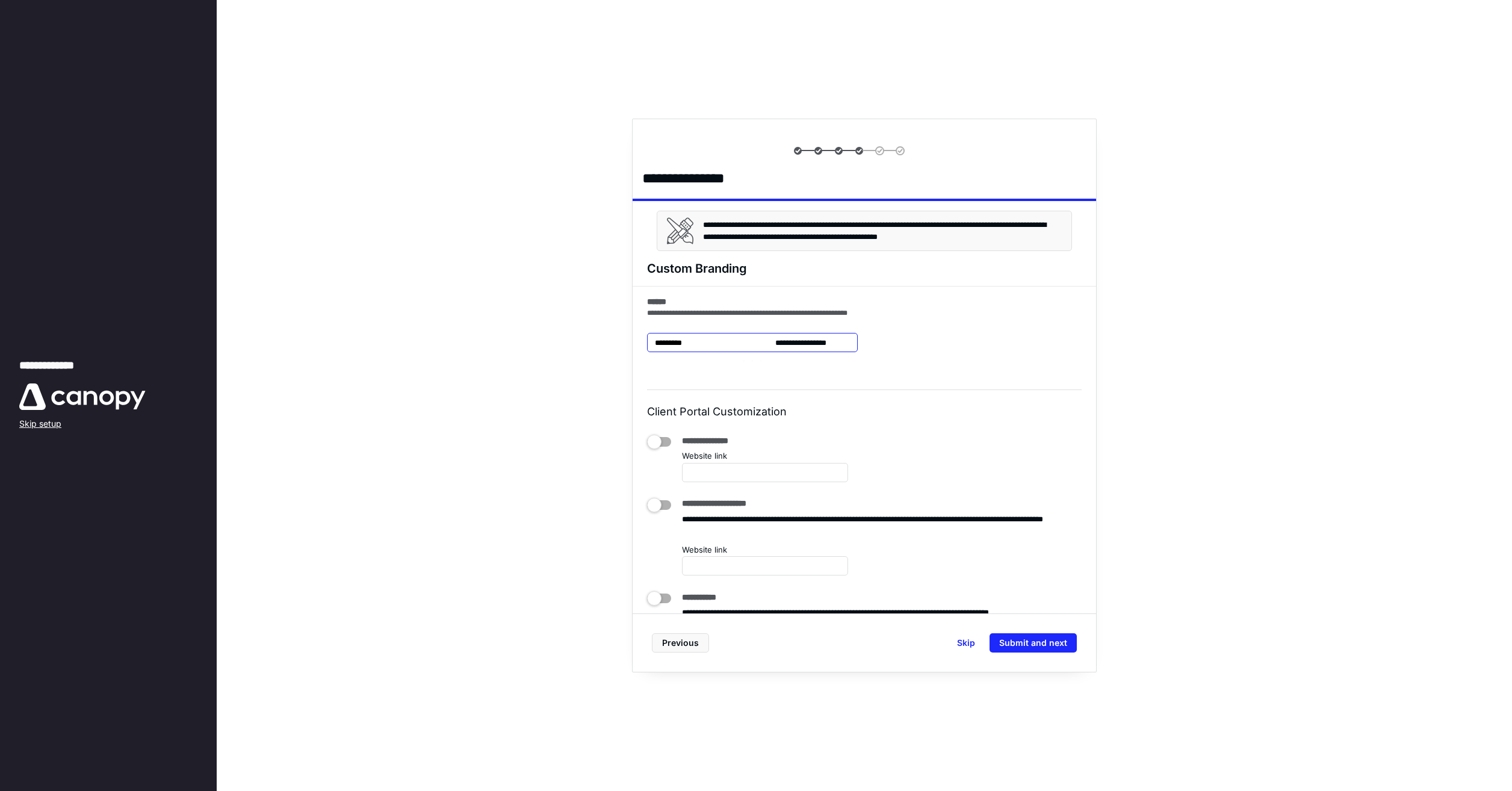 type on "*********" 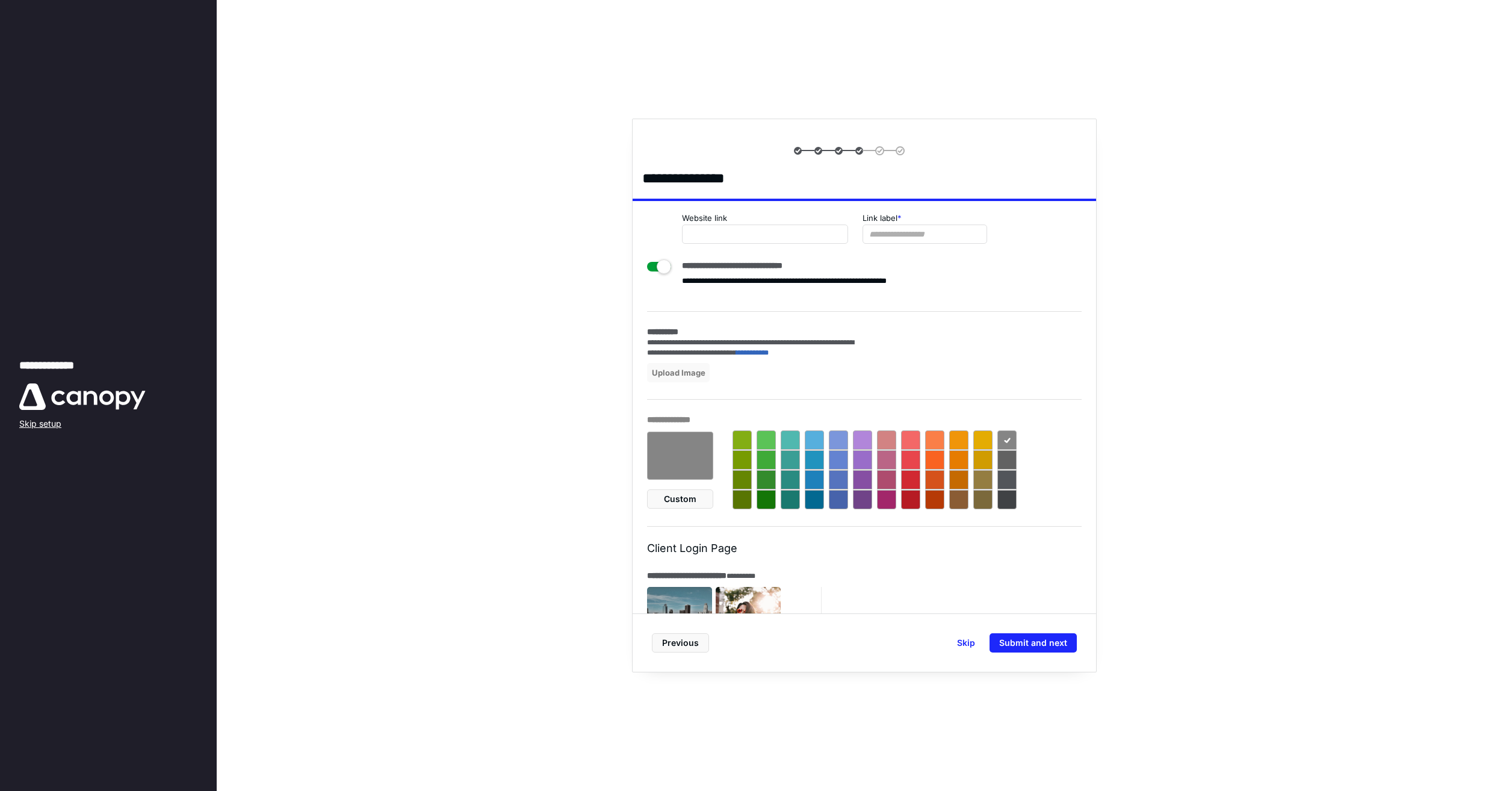 scroll, scrollTop: 421, scrollLeft: 0, axis: vertical 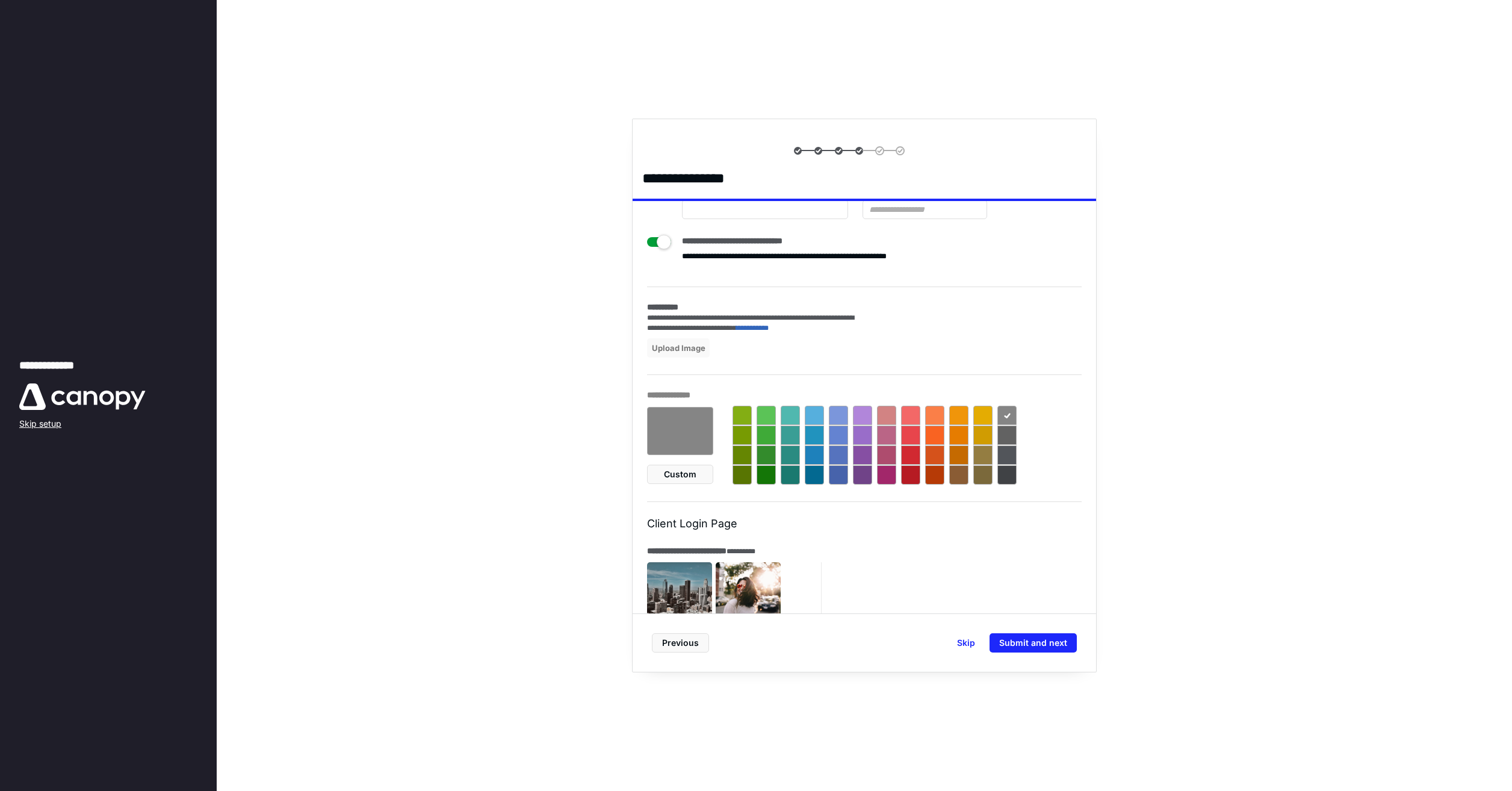 click at bounding box center [790, 435] 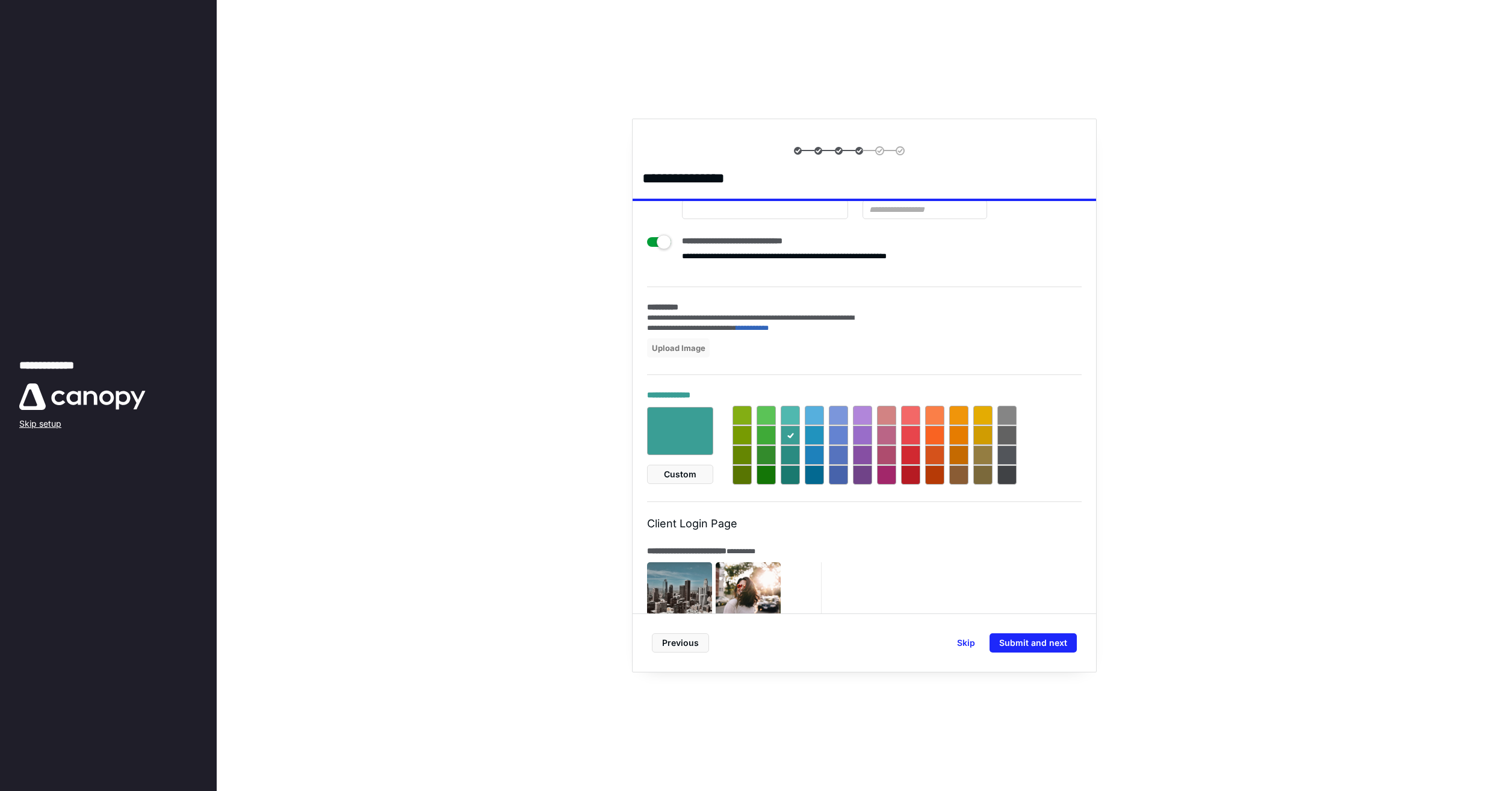 click at bounding box center [790, 415] 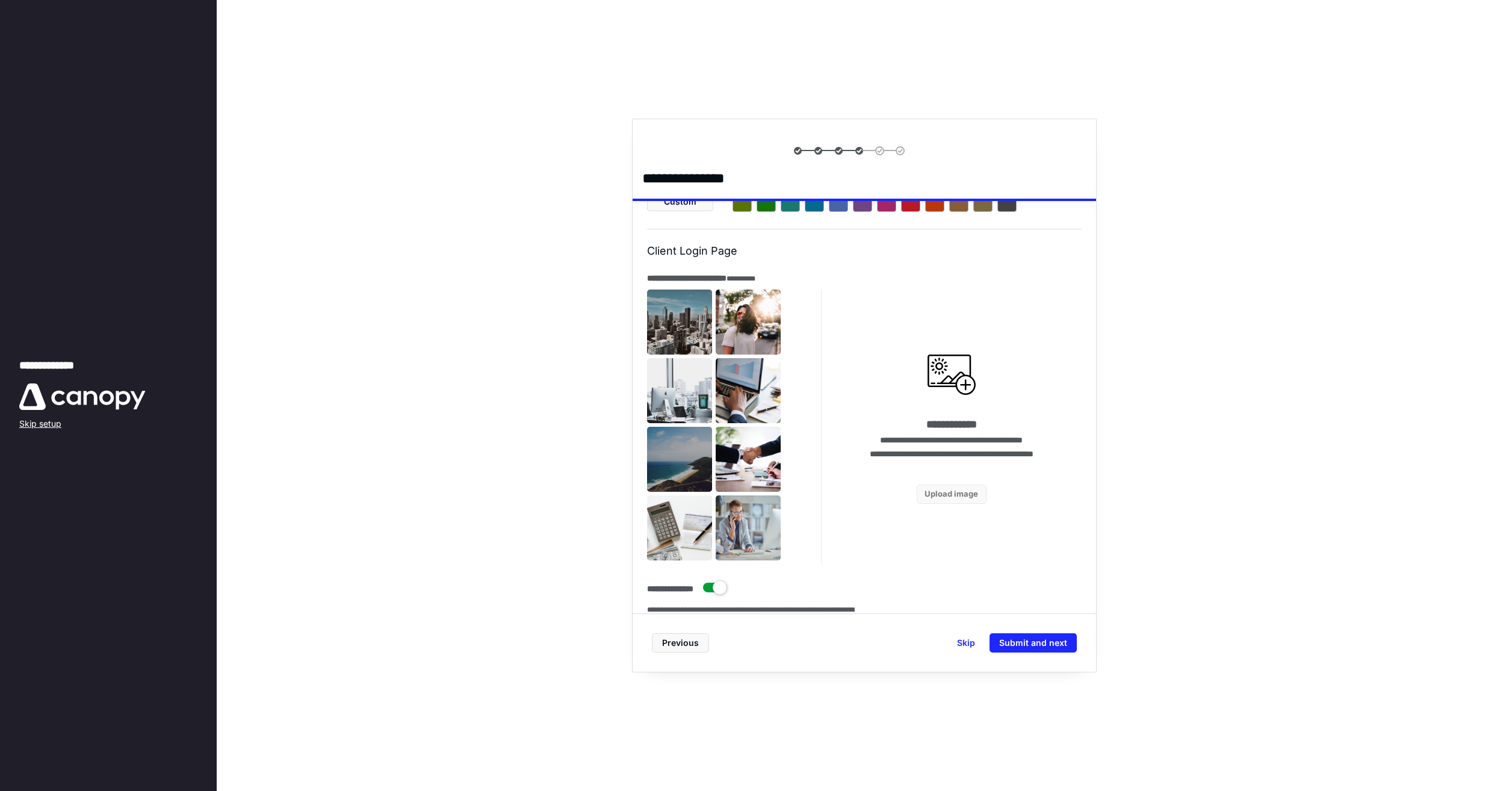 scroll, scrollTop: 722, scrollLeft: 0, axis: vertical 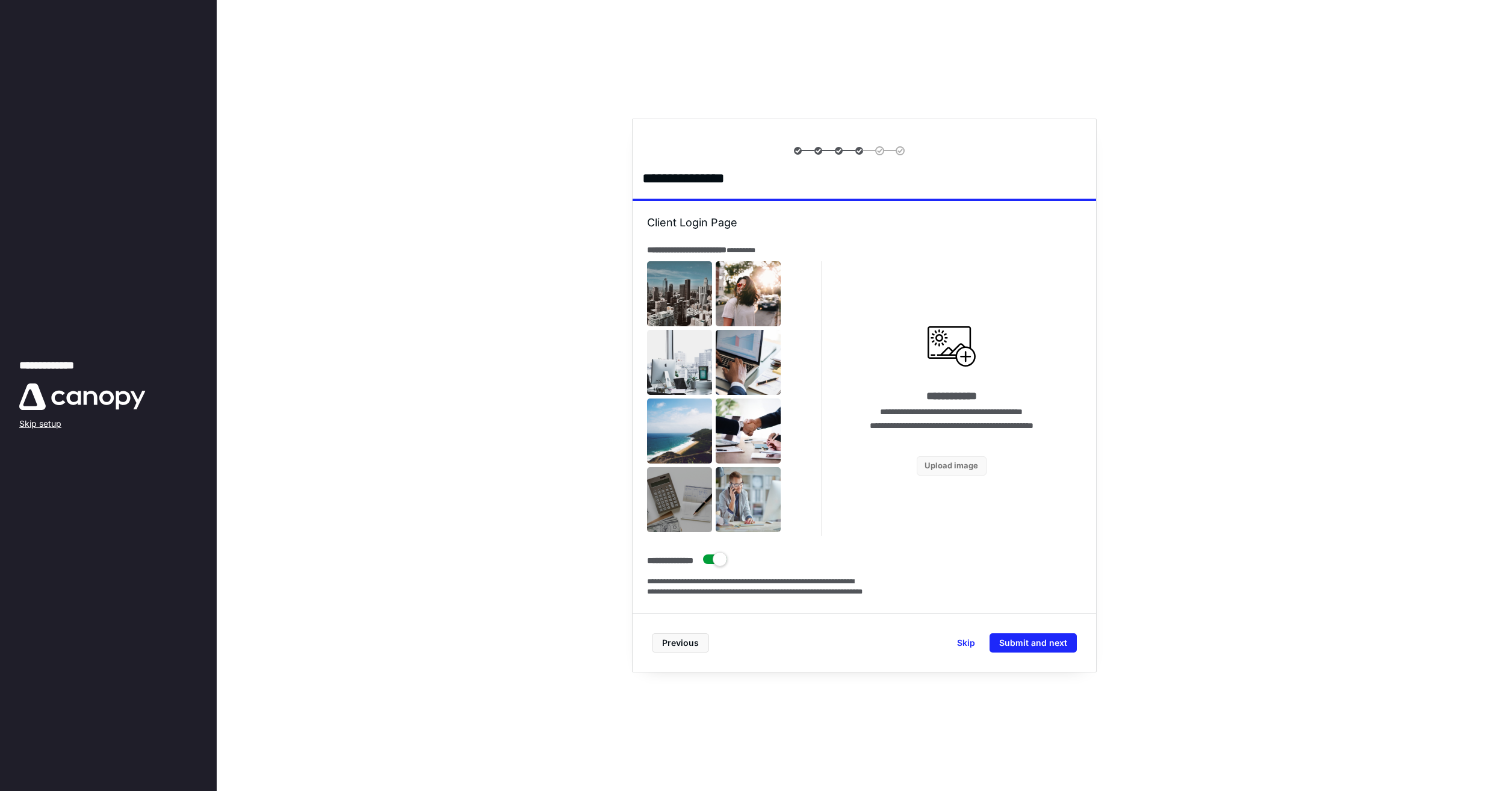 click at bounding box center (680, 500) 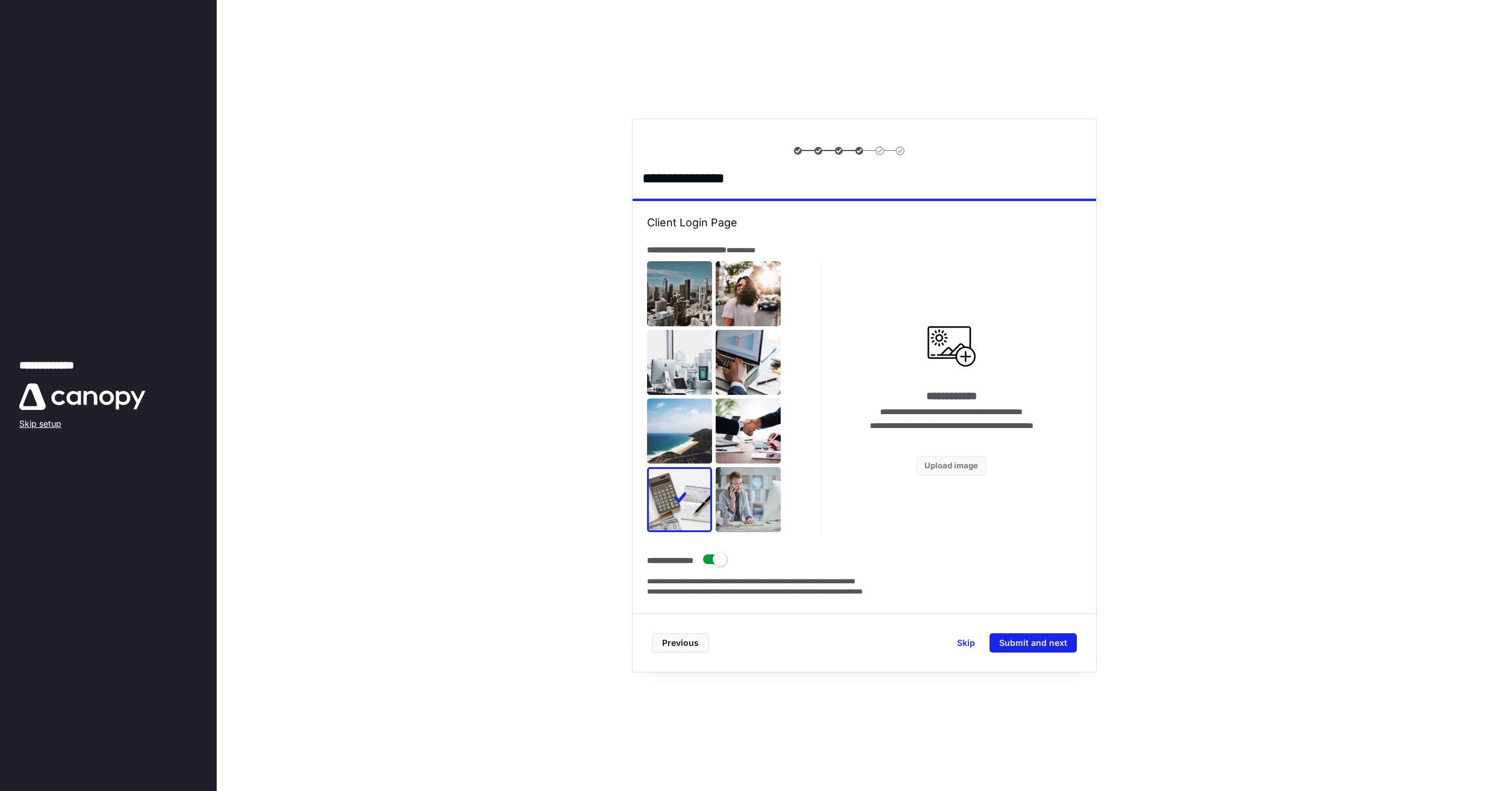 click on "Submit and next" at bounding box center (1033, 643) 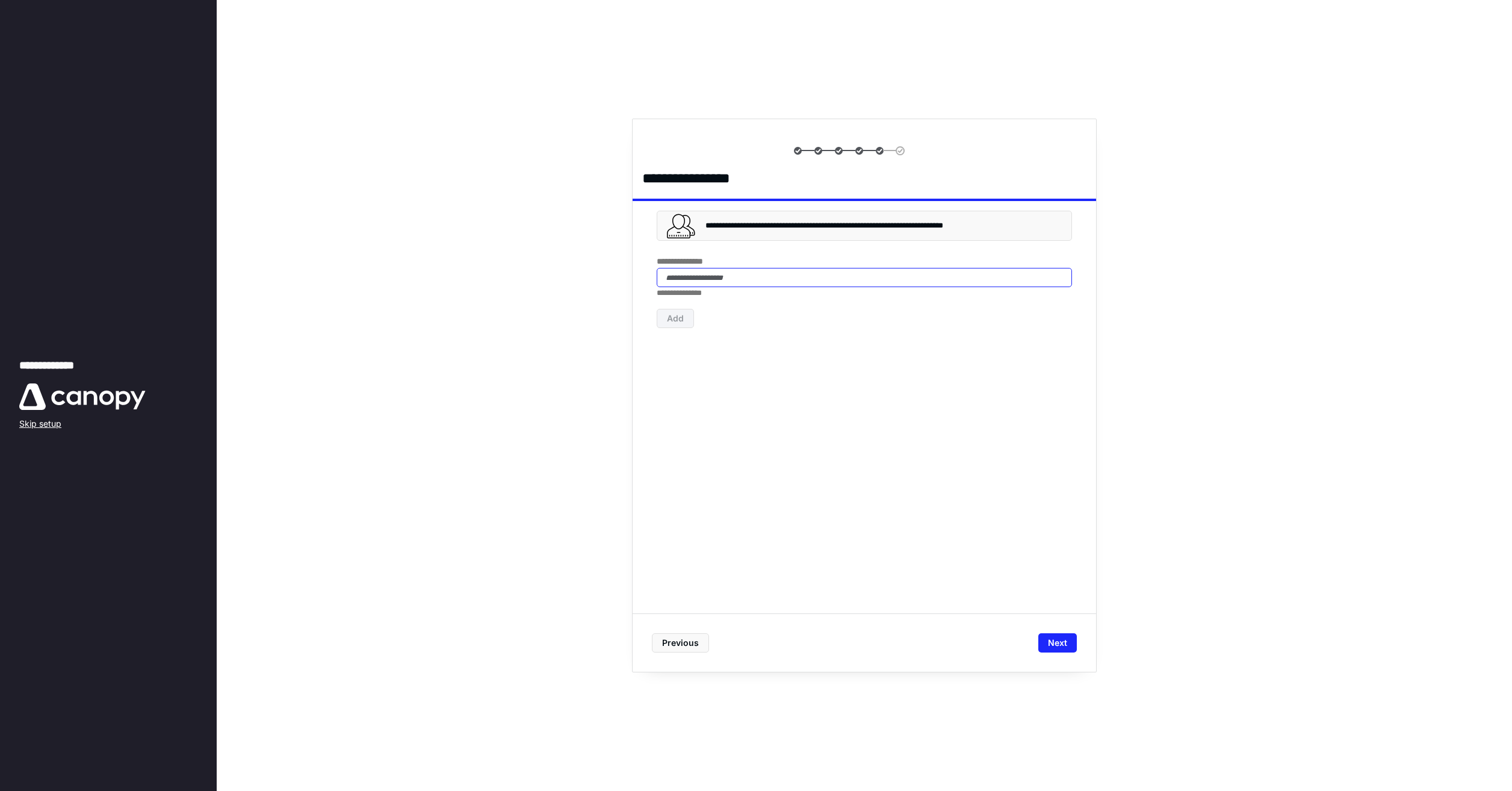 click at bounding box center [864, 278] 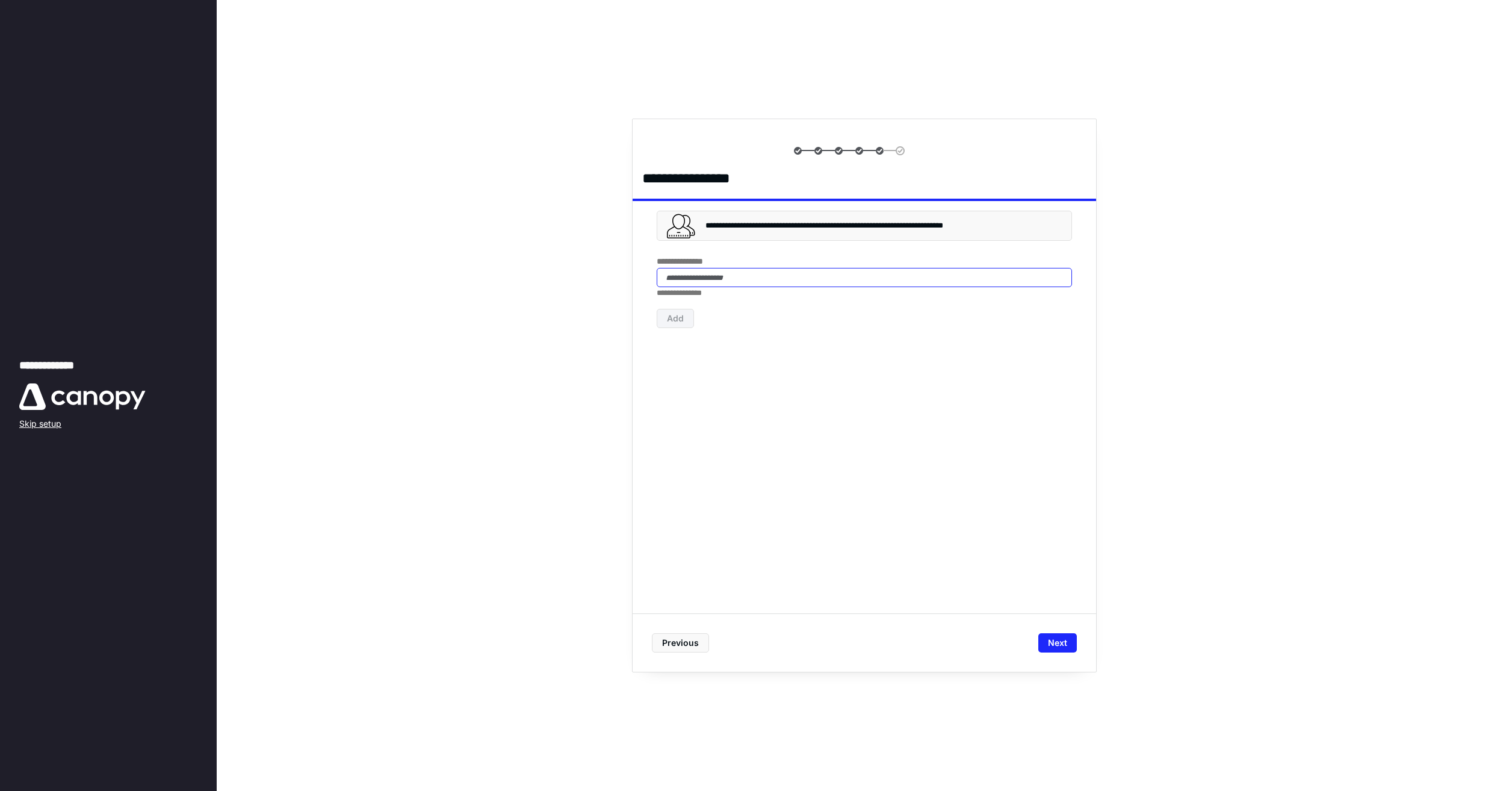 type on "**********" 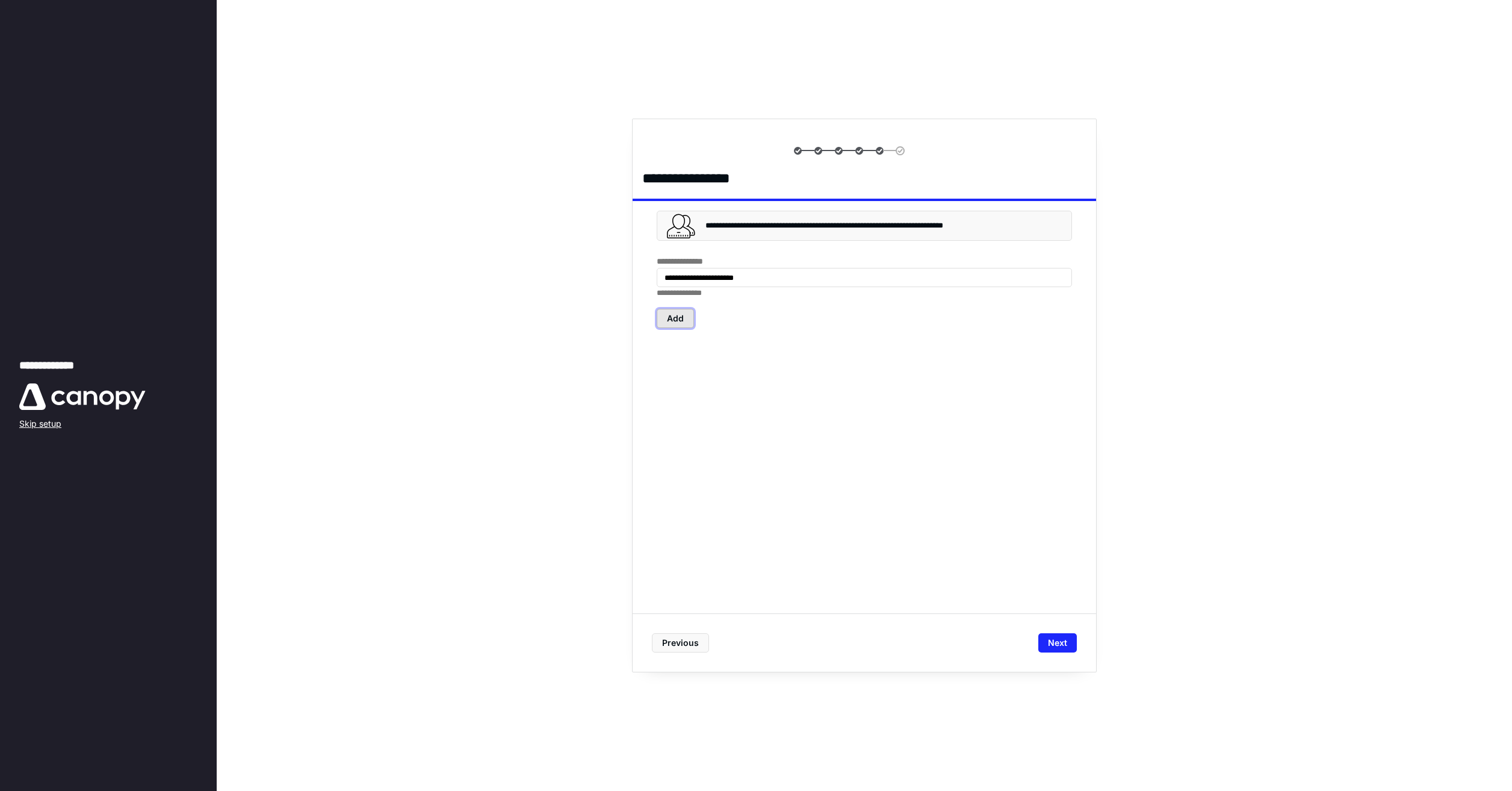 click on "Add" at bounding box center [675, 318] 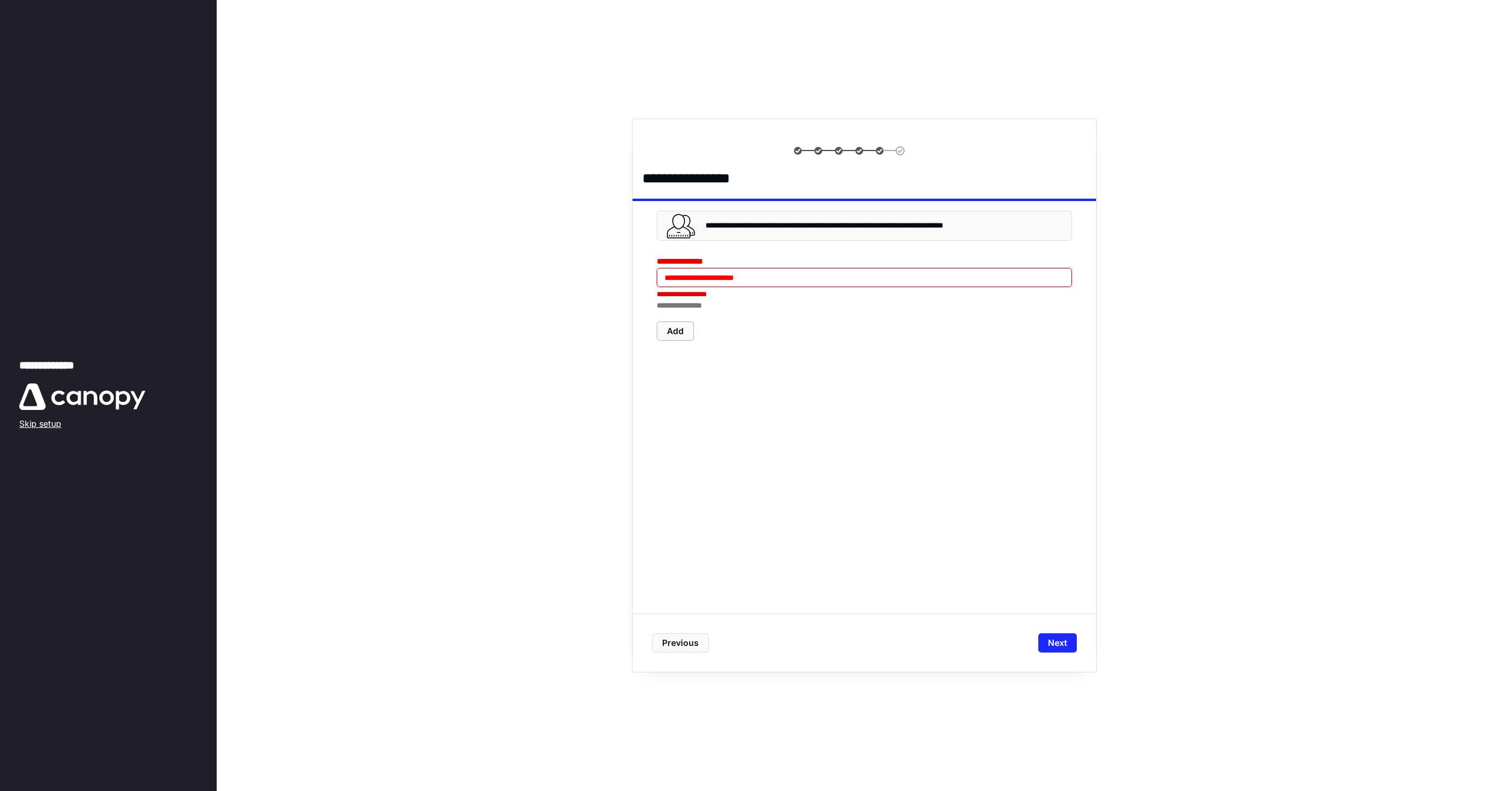 click on "Add" at bounding box center (675, 331) 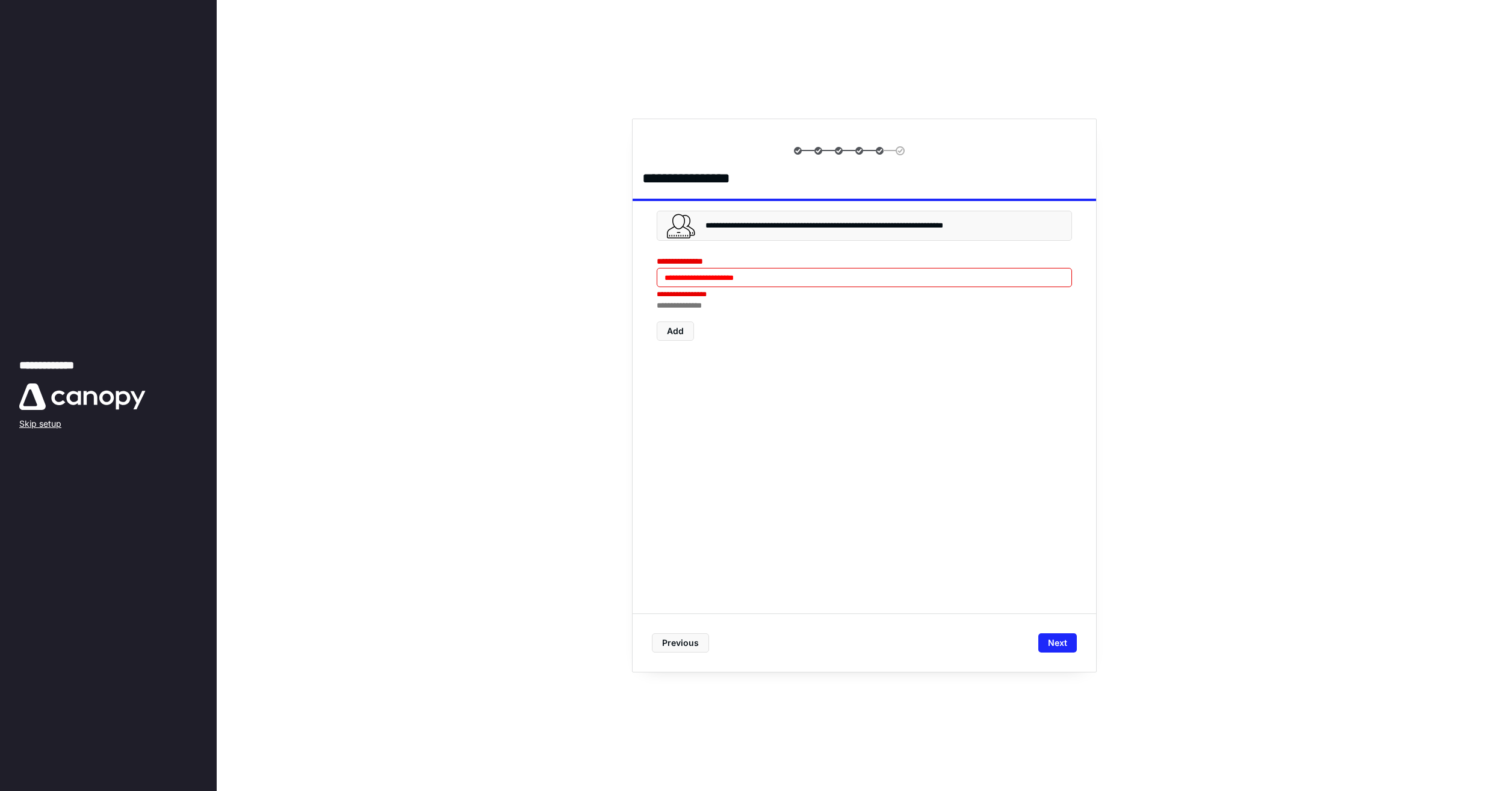drag, startPoint x: 771, startPoint y: 277, endPoint x: 633, endPoint y: 281, distance: 138.05796 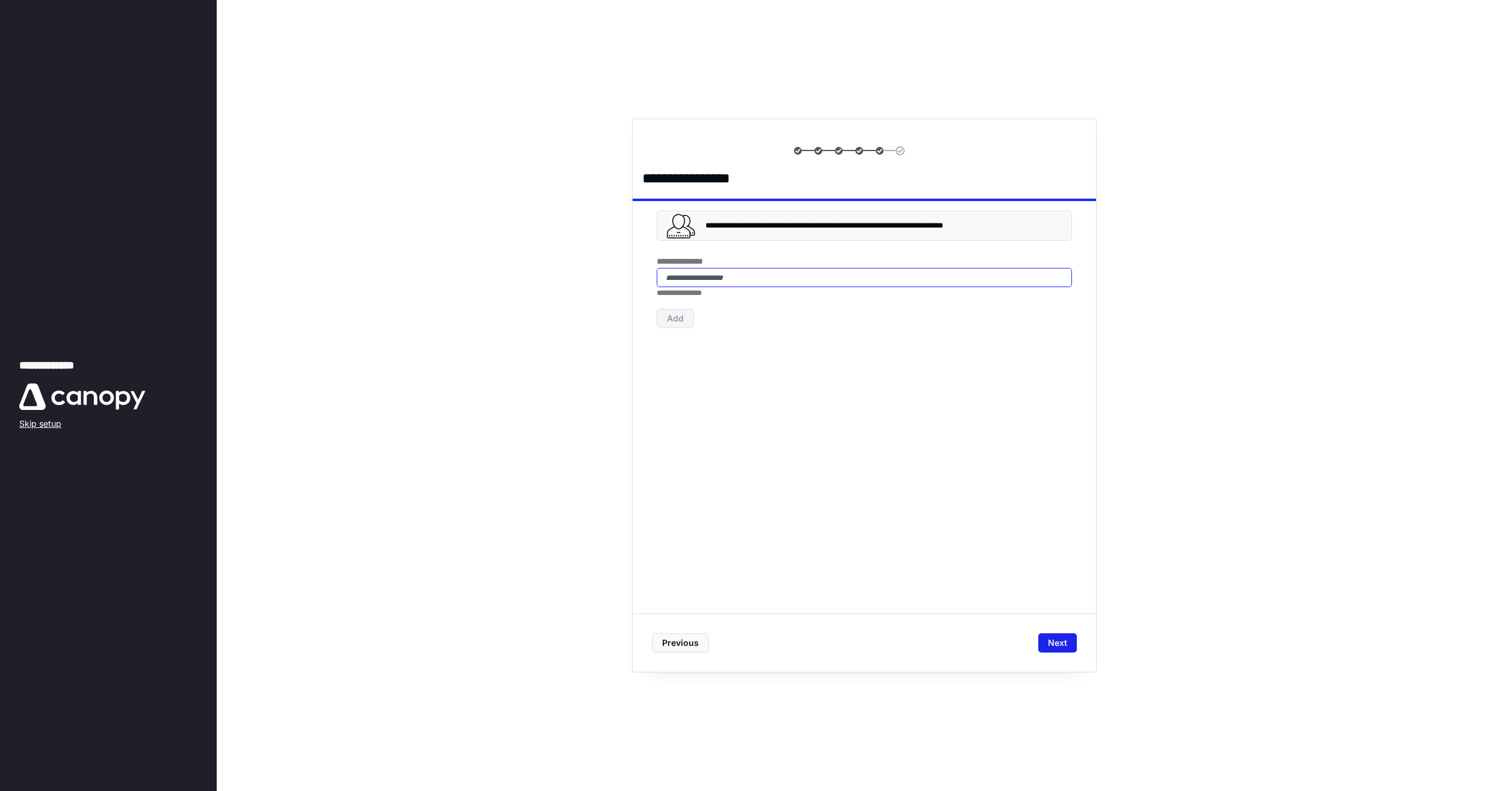 type 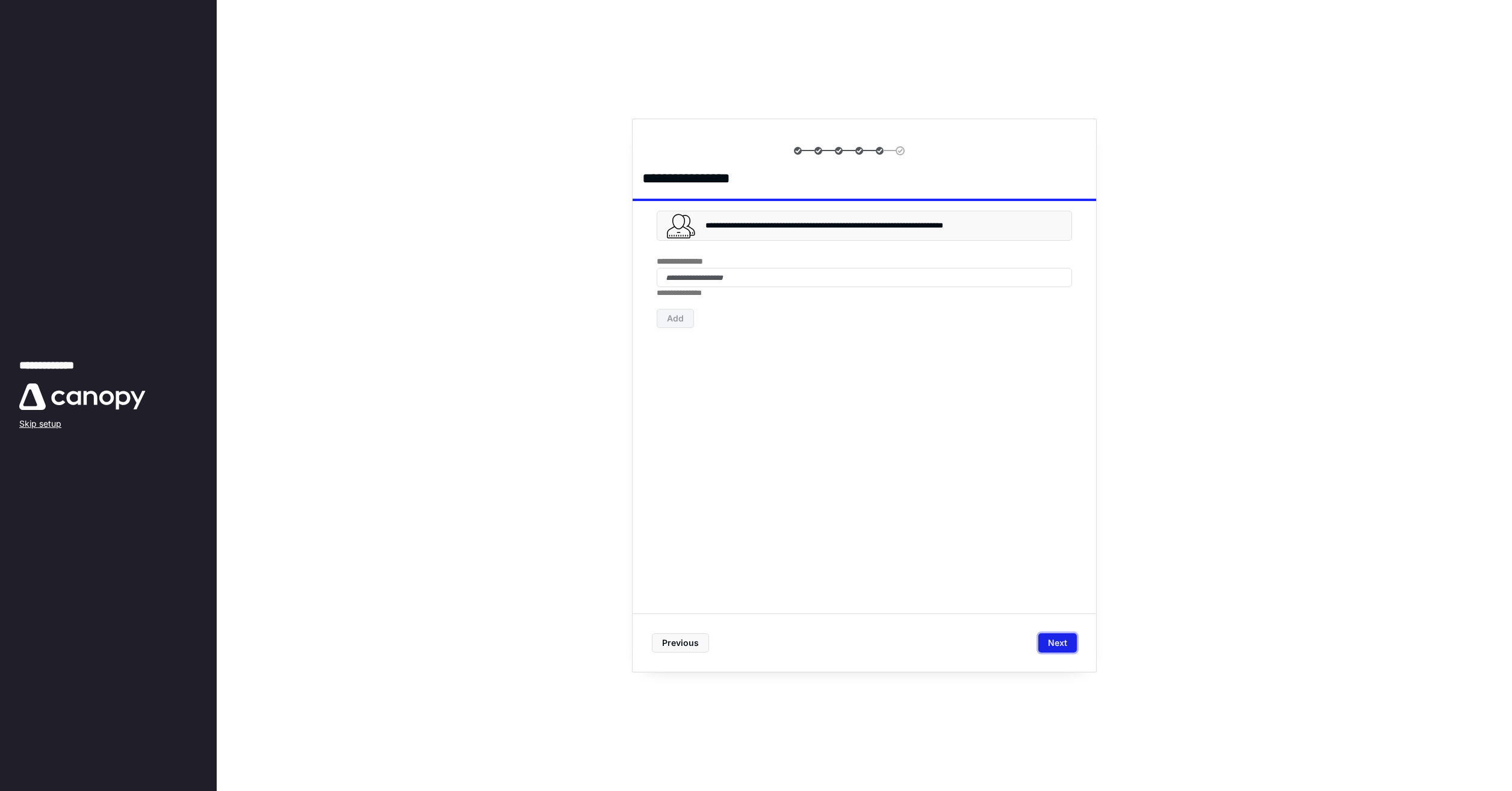 click on "Next" at bounding box center (1058, 643) 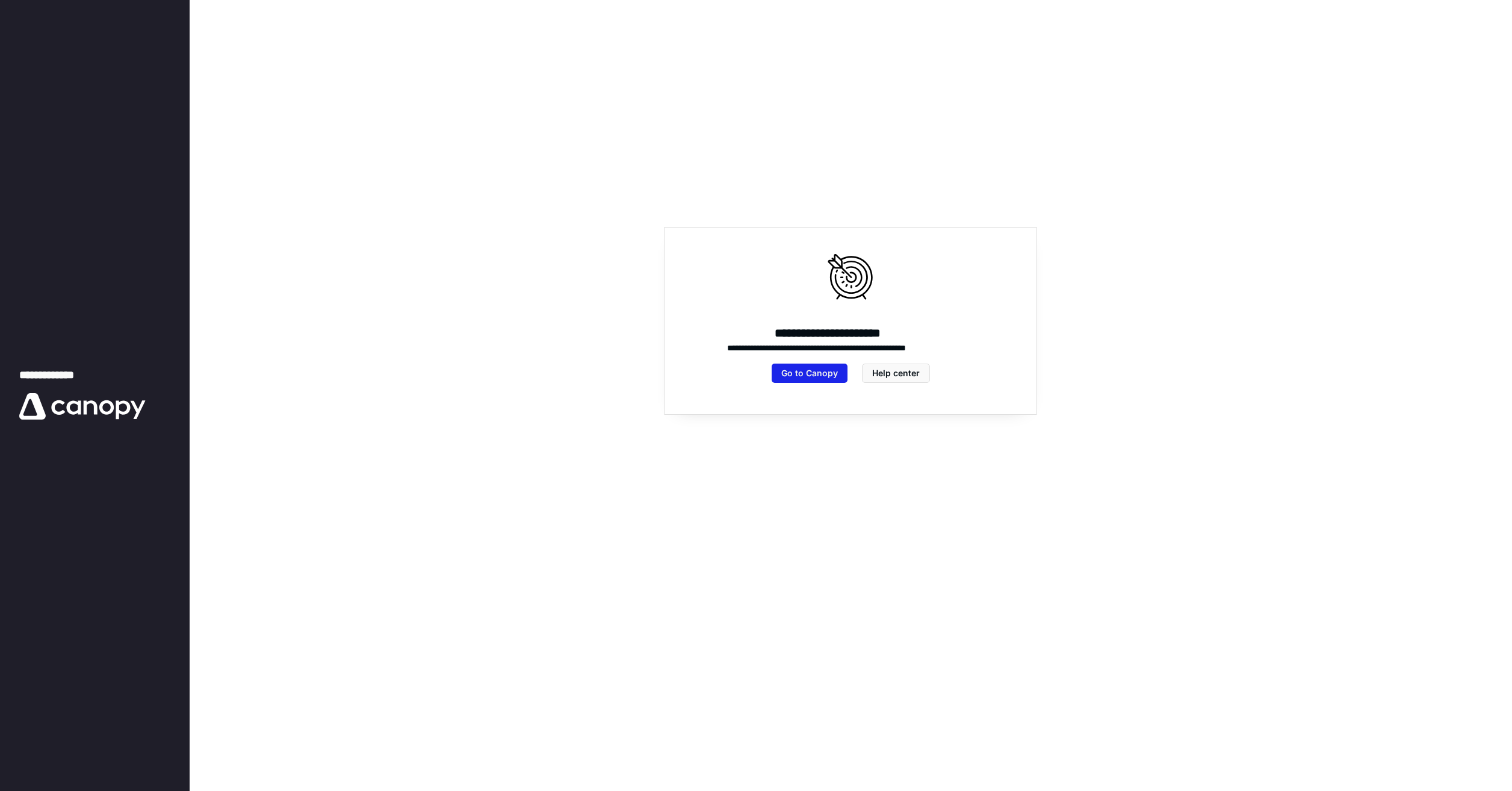 click on "Go to Canopy" at bounding box center (810, 373) 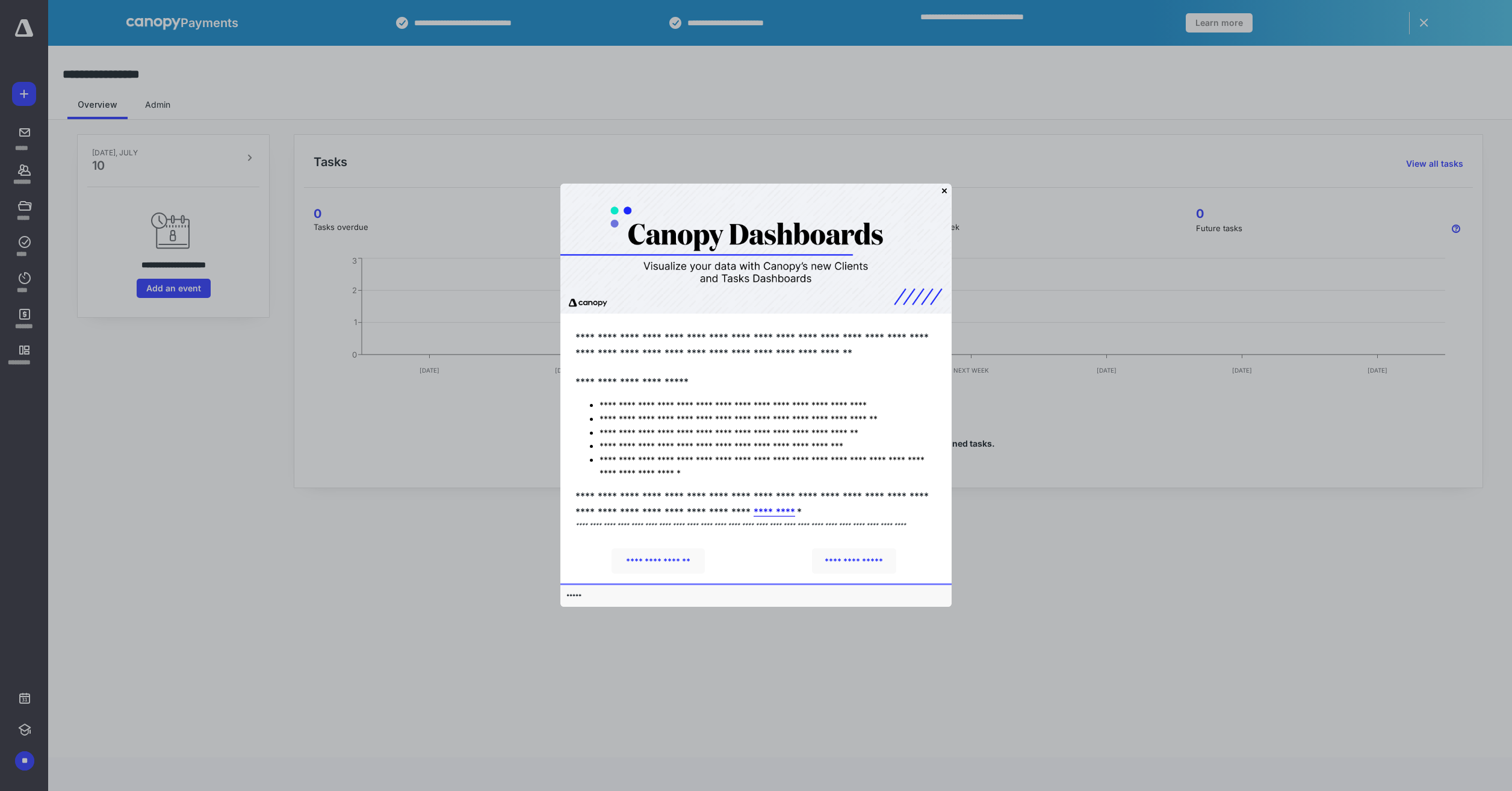 scroll, scrollTop: 0, scrollLeft: 0, axis: both 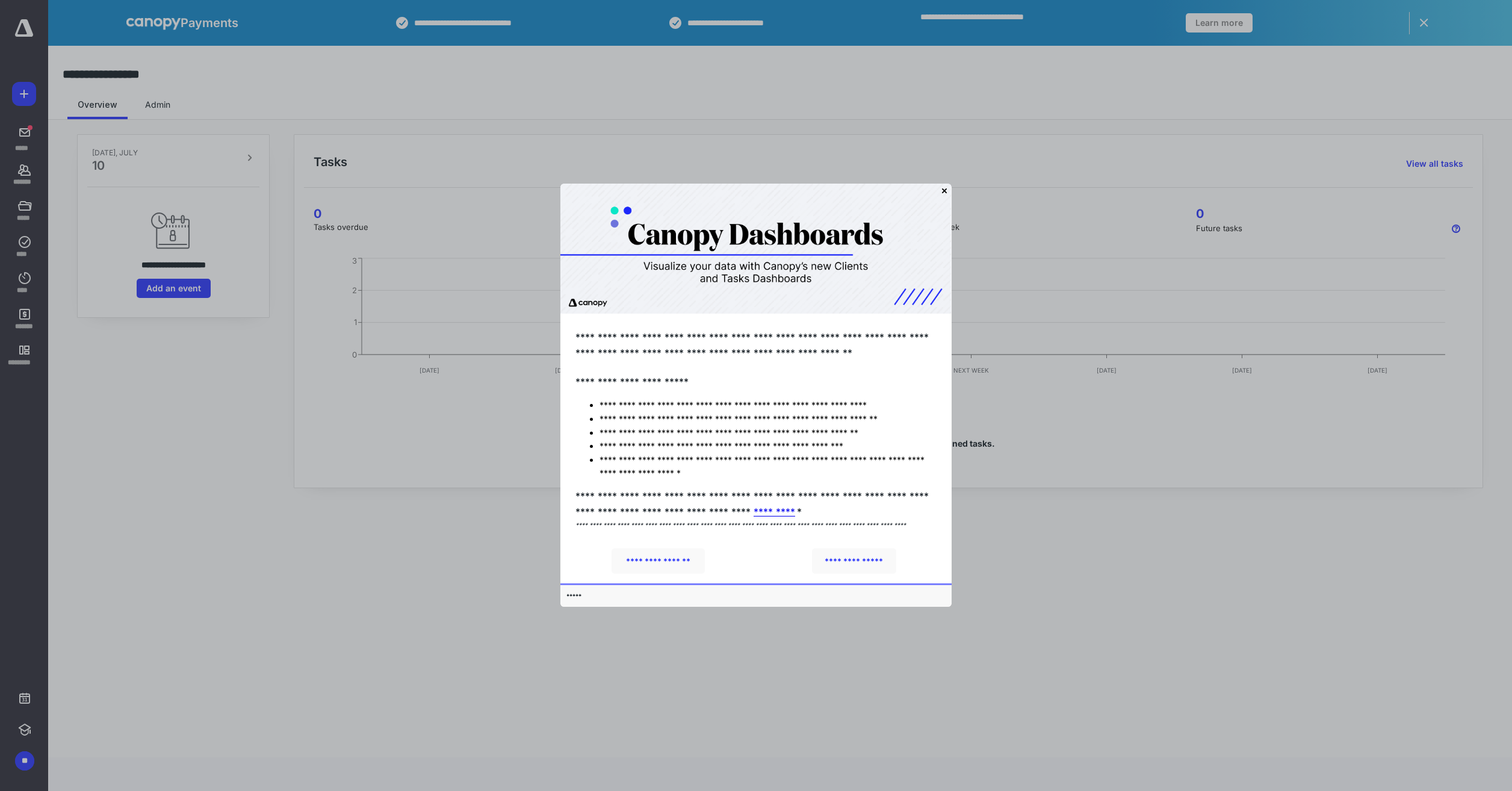 click at bounding box center [756, 396] 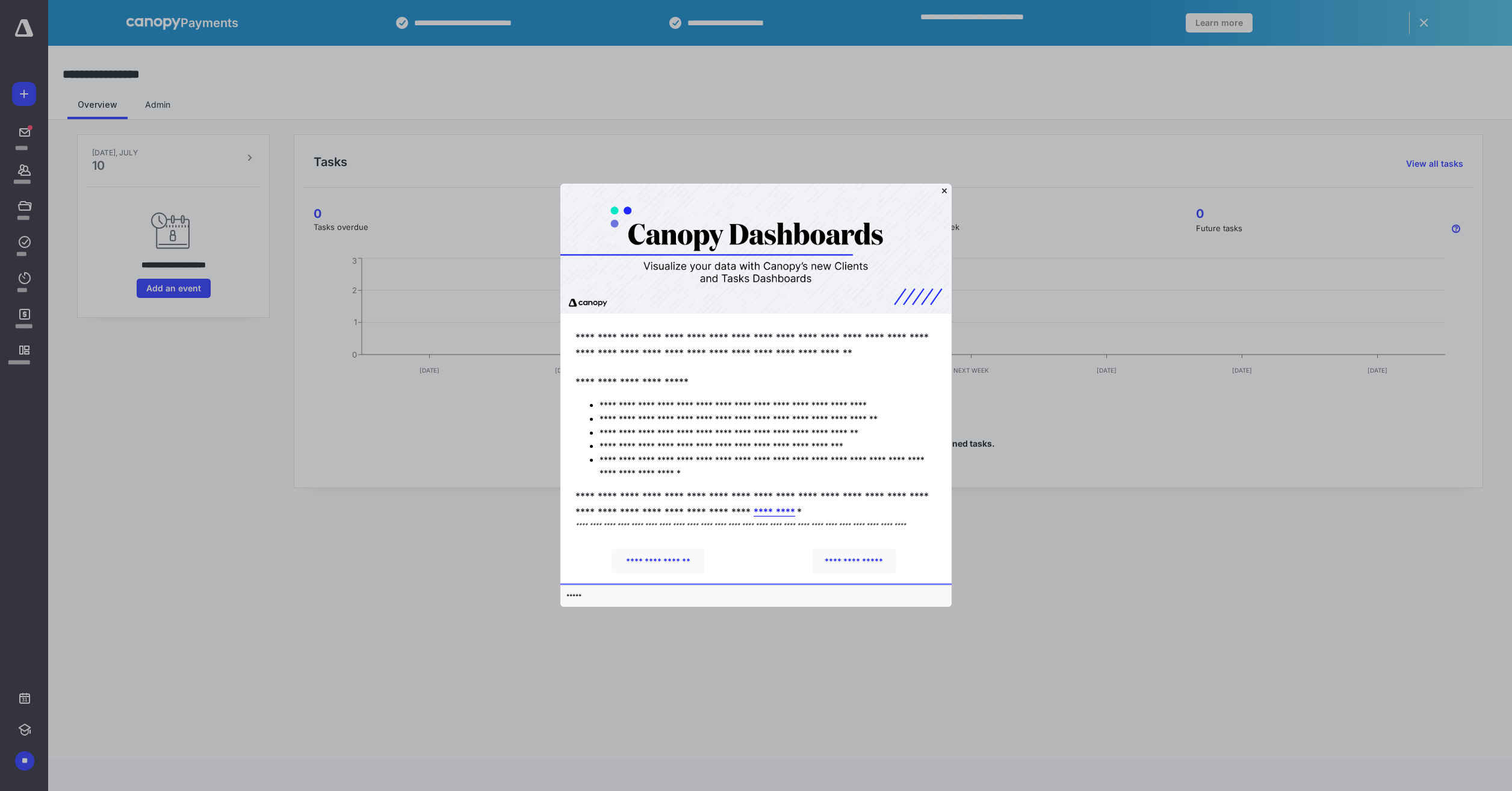 click 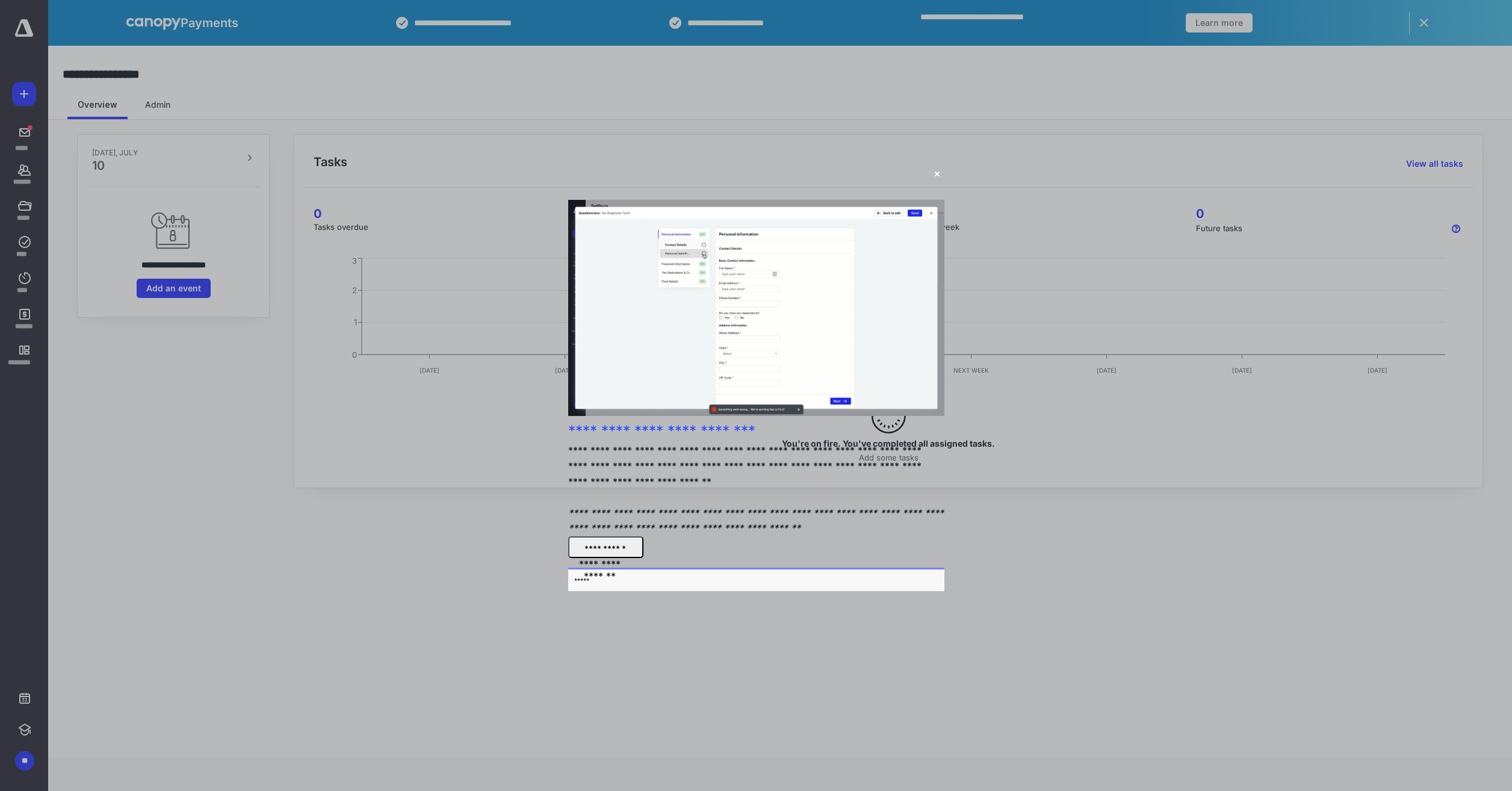 click at bounding box center (755, 308) 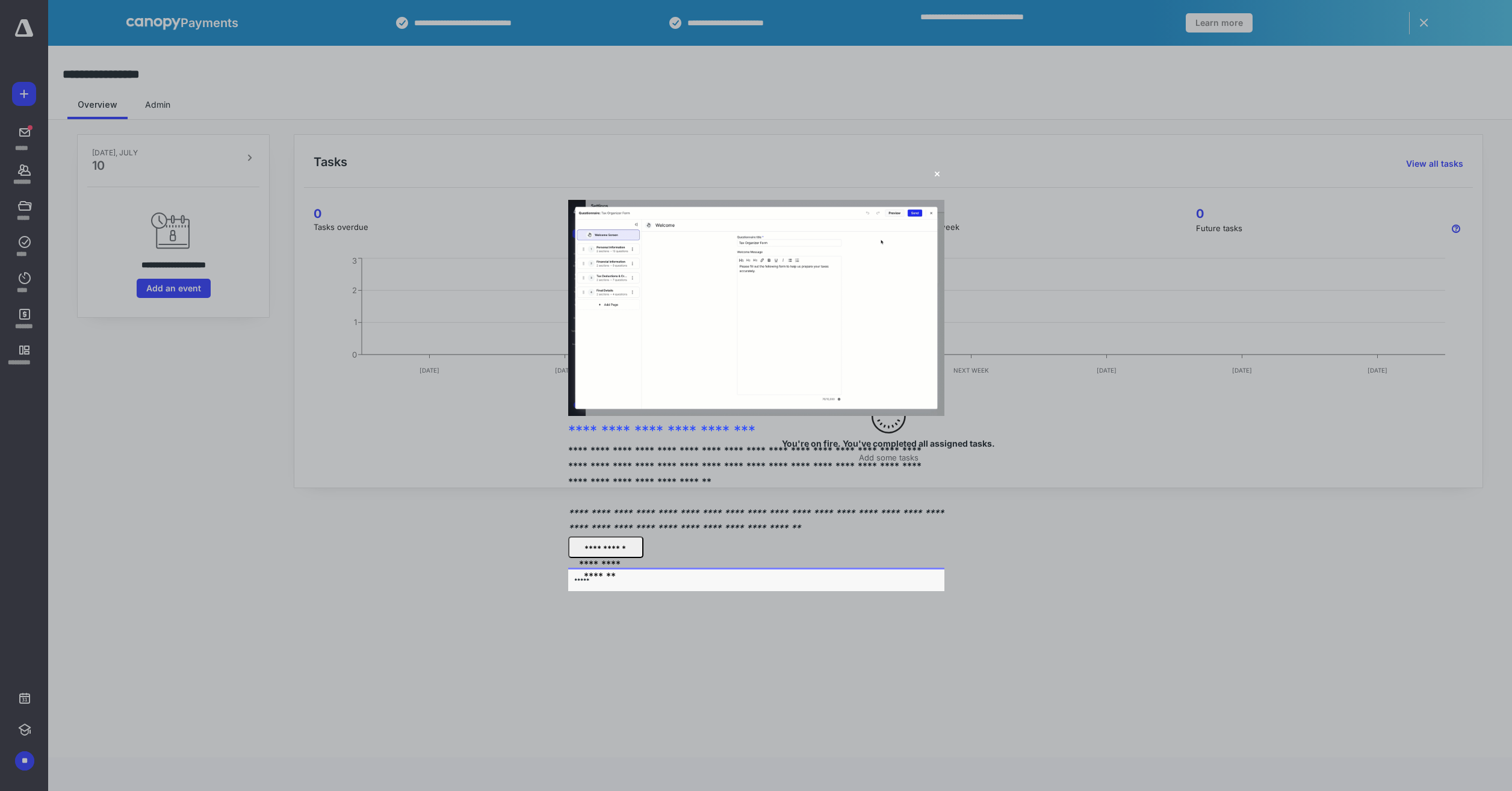 click at bounding box center (755, 308) 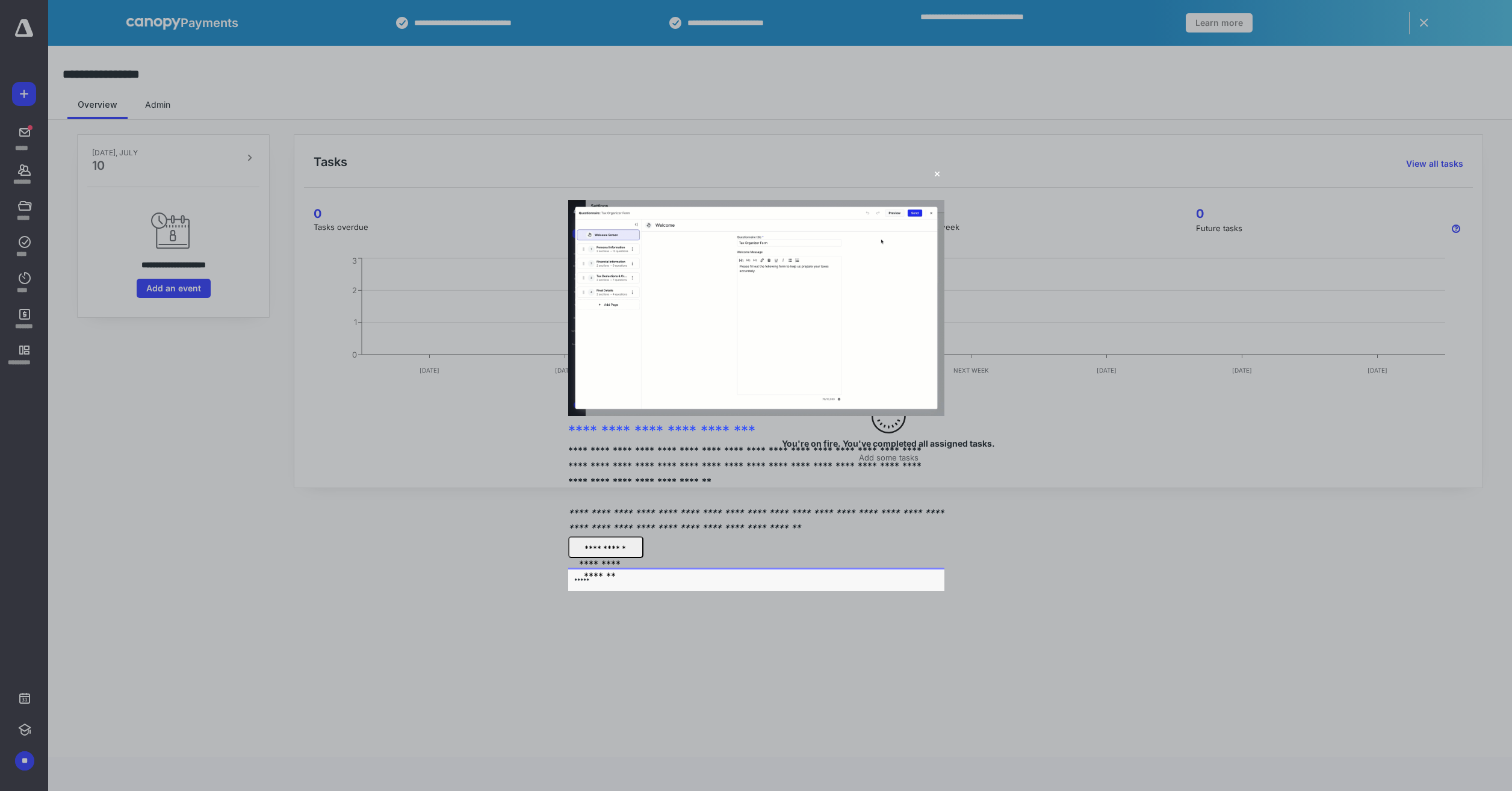 click on "**********" at bounding box center [599, 563] 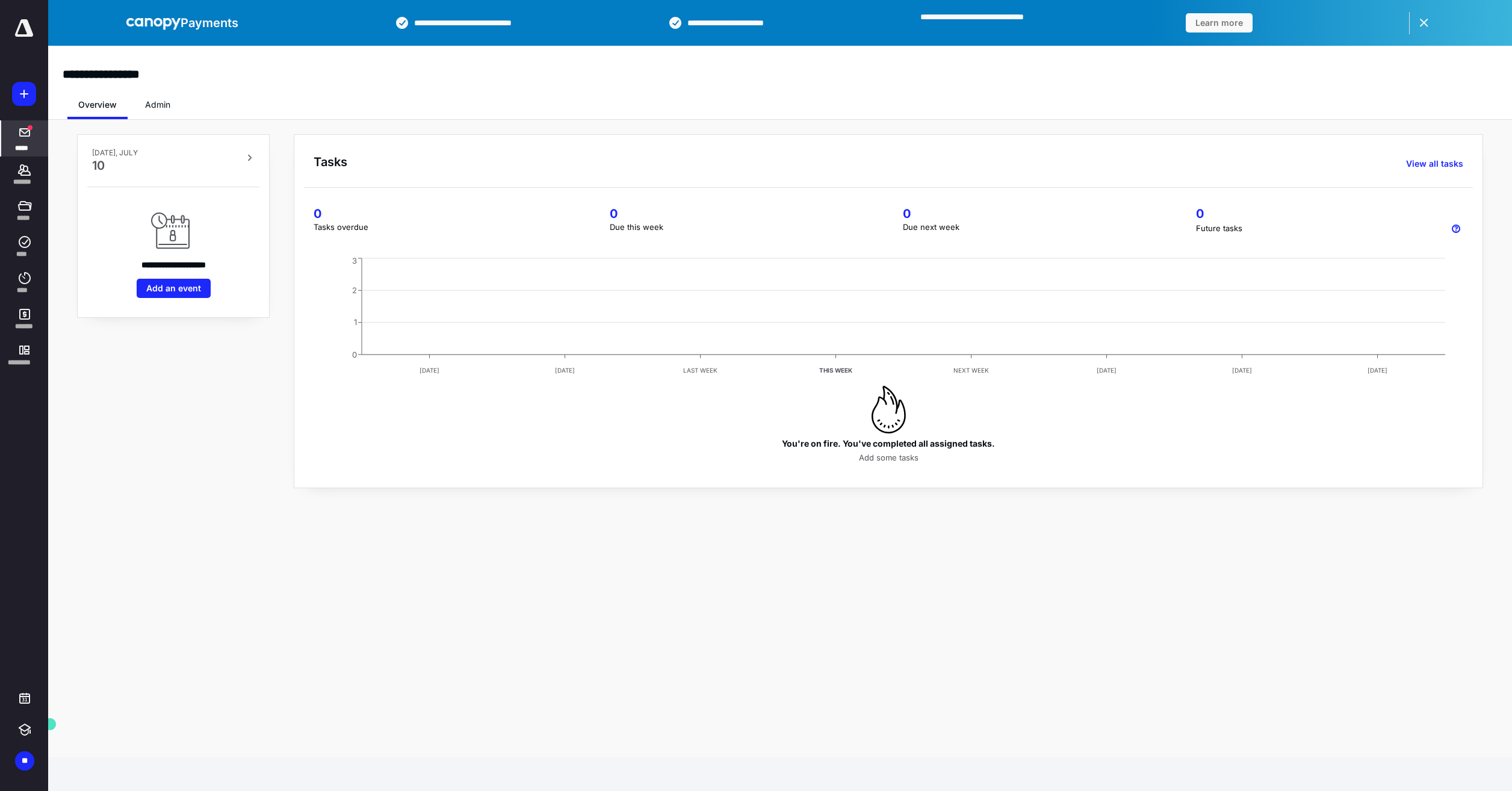 click 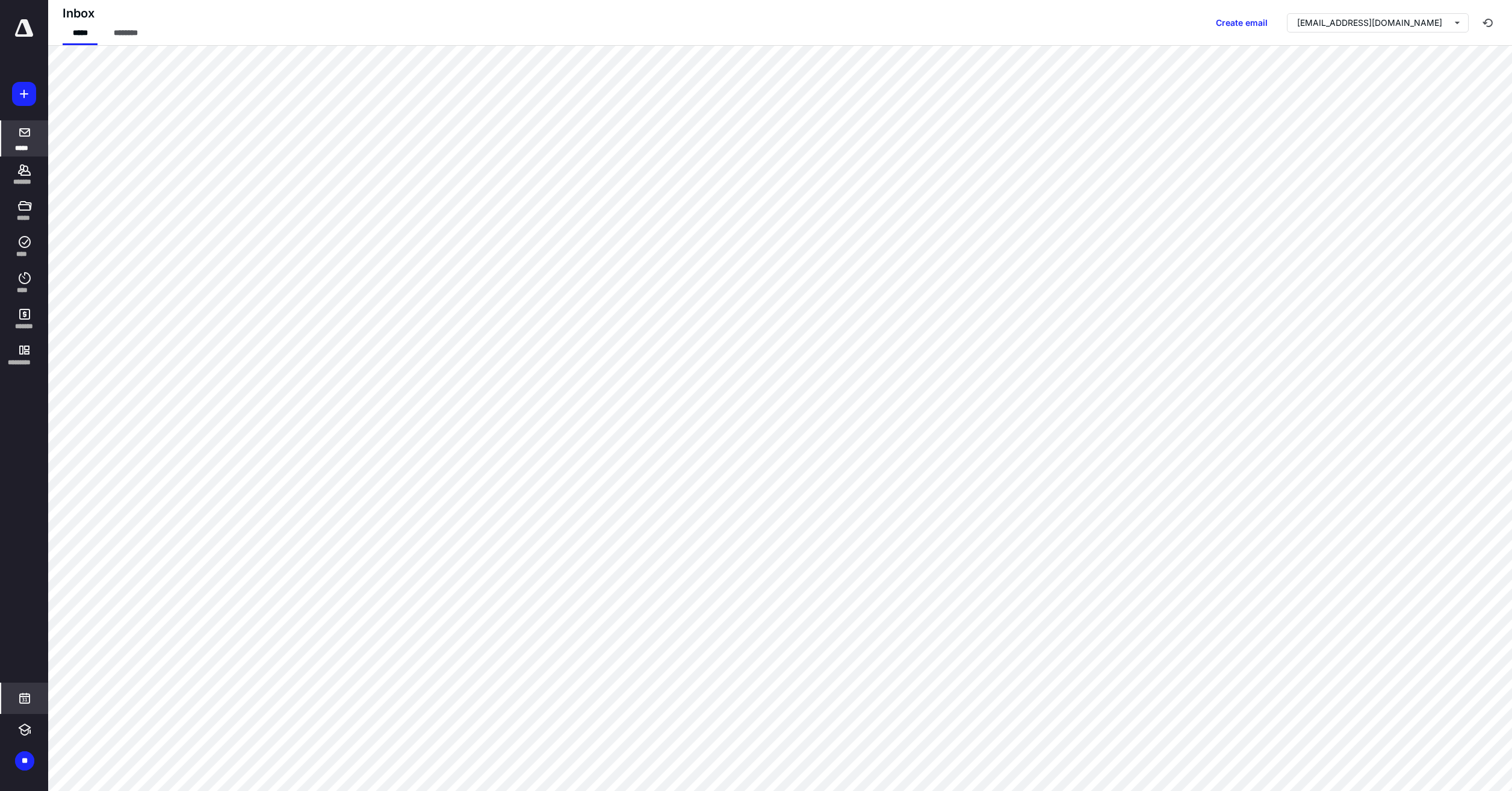click 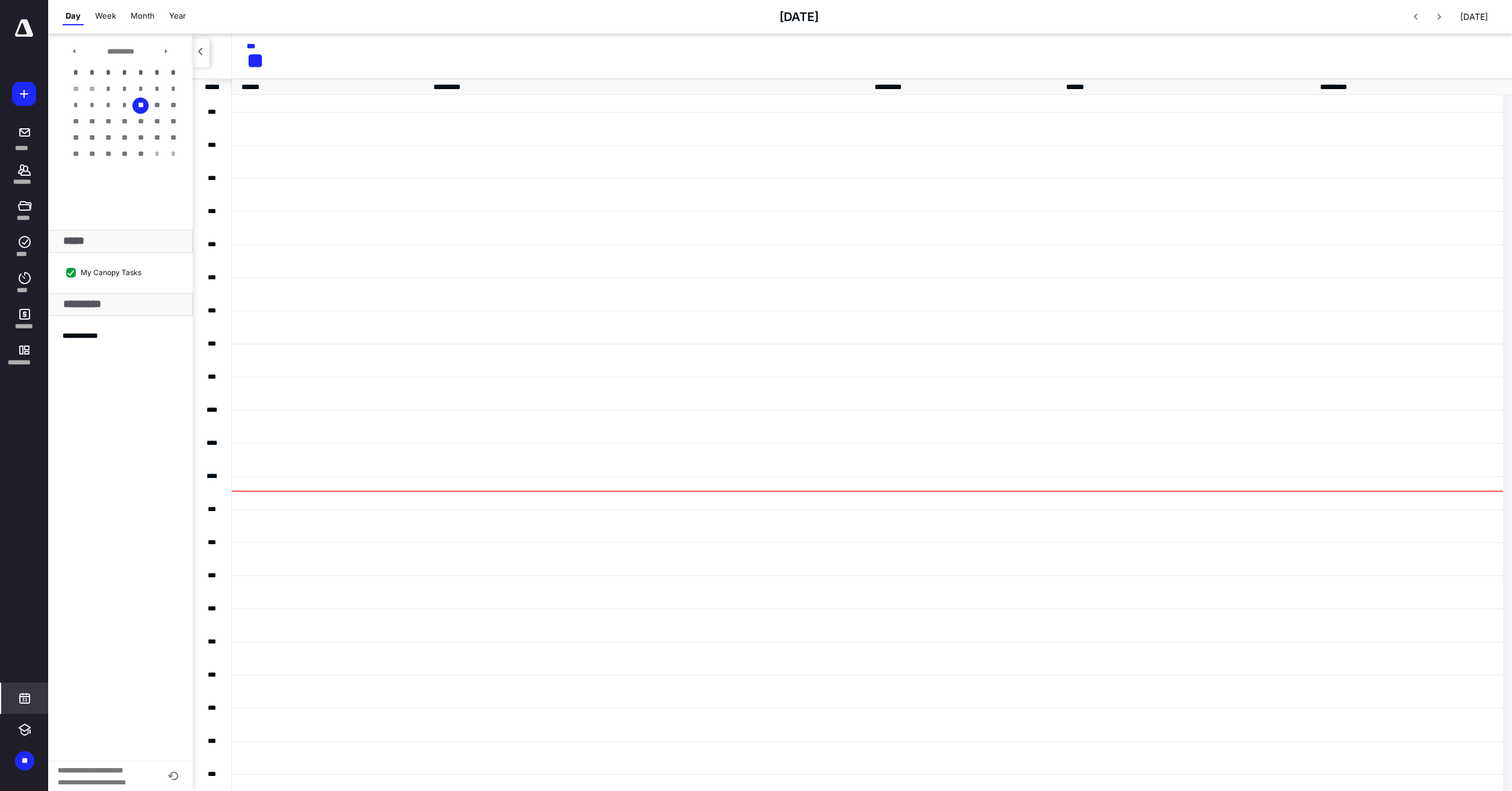 scroll, scrollTop: 49, scrollLeft: 0, axis: vertical 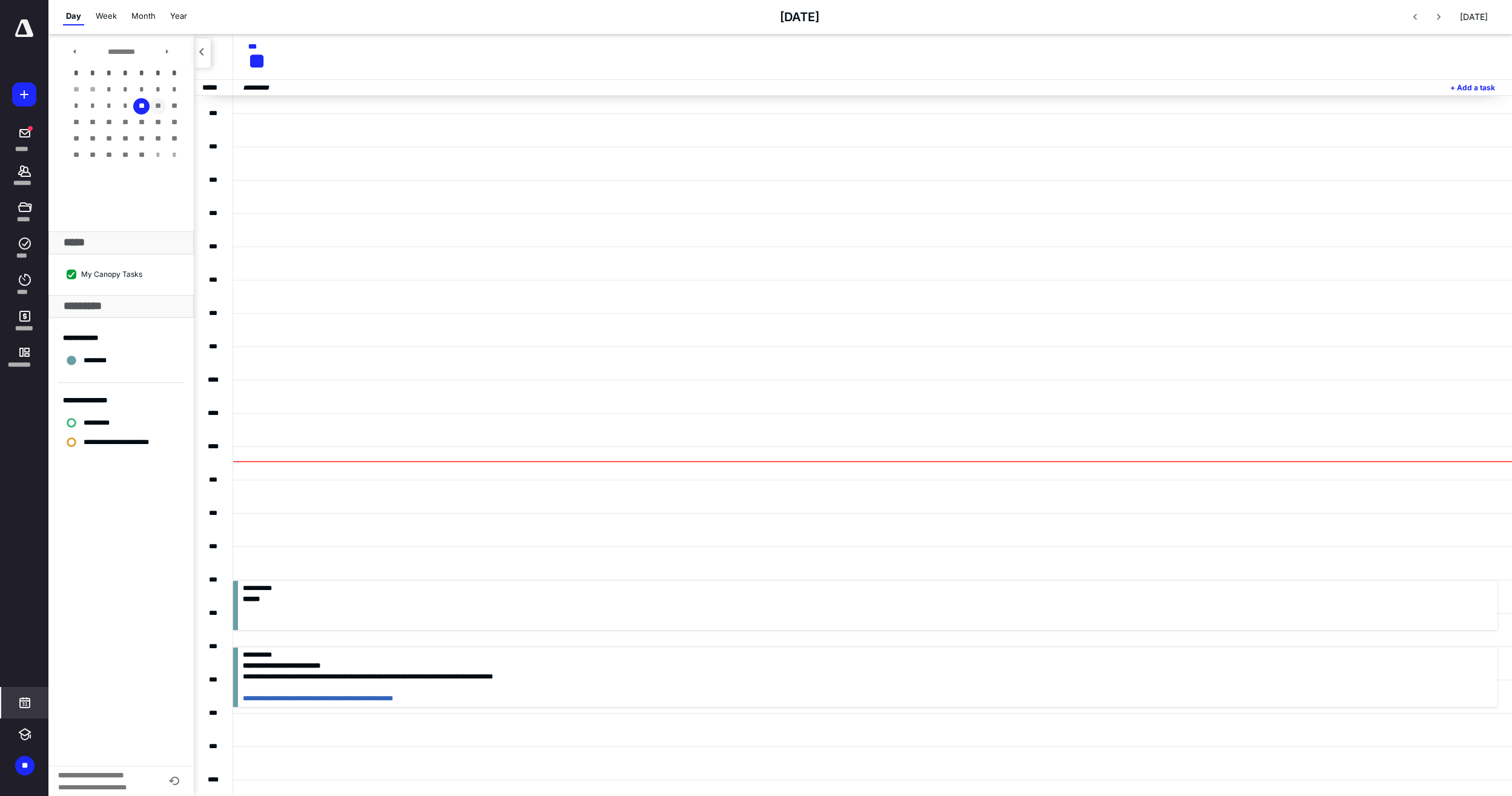 click on "**" at bounding box center (157, 106) 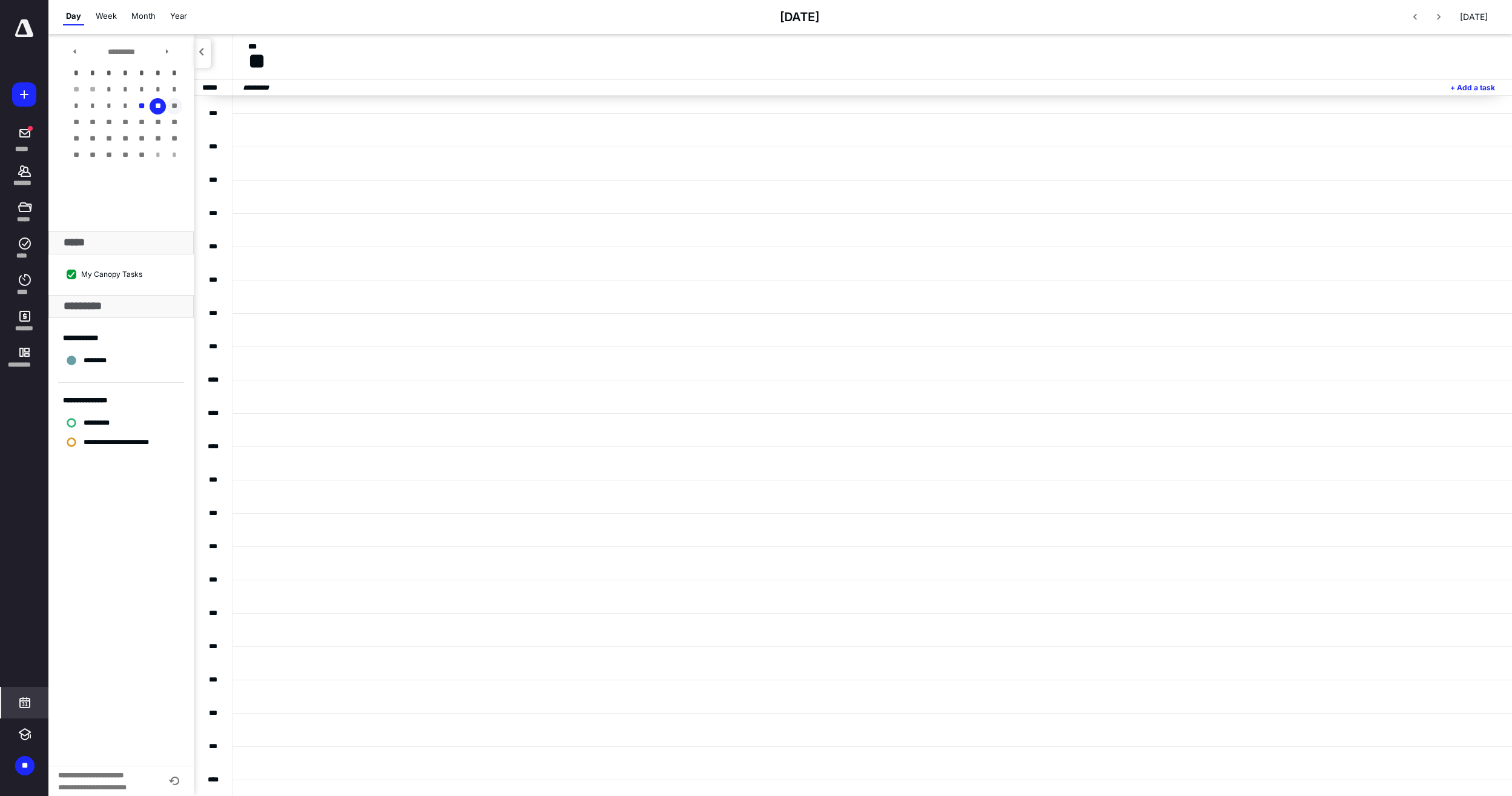 click on "**" at bounding box center (174, 106) 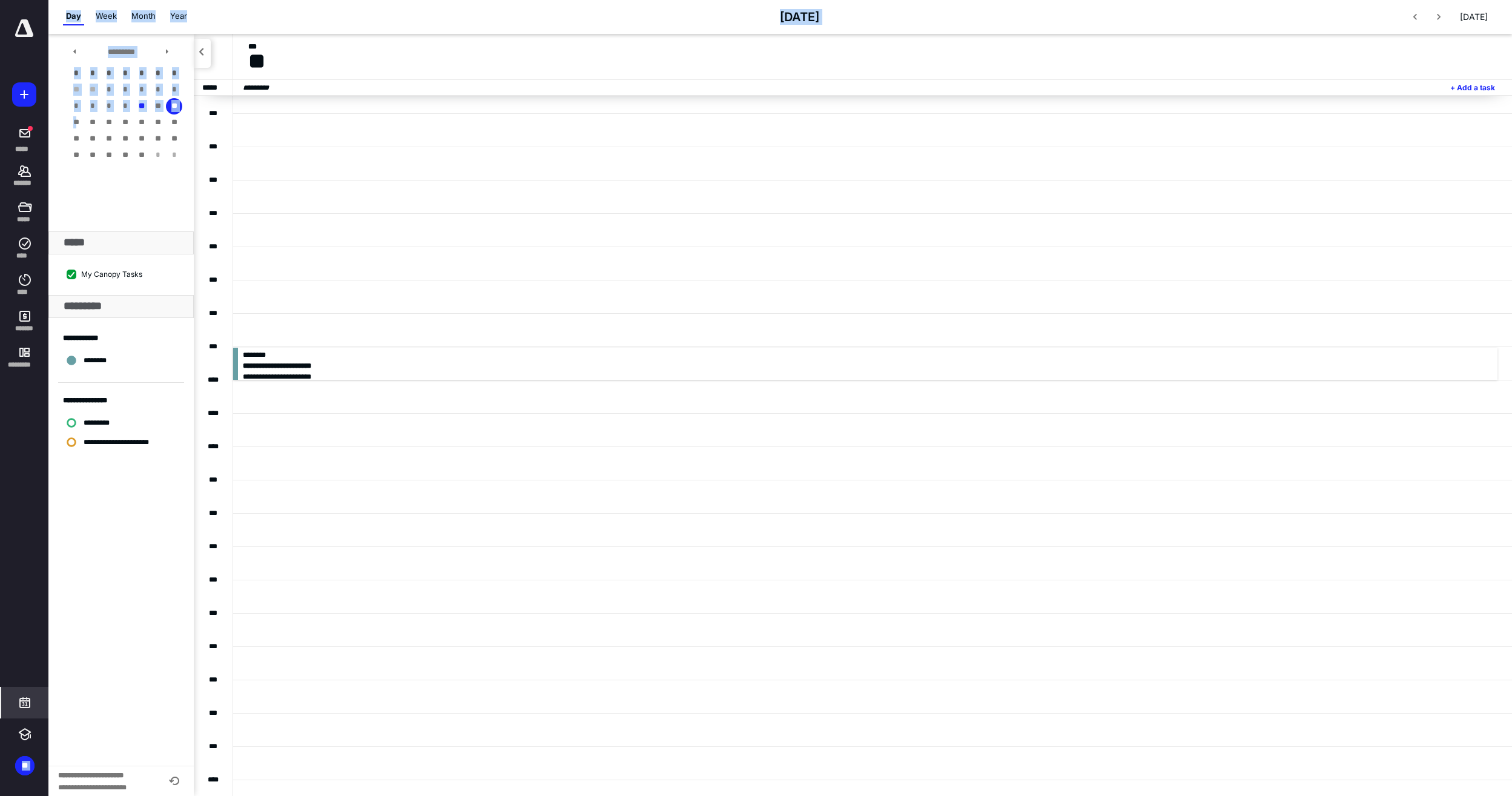drag, startPoint x: 76, startPoint y: 124, endPoint x: 74, endPoint y: 410, distance: 286.00699 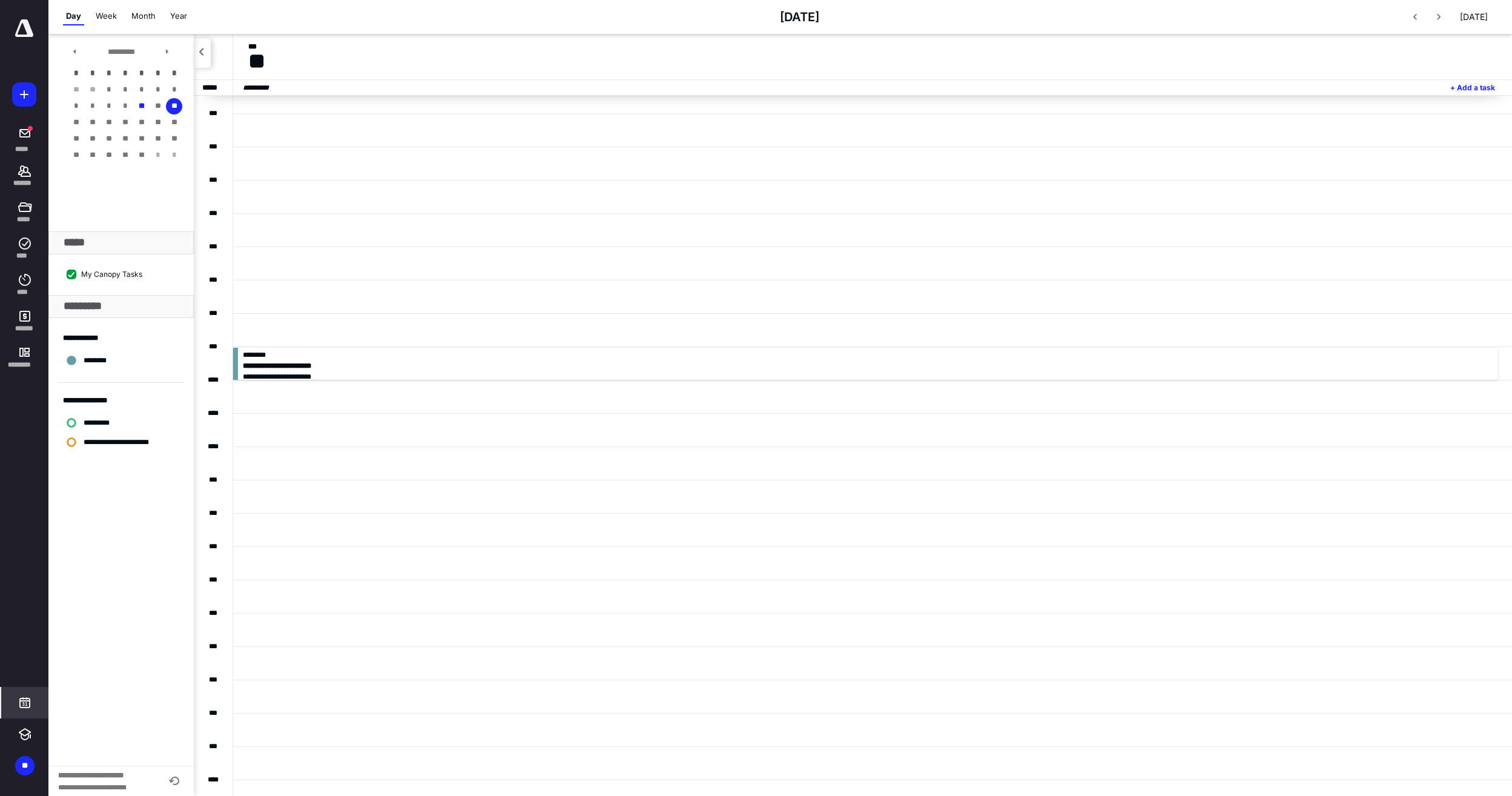 click on "**" at bounding box center [174, 106] 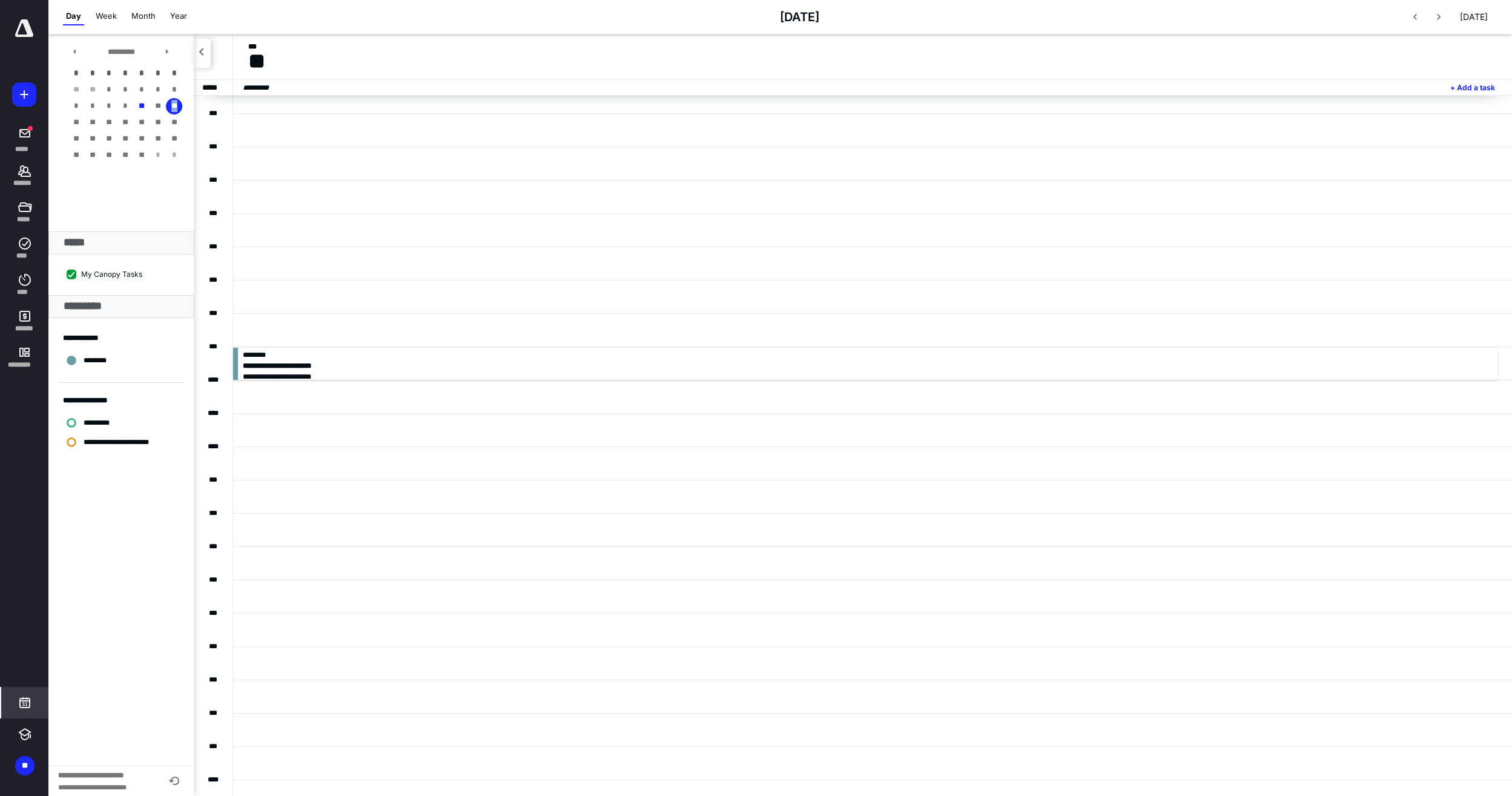 click on "**" at bounding box center (174, 106) 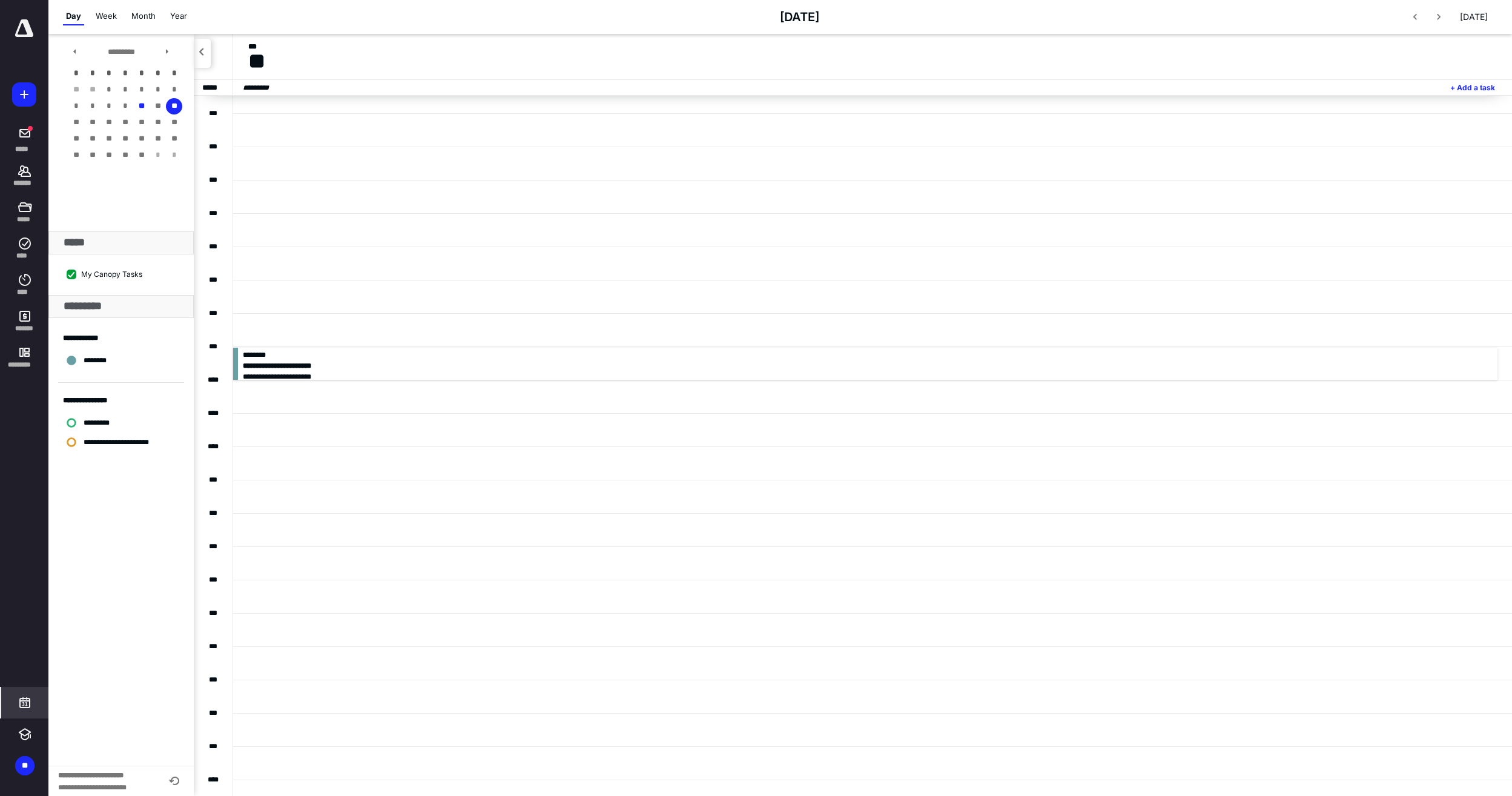 drag, startPoint x: 340, startPoint y: 355, endPoint x: 236, endPoint y: 362, distance: 104.23531 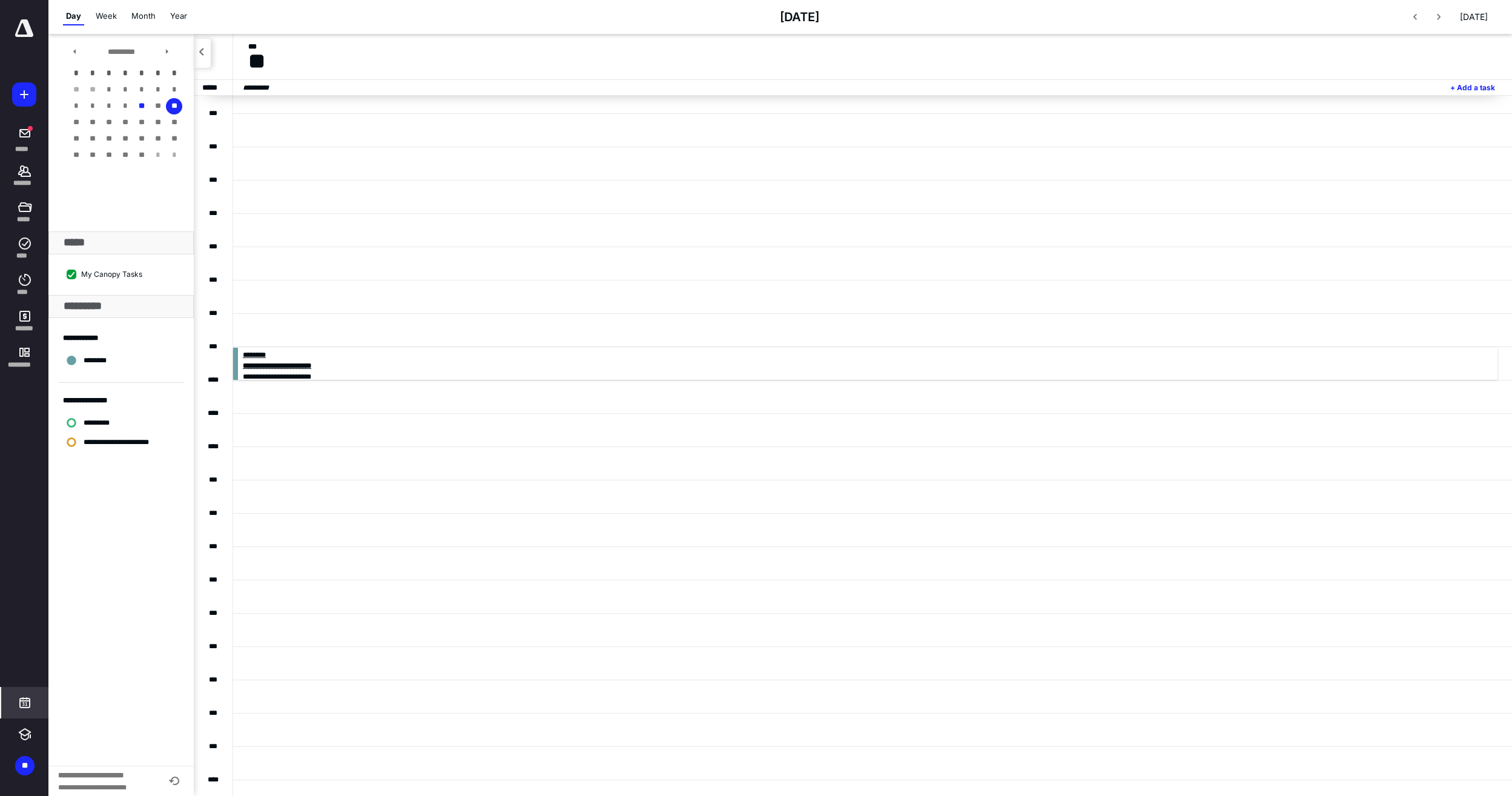 click on "* * ****" at bounding box center [527, 355] 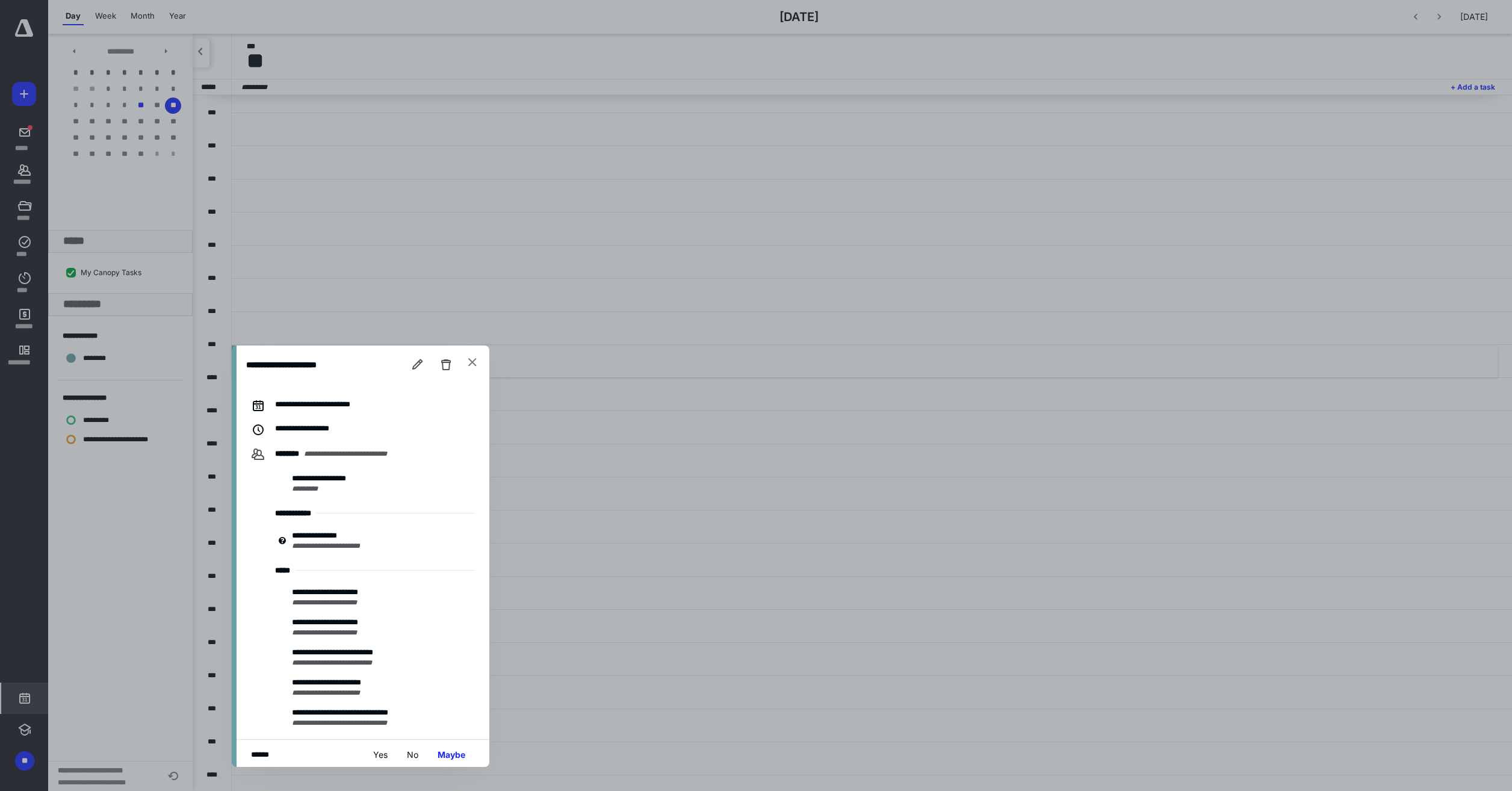 click on "**********" at bounding box center [363, 365] 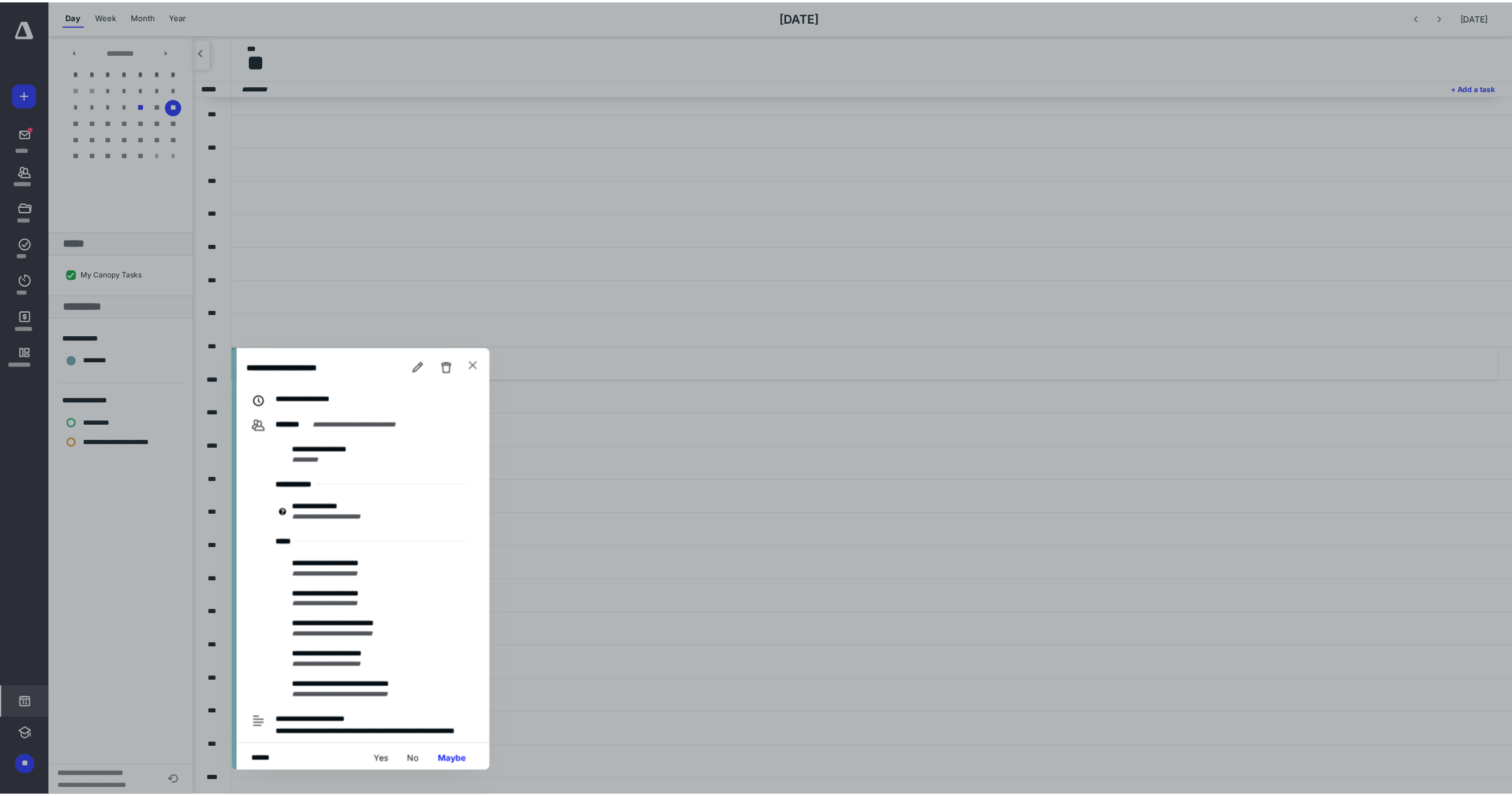 scroll, scrollTop: 47, scrollLeft: 0, axis: vertical 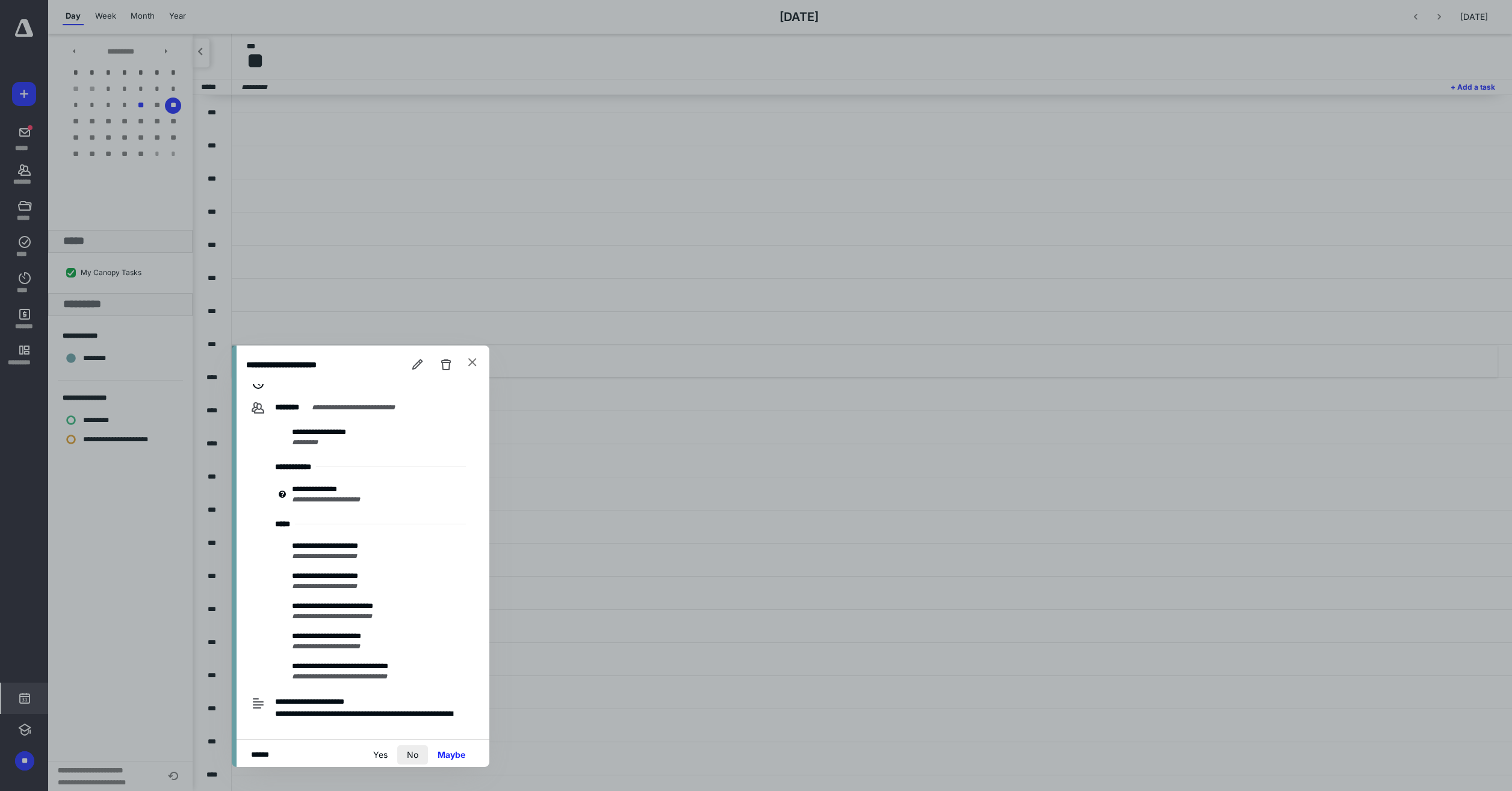 click on "No" at bounding box center [412, 755] 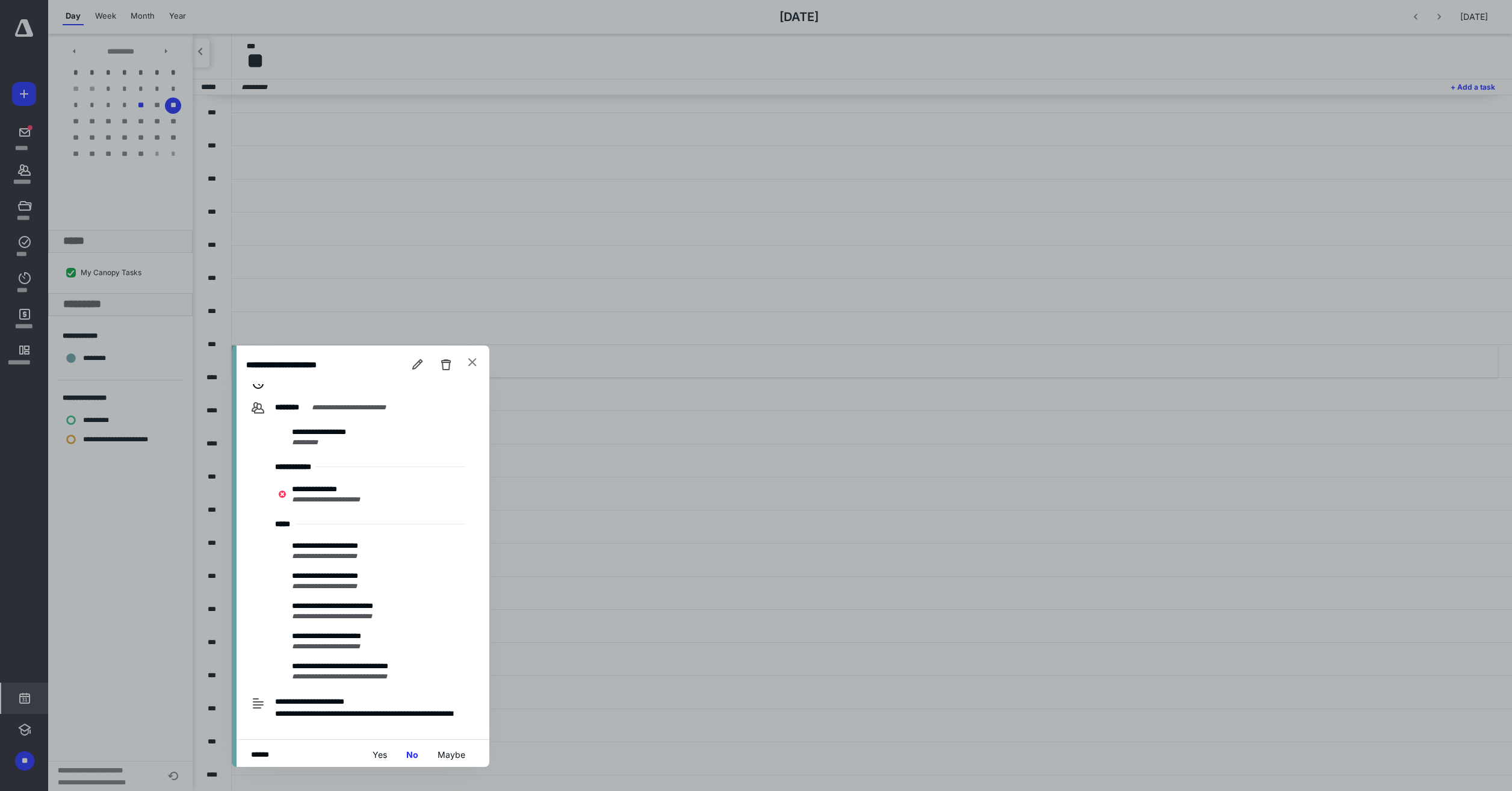 click at bounding box center (472, 363) 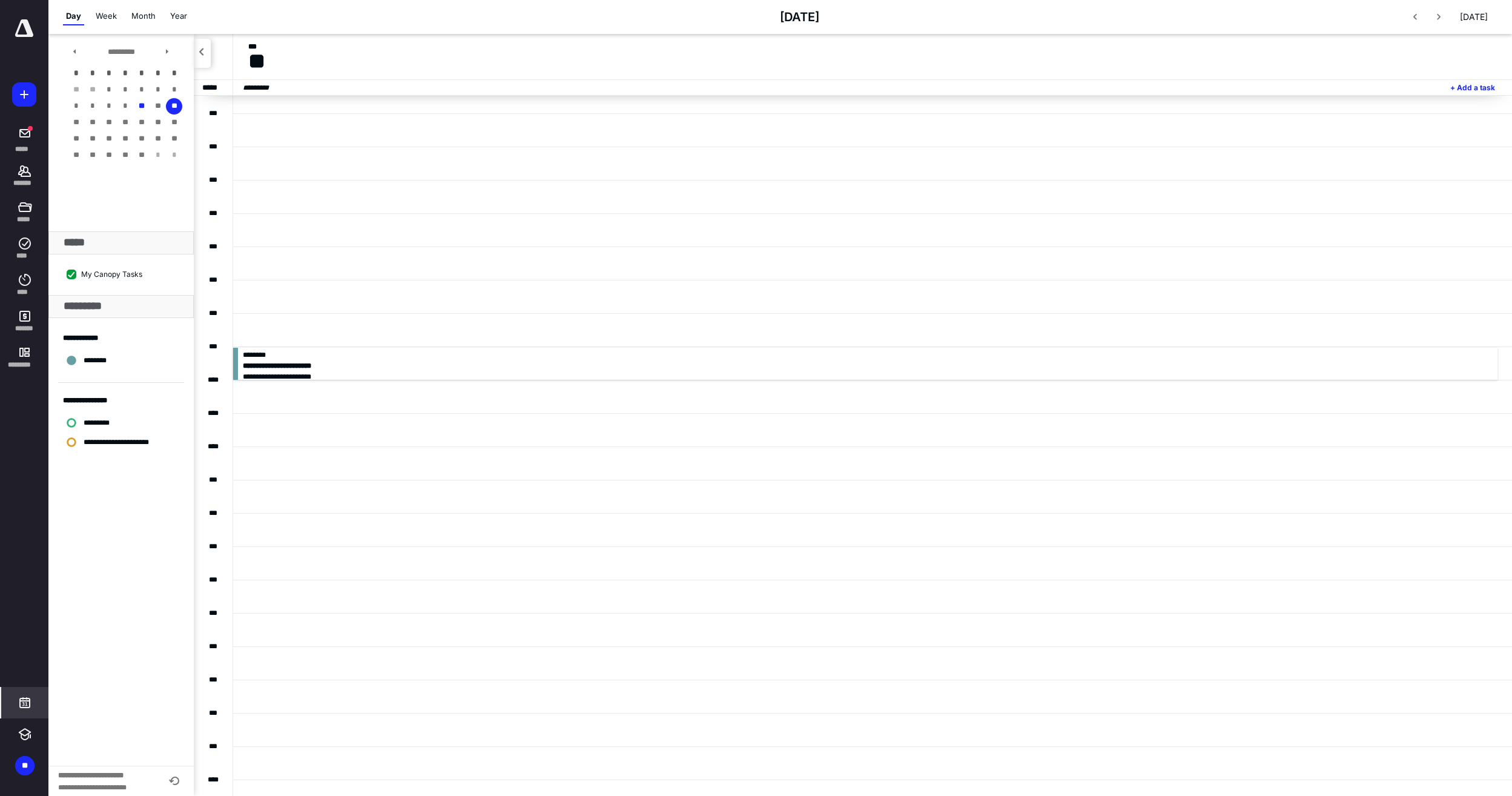 click on "Month" at bounding box center (144, 16) 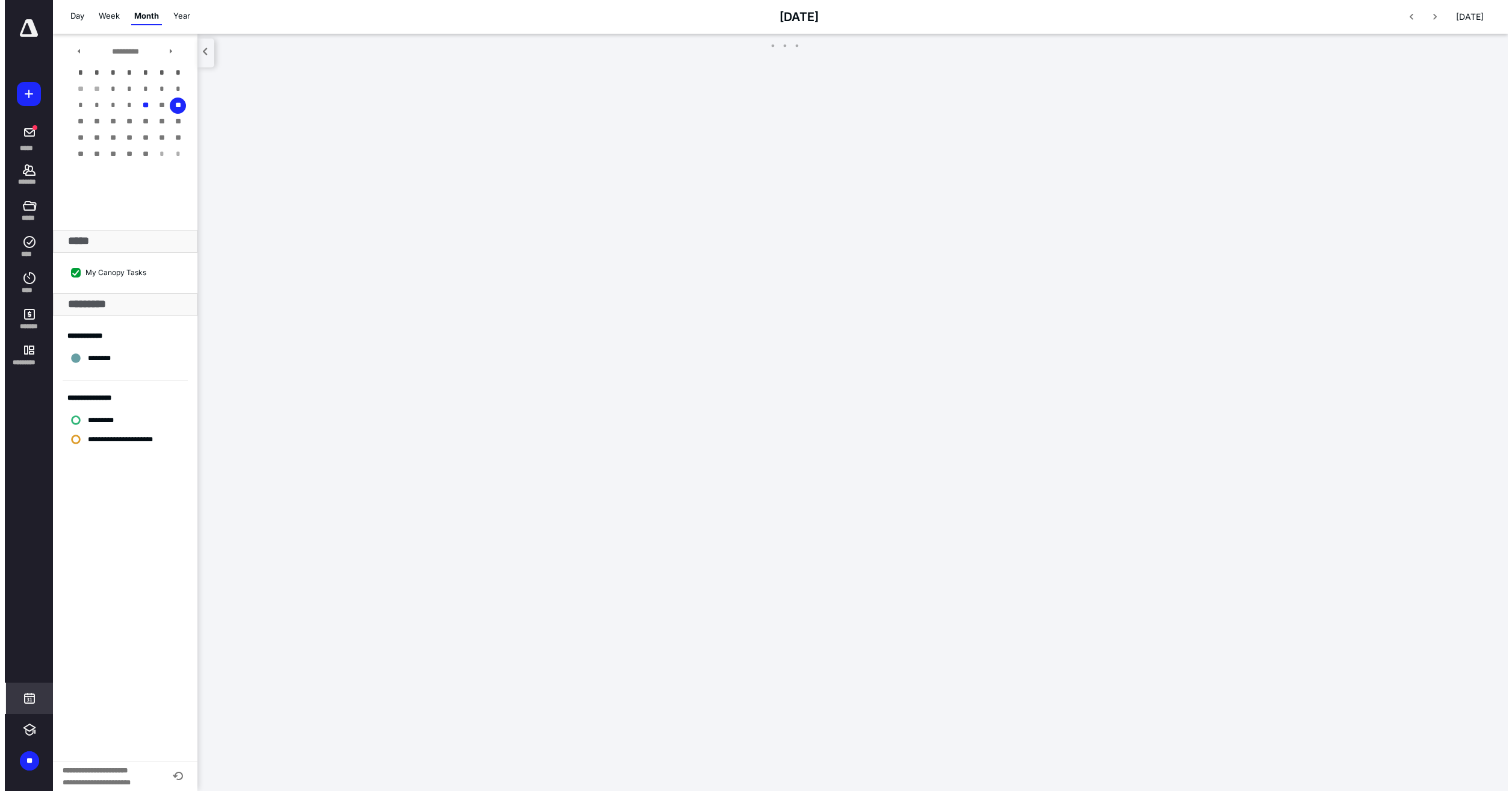 scroll, scrollTop: 0, scrollLeft: 0, axis: both 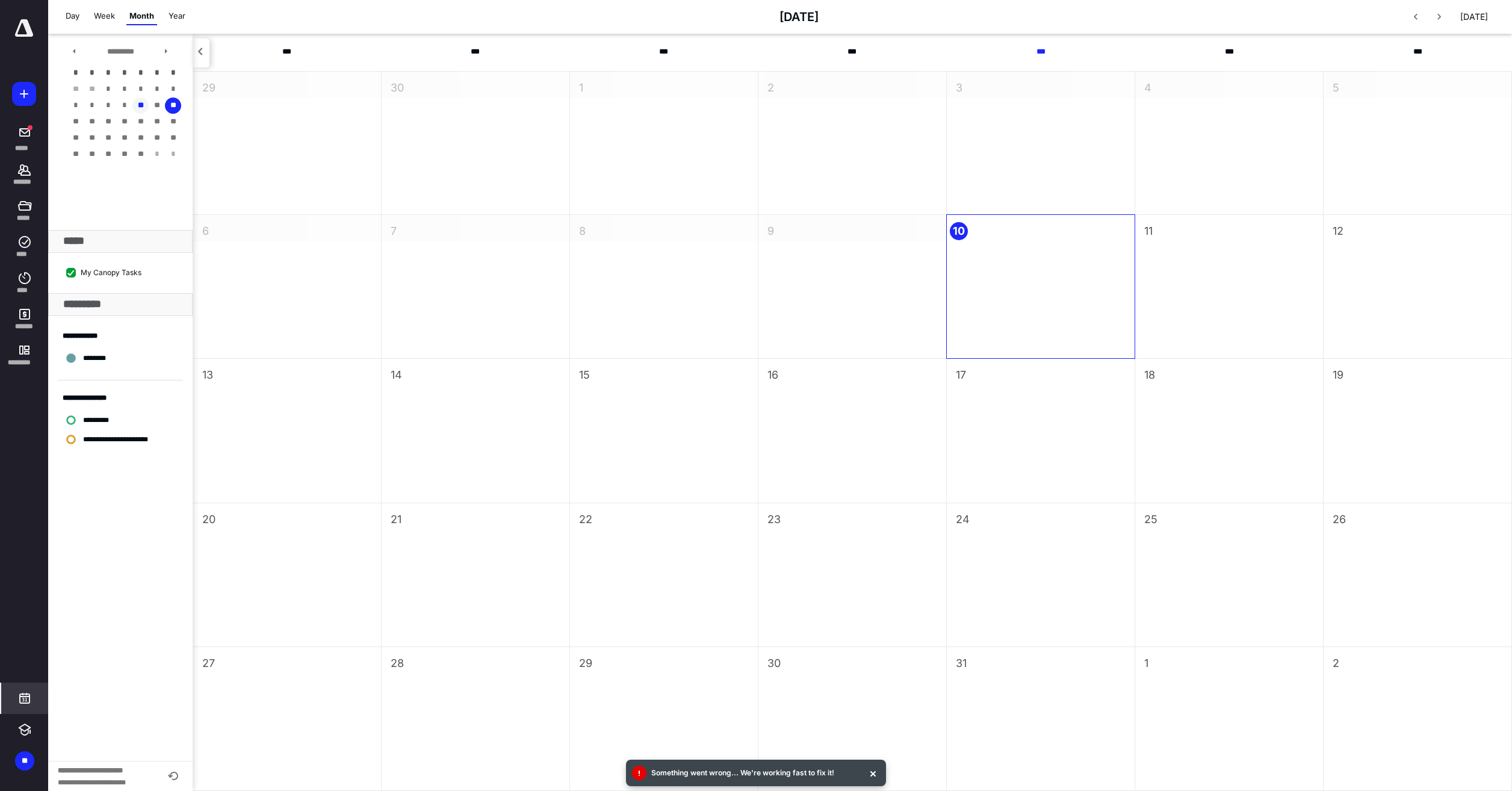 click on "**" at bounding box center [140, 105] 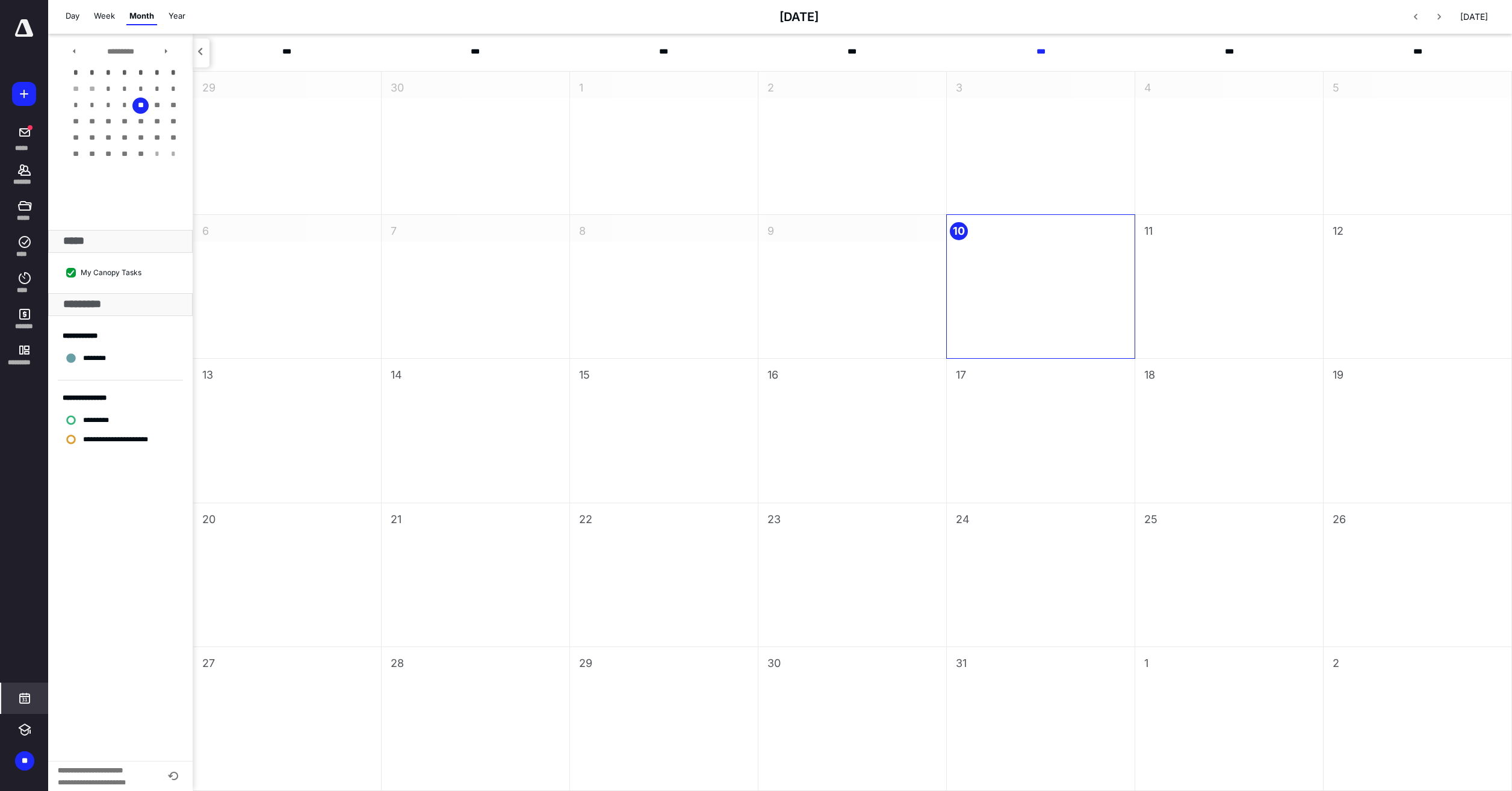 click on "9" at bounding box center [852, 287] 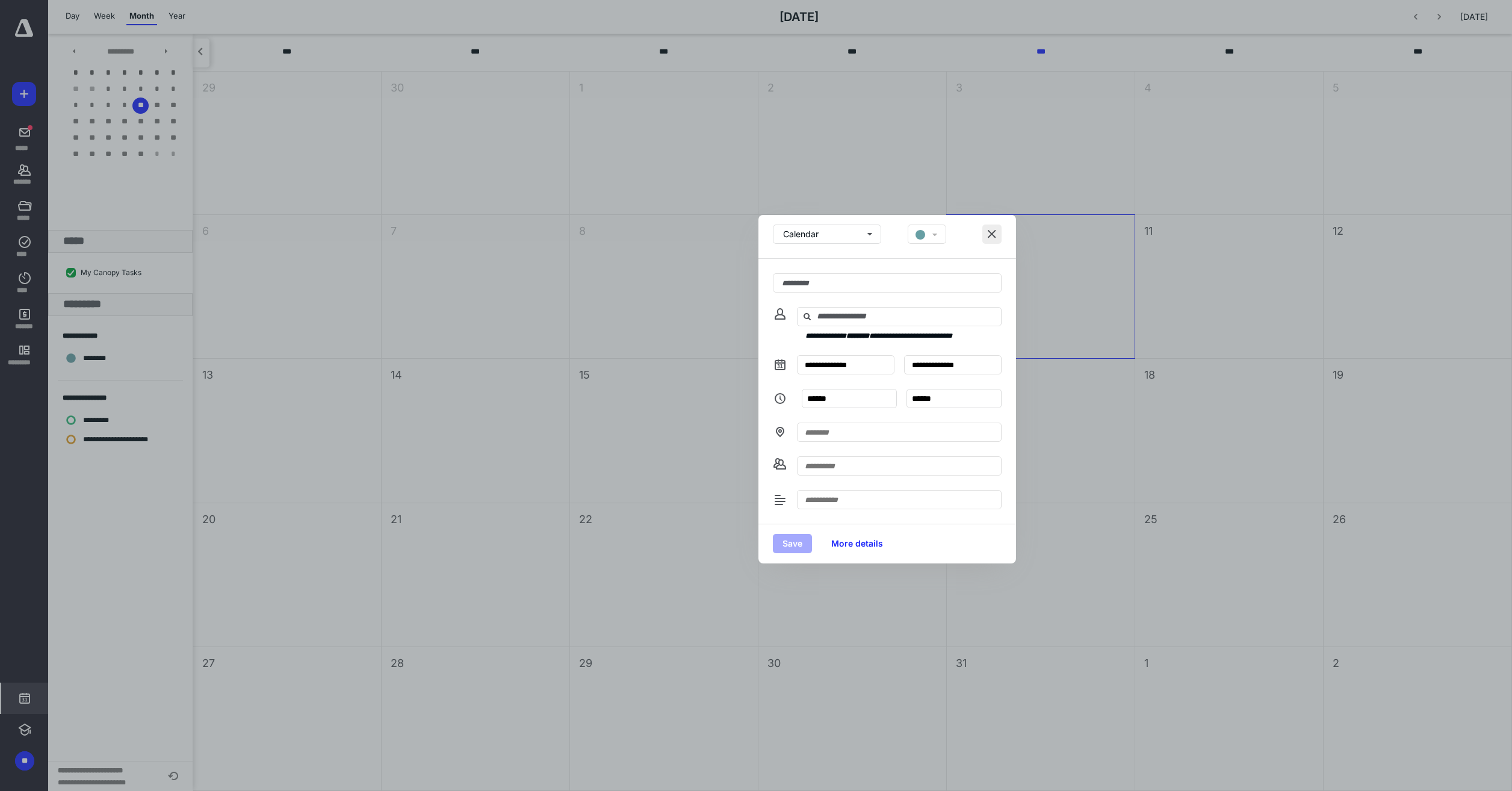 click at bounding box center (992, 234) 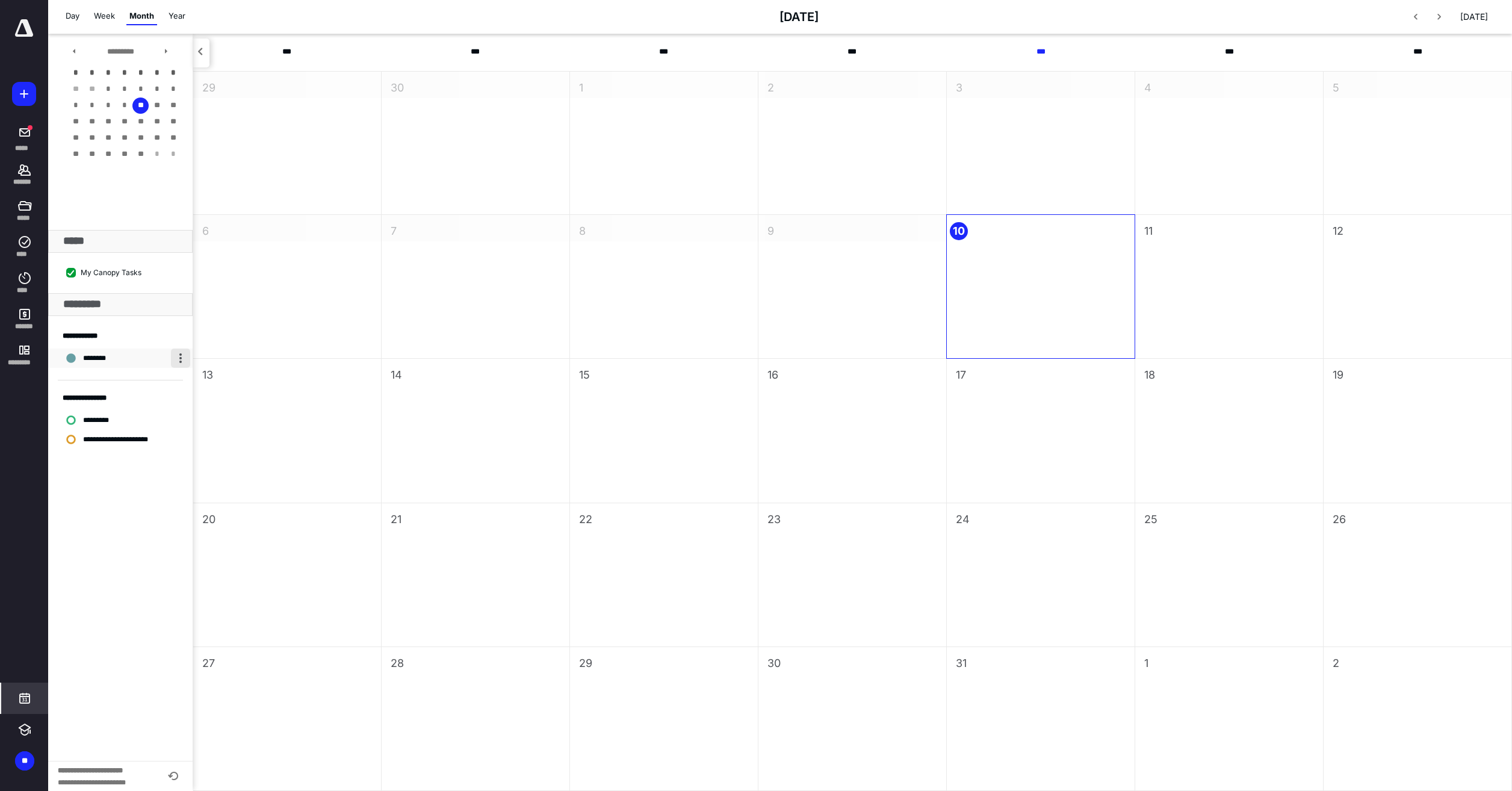 click at bounding box center (181, 358) 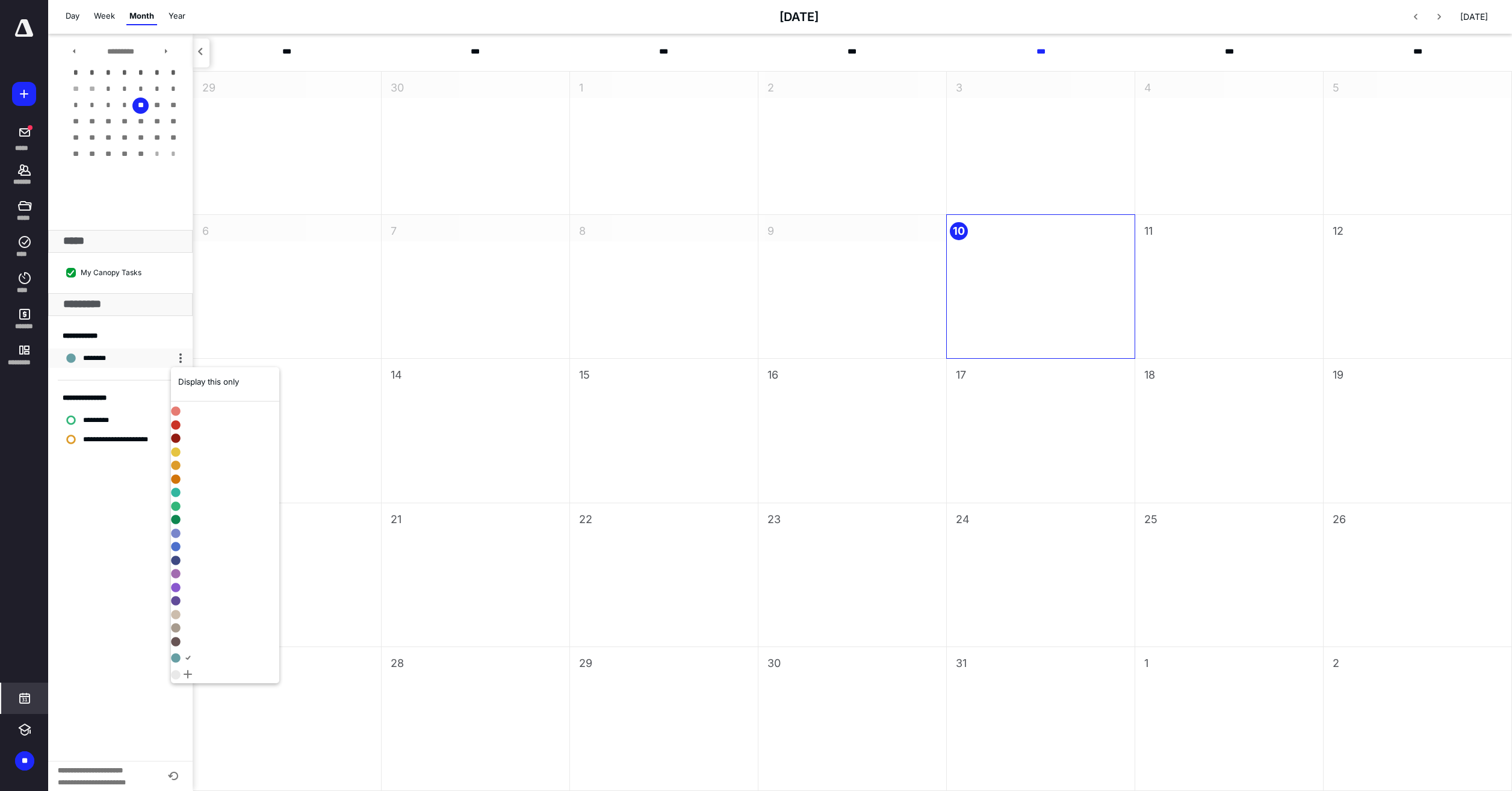 click 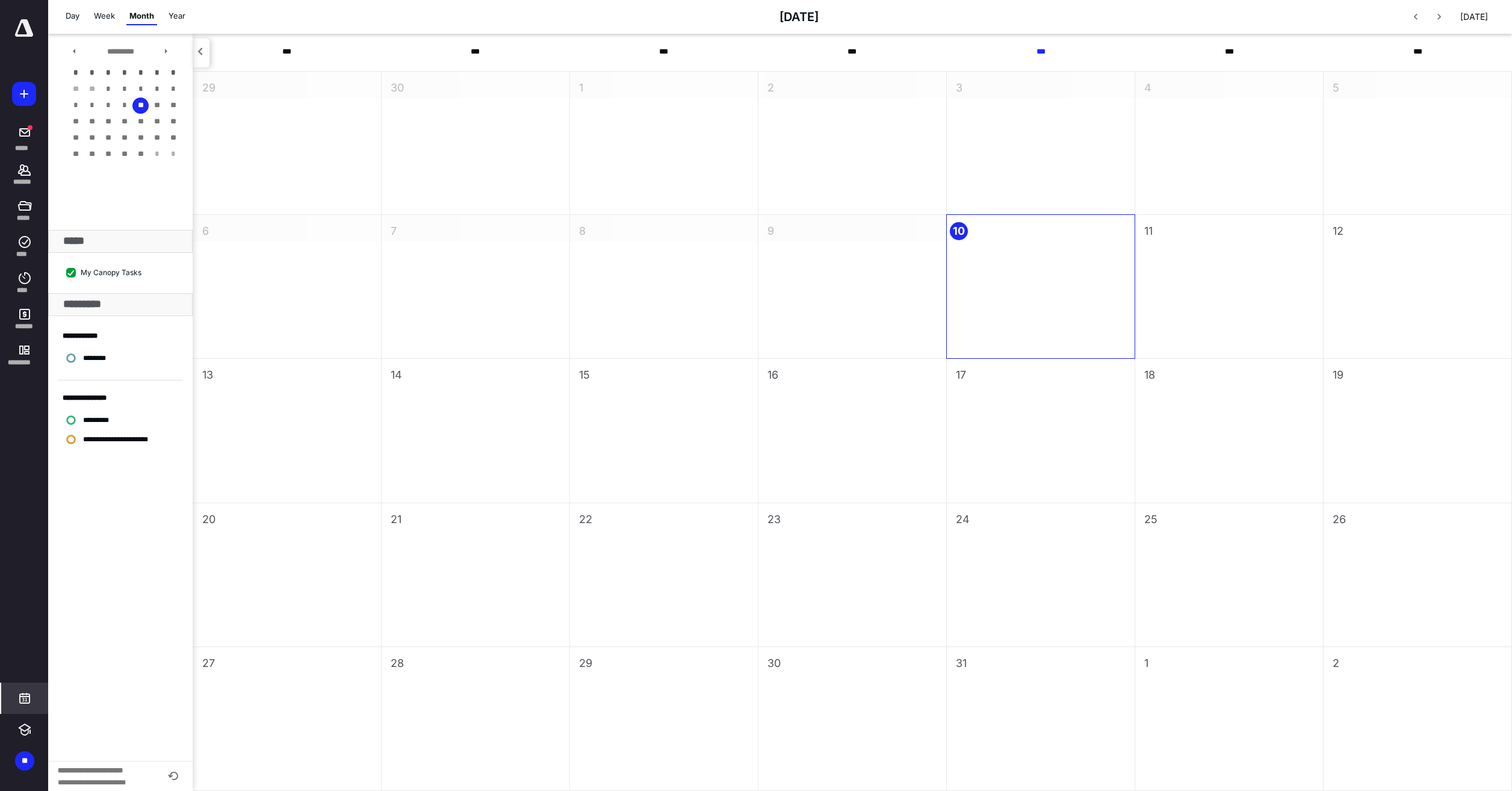 click on "Week" at bounding box center (104, 16) 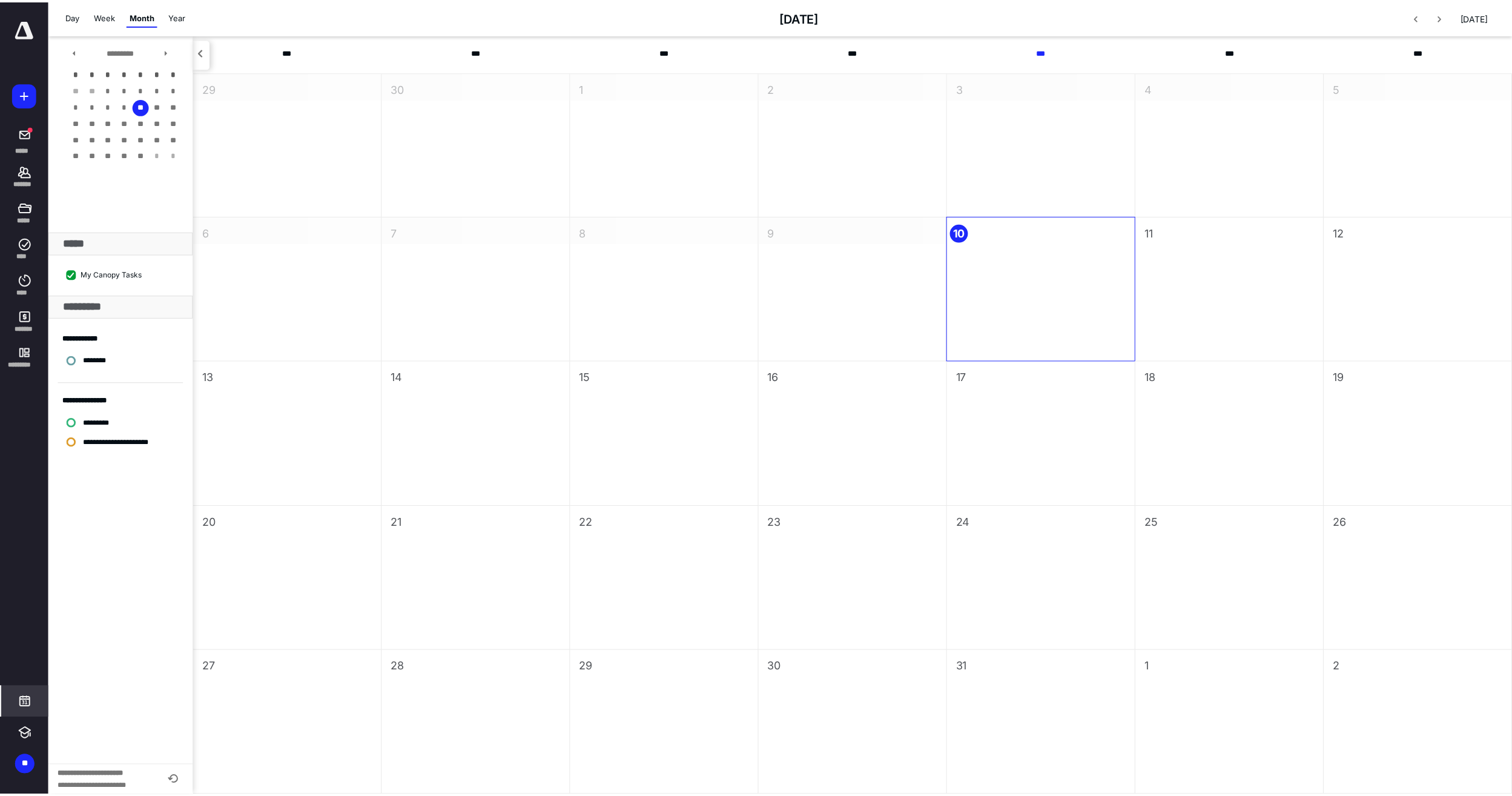scroll, scrollTop: 100, scrollLeft: 0, axis: vertical 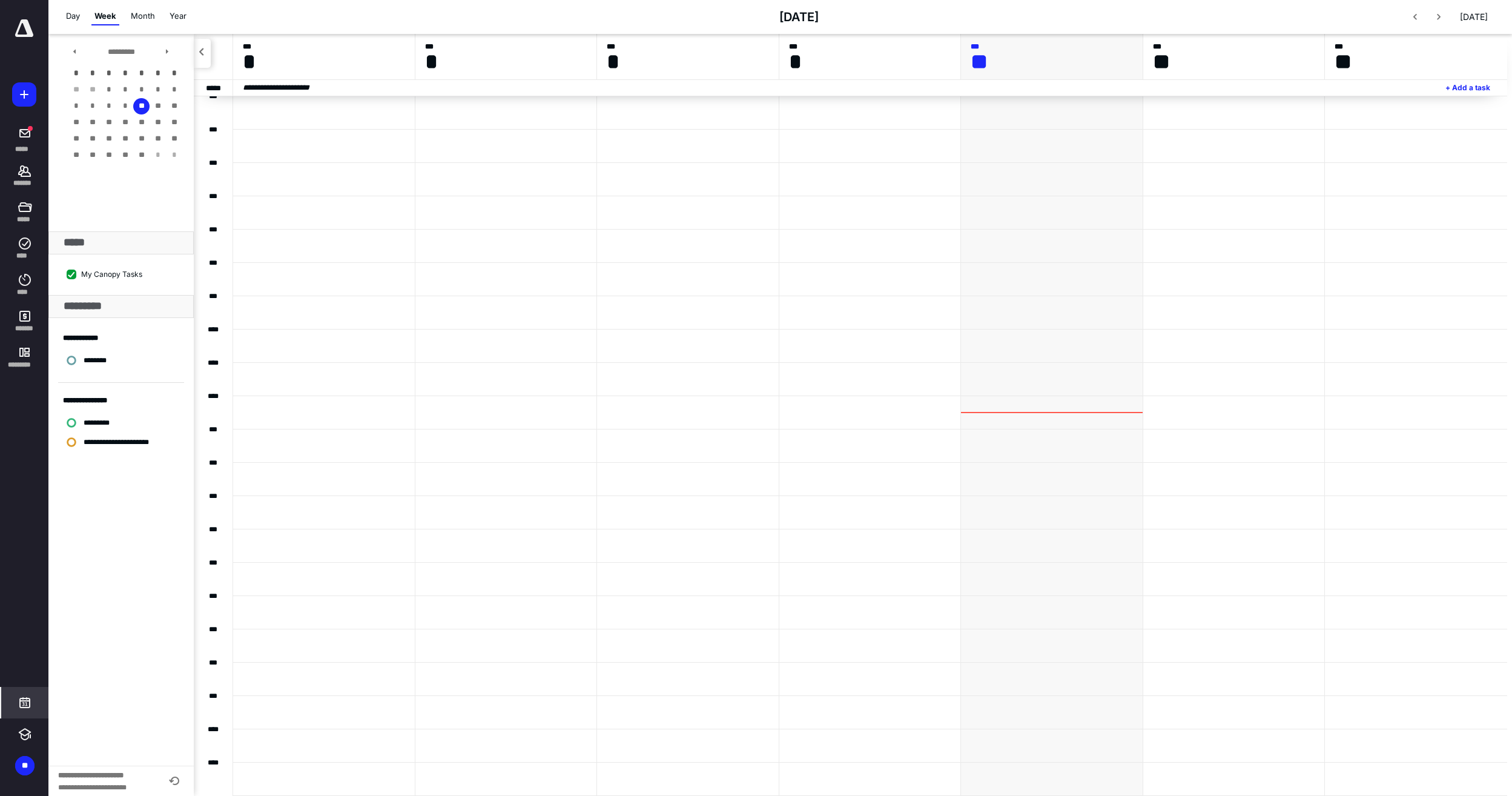 click on "Day" at bounding box center (73, 16) 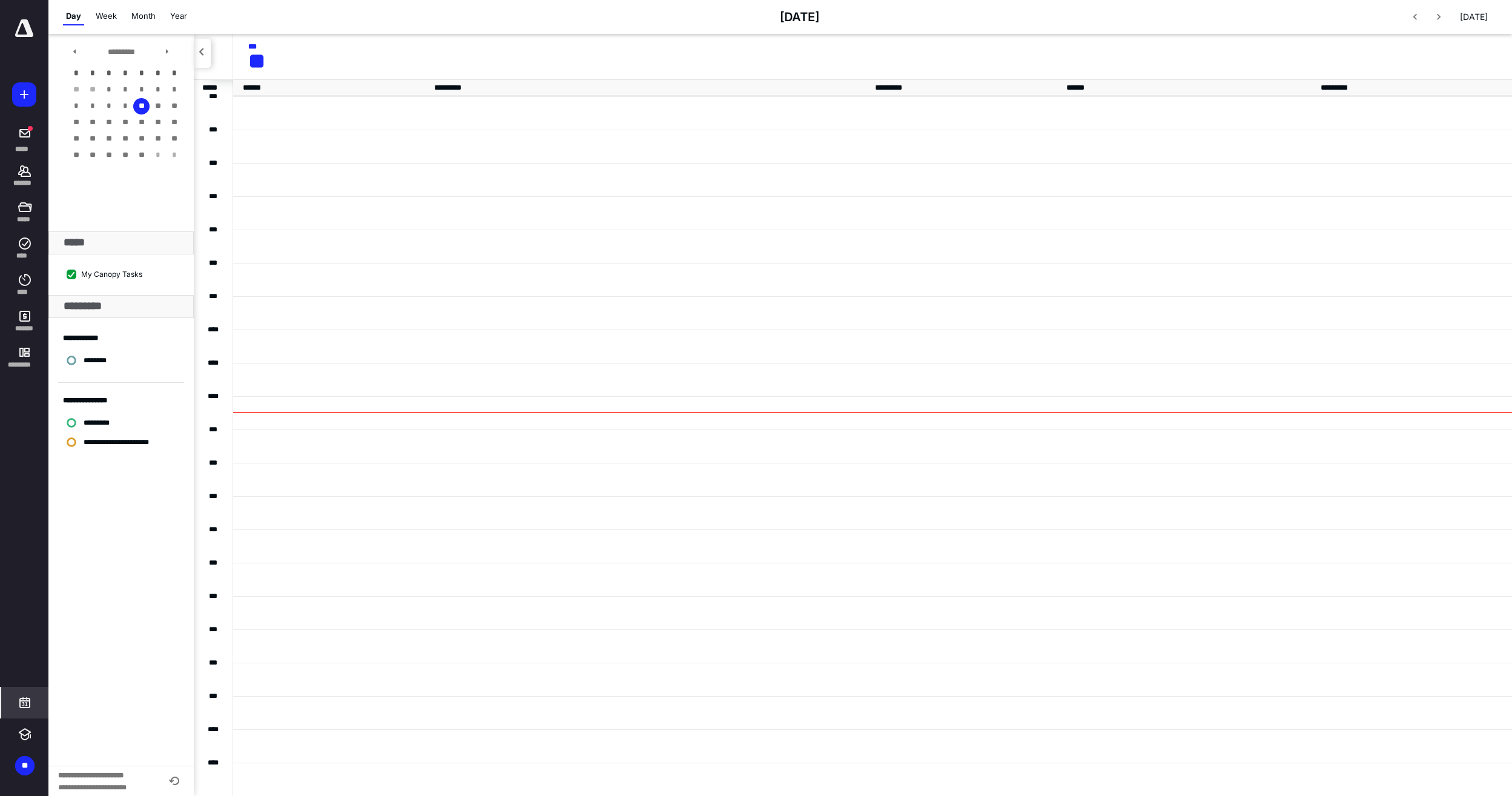 scroll, scrollTop: 99, scrollLeft: 0, axis: vertical 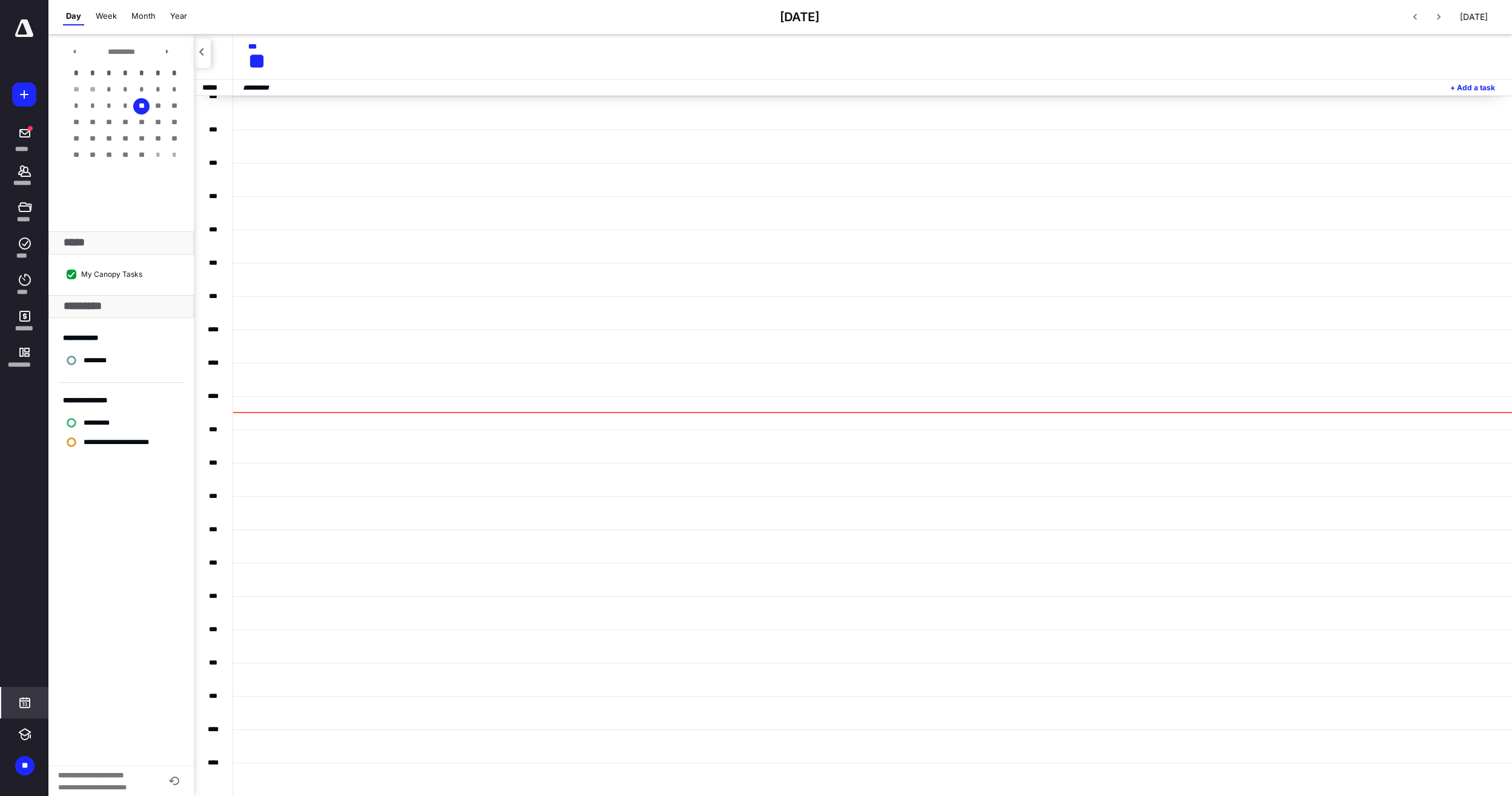 click 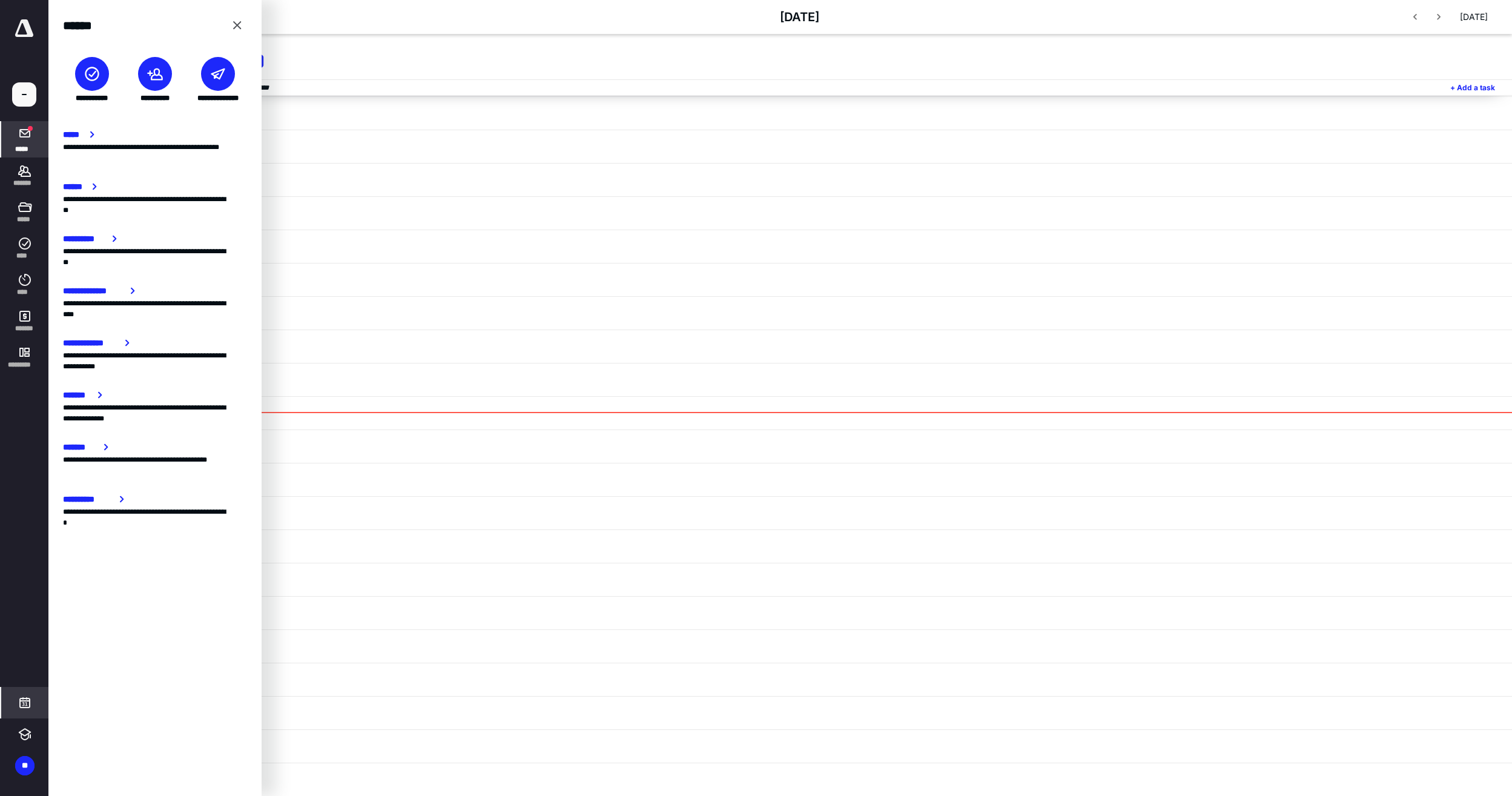 click 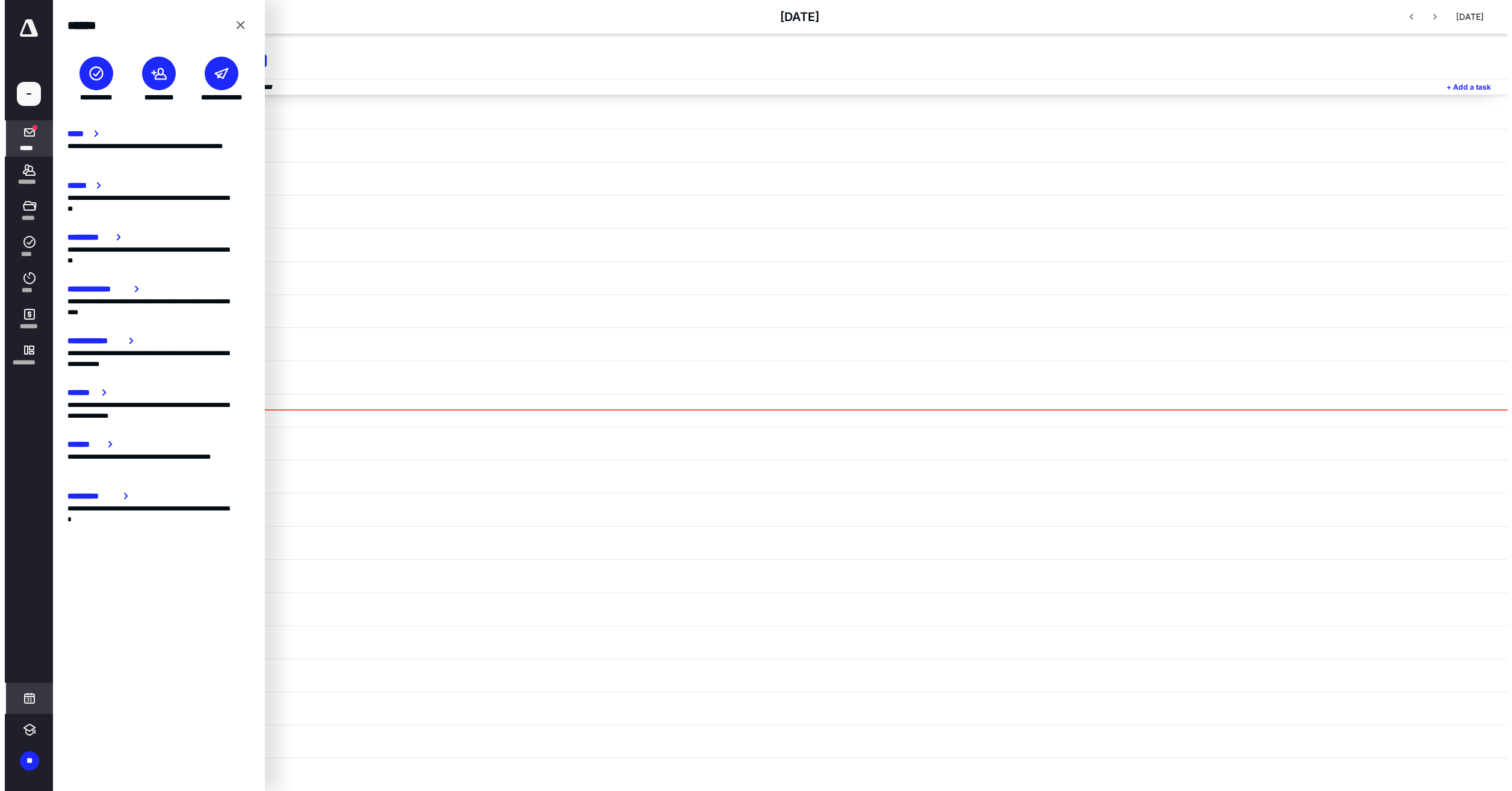scroll, scrollTop: 0, scrollLeft: 0, axis: both 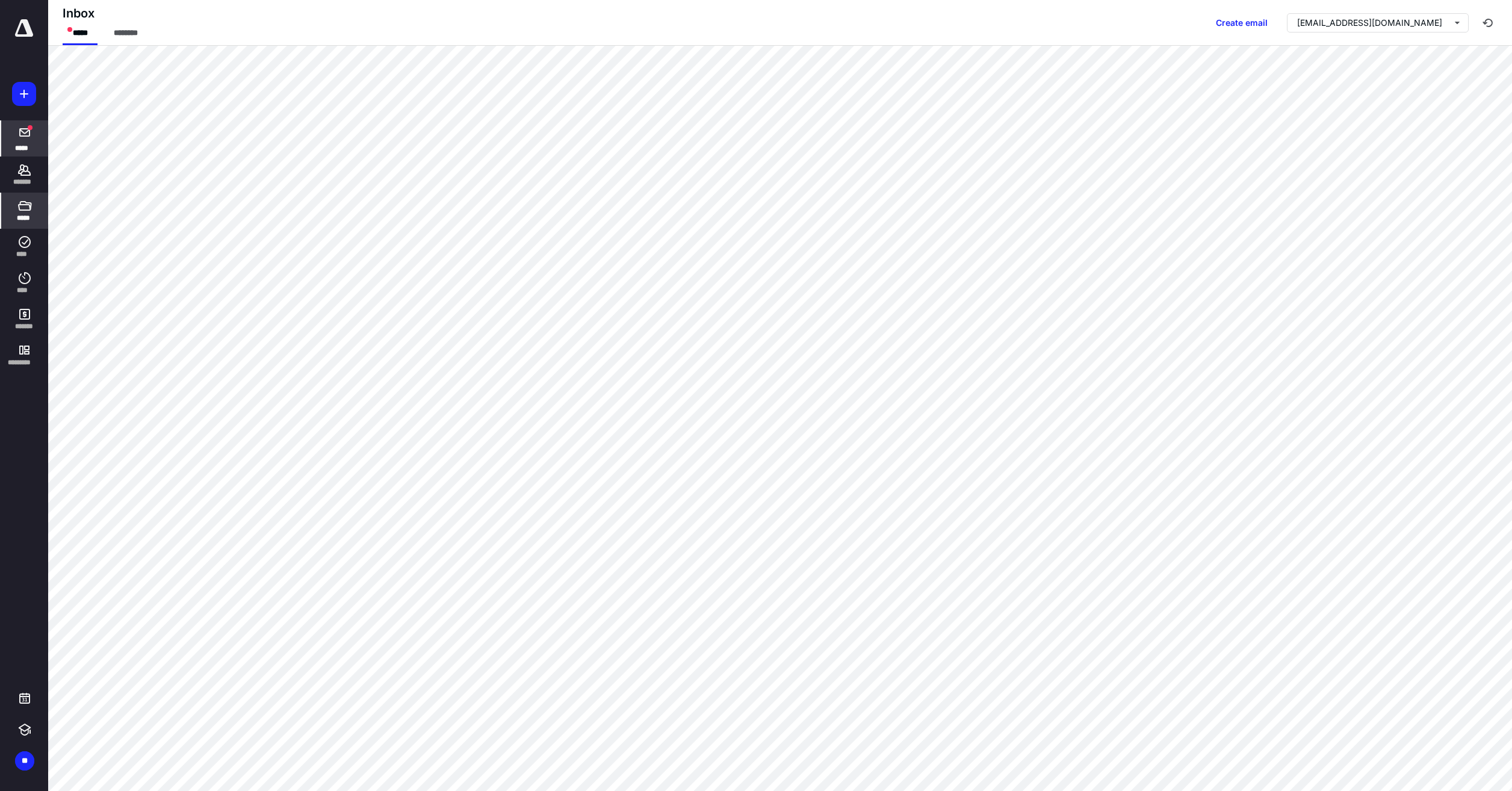 click 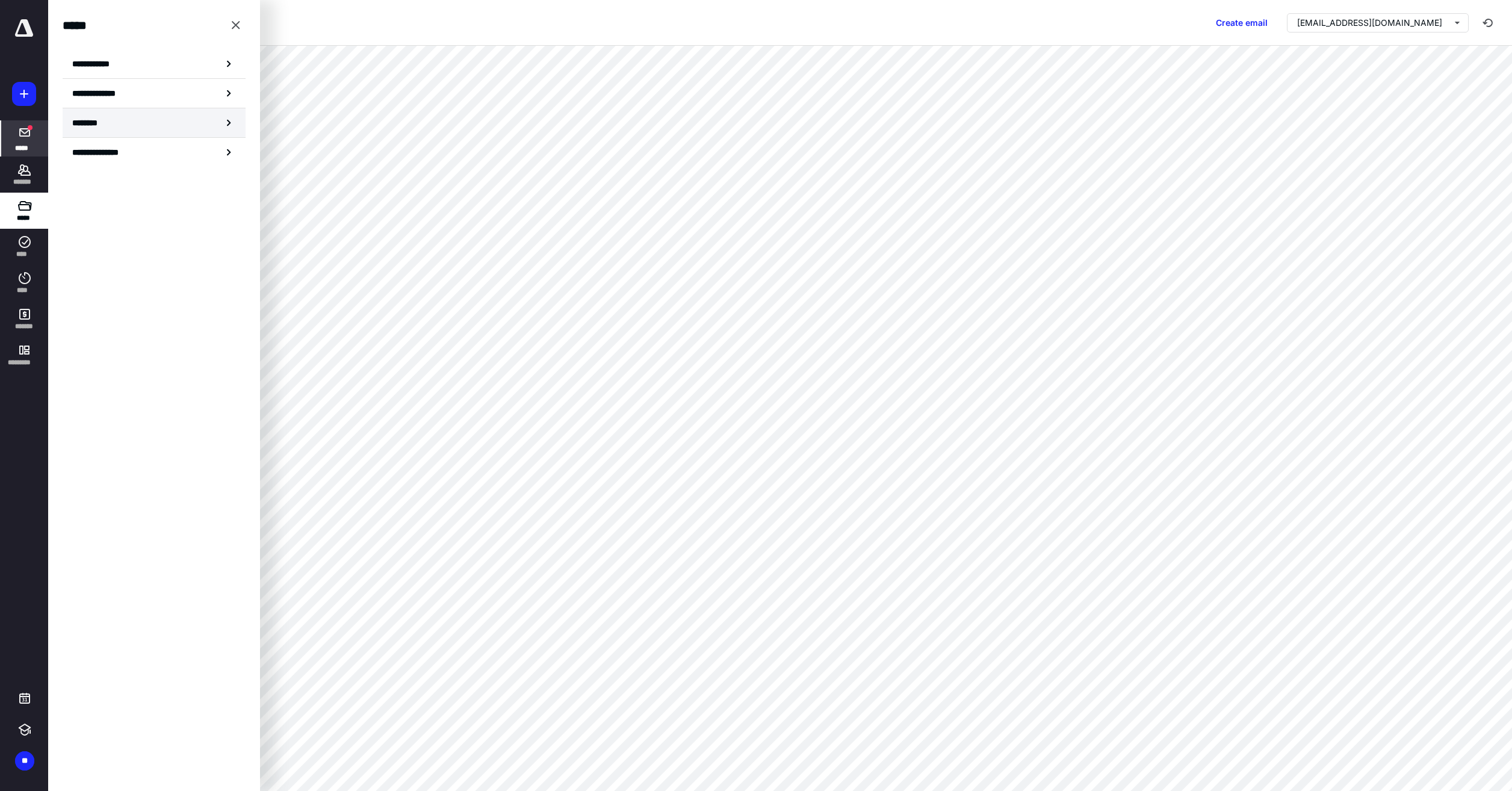 click 